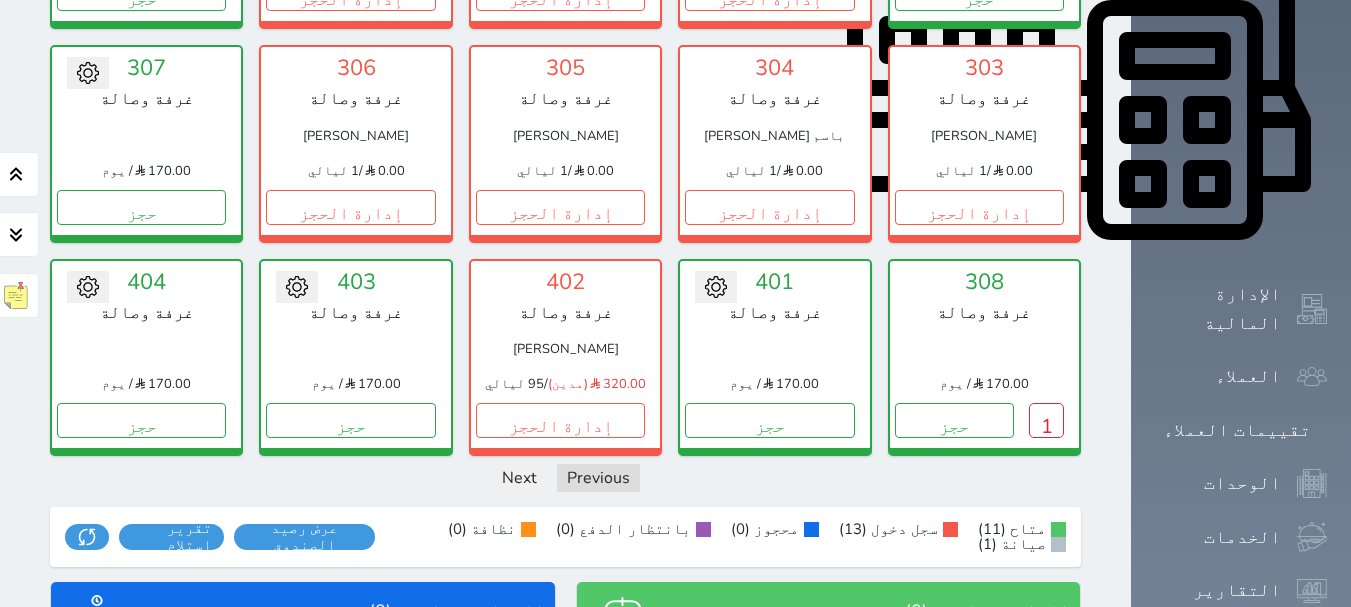 scroll, scrollTop: 909, scrollLeft: 0, axis: vertical 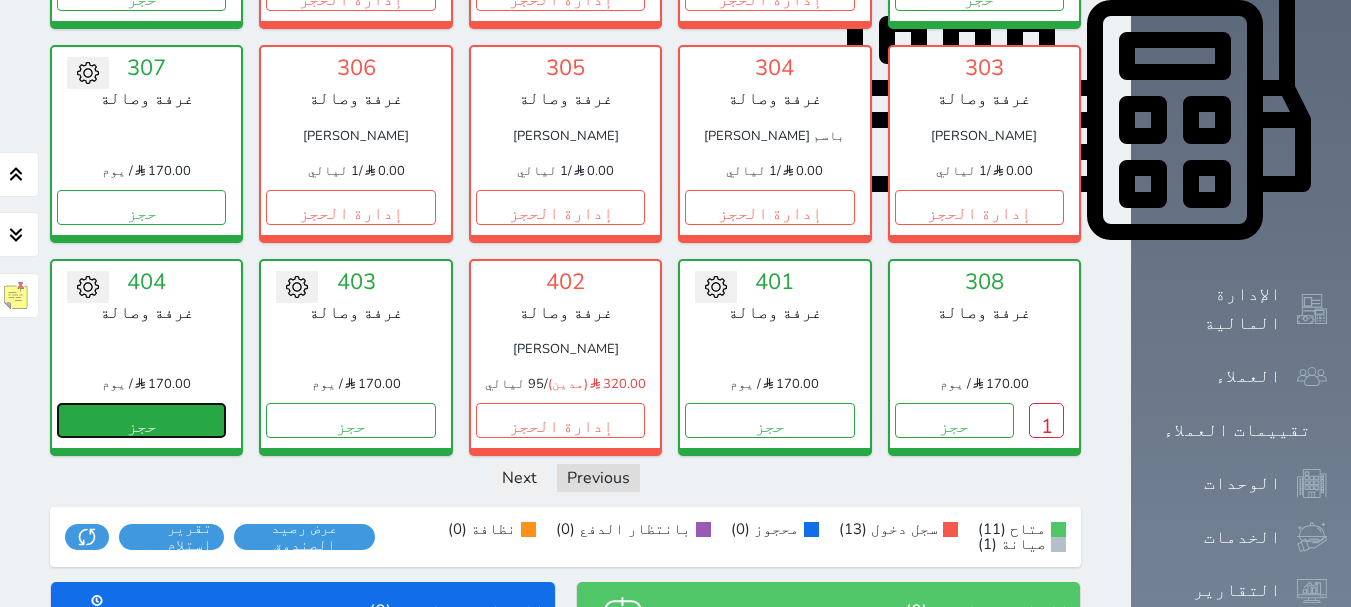 click on "حجز" at bounding box center [141, 420] 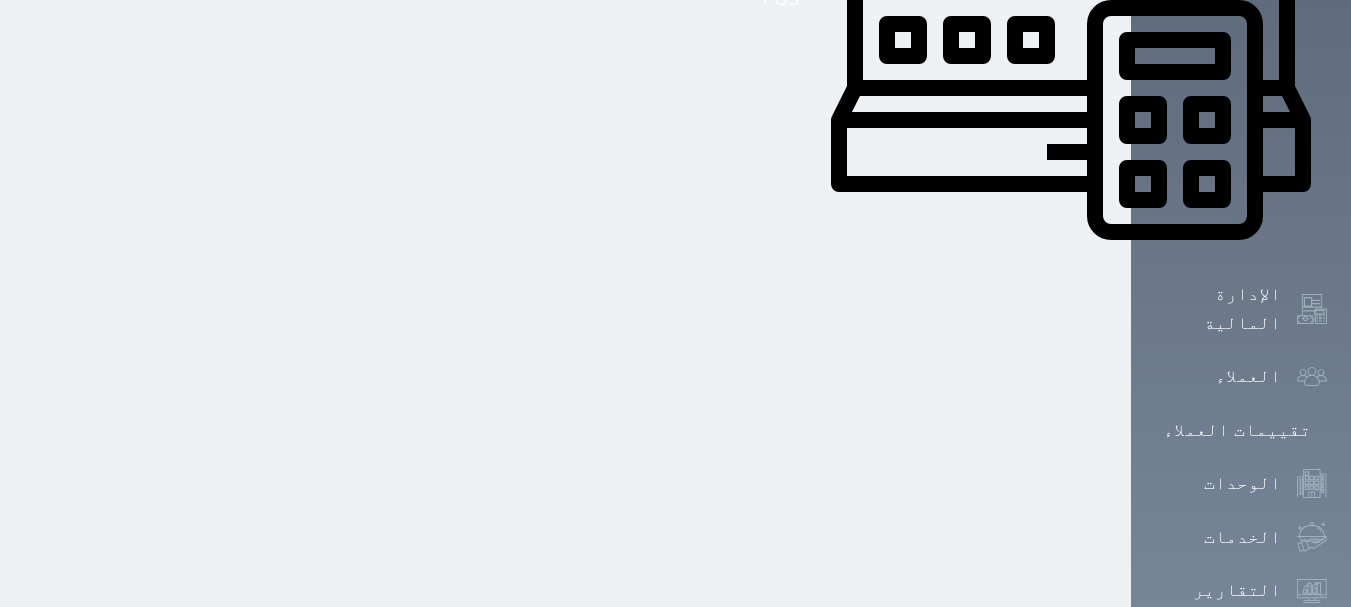 click at bounding box center (675, -606) 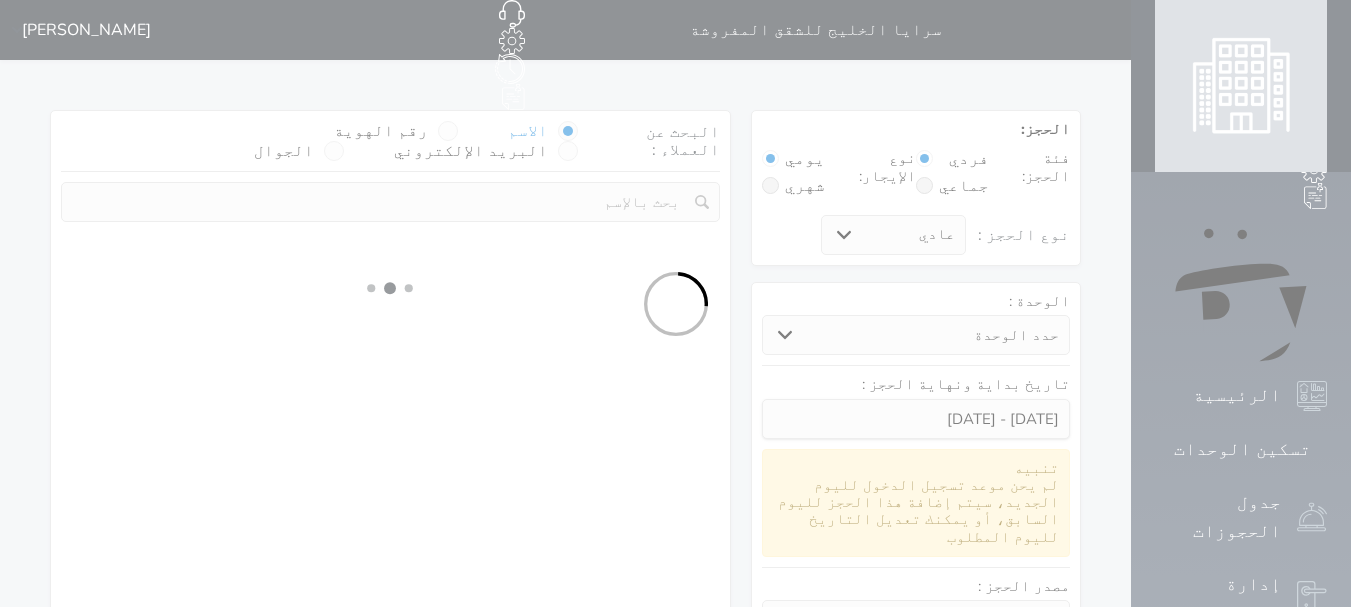 select 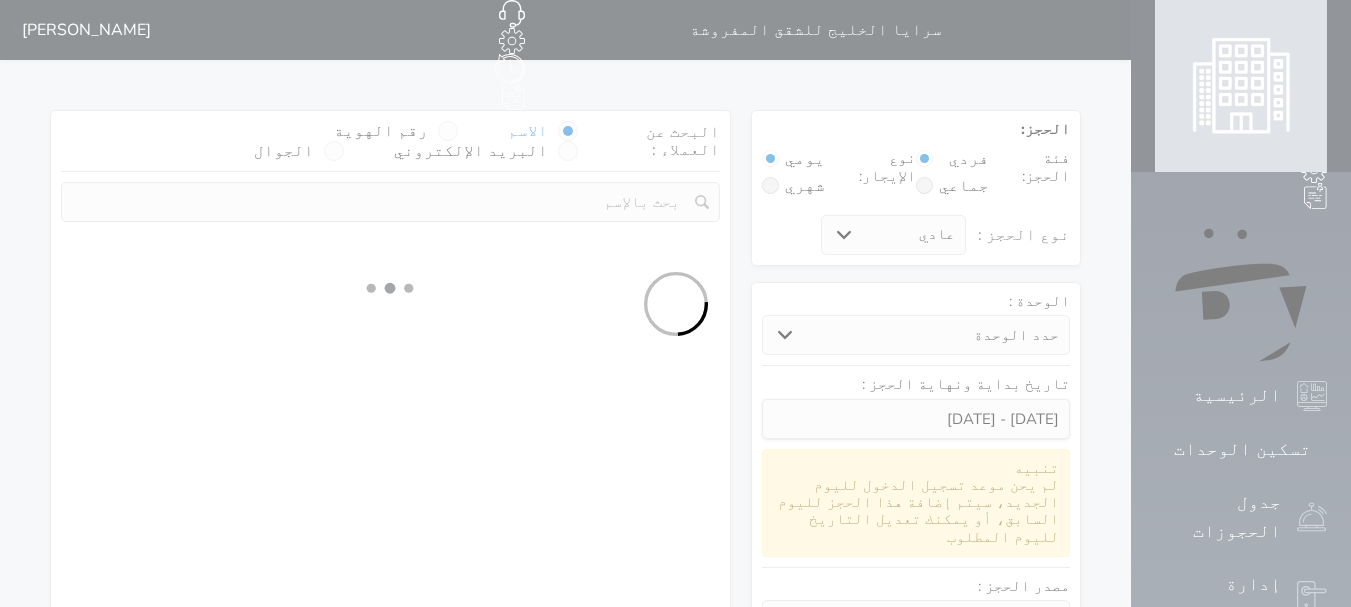 select 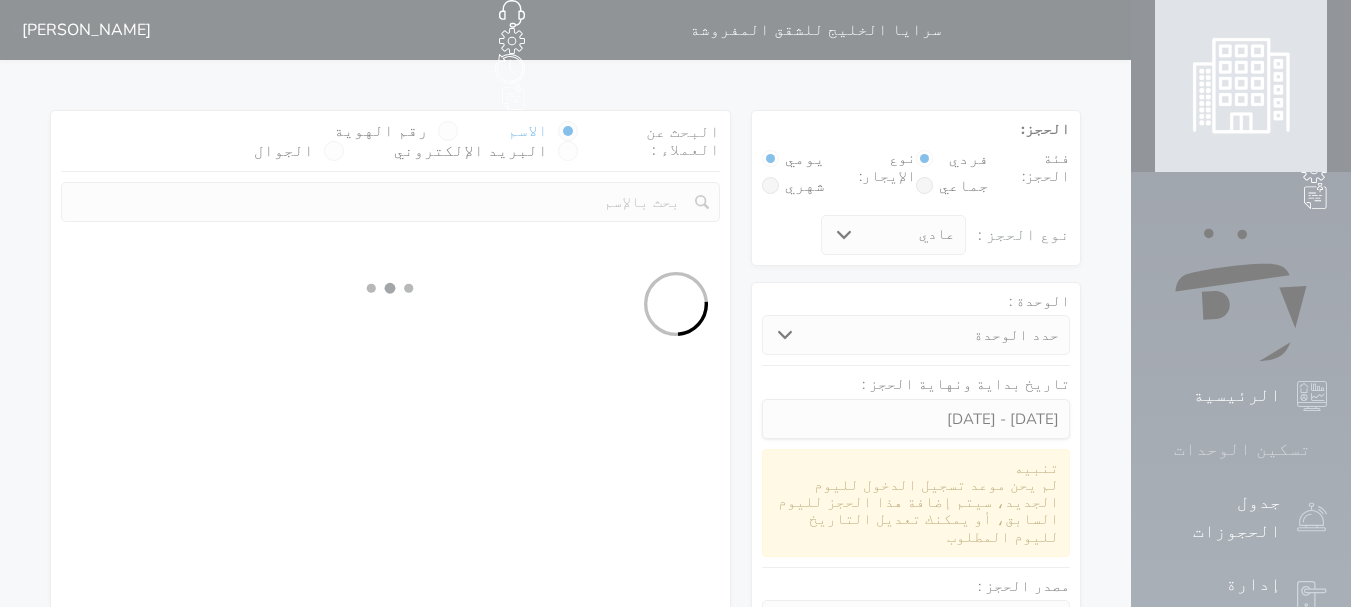 select 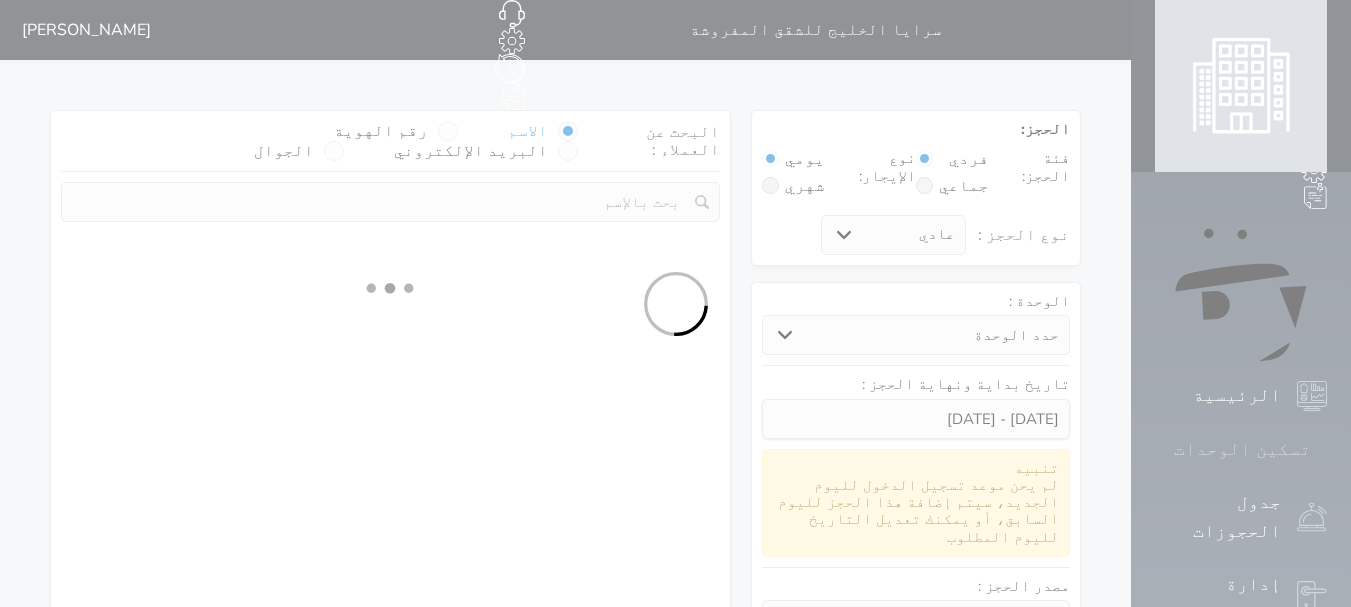 select on "1" 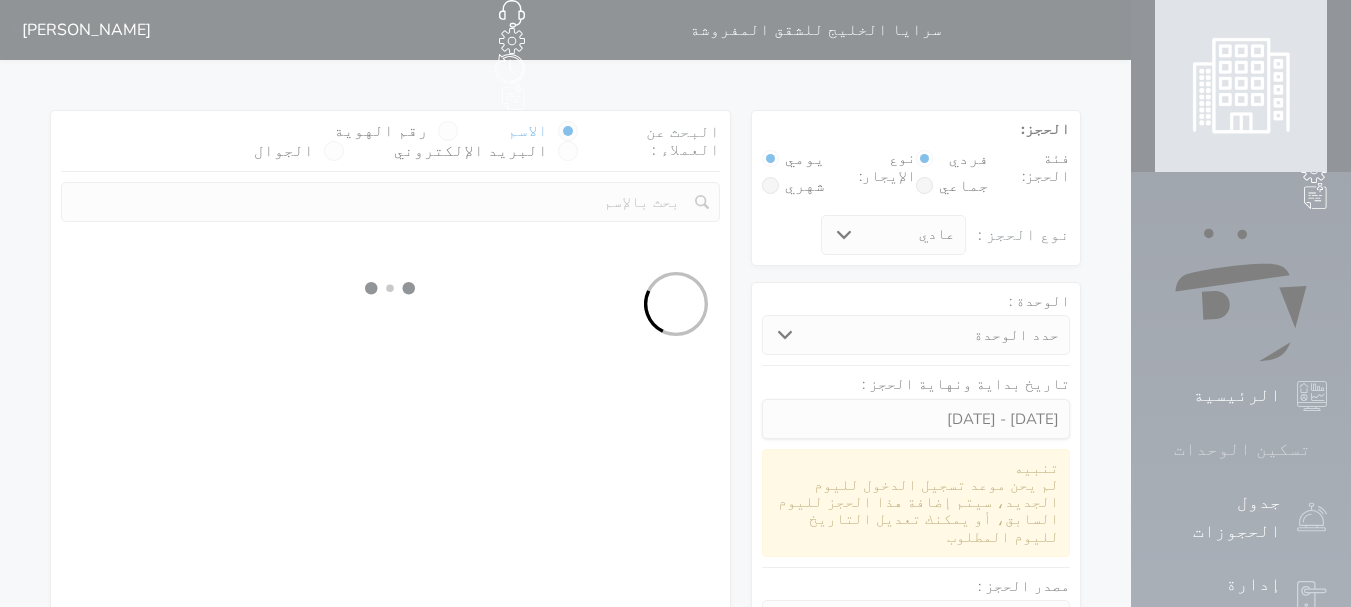select on "113" 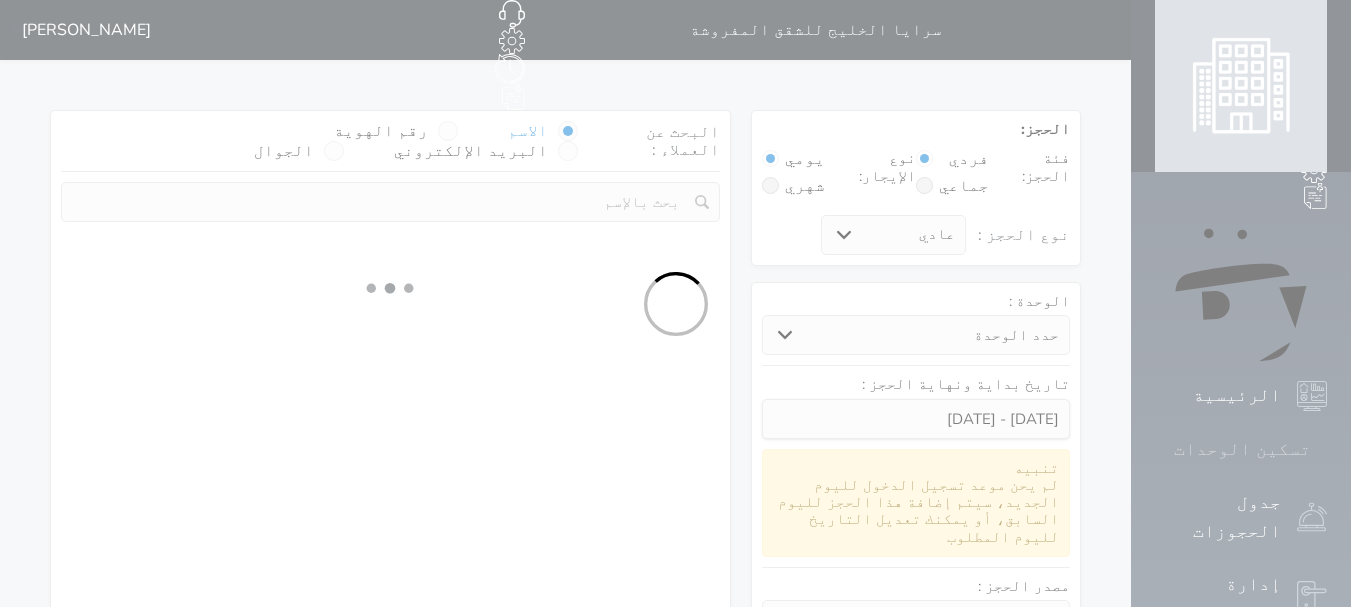 select on "1" 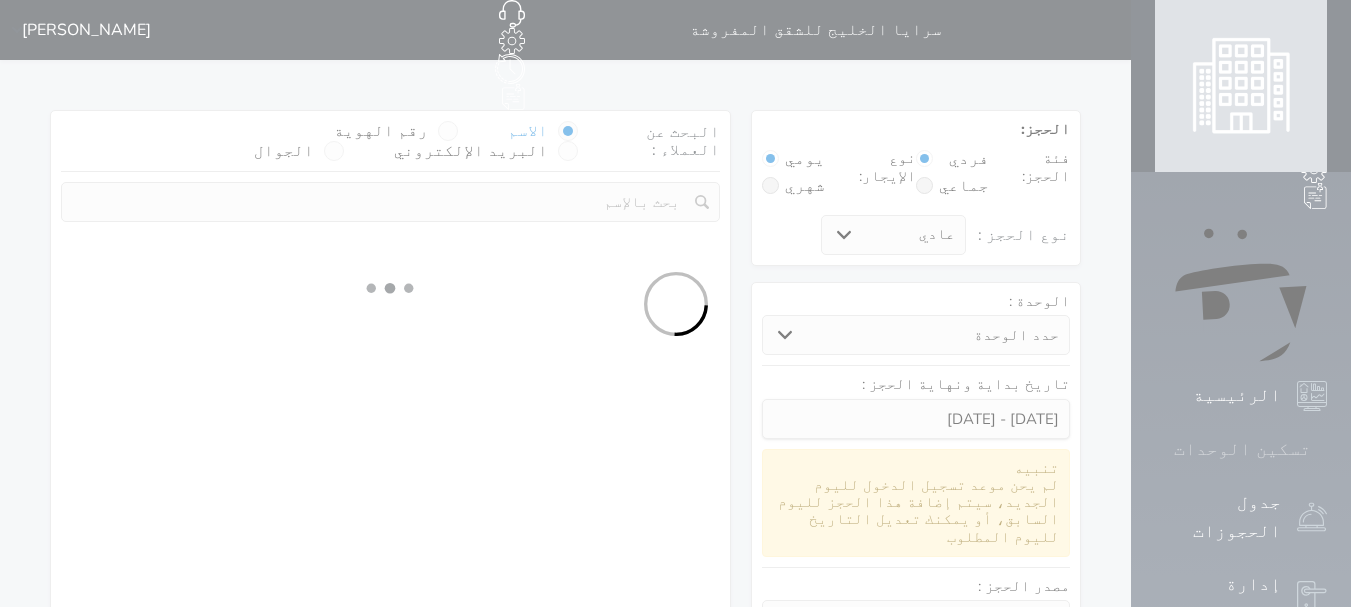 select 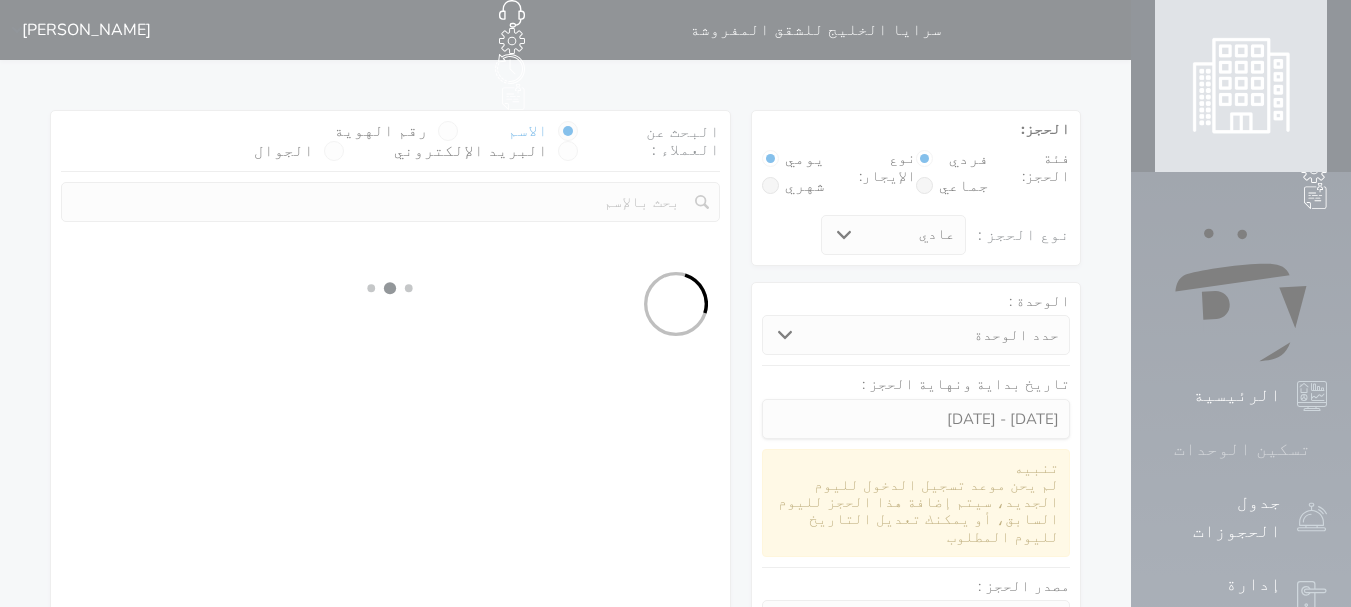 select on "7" 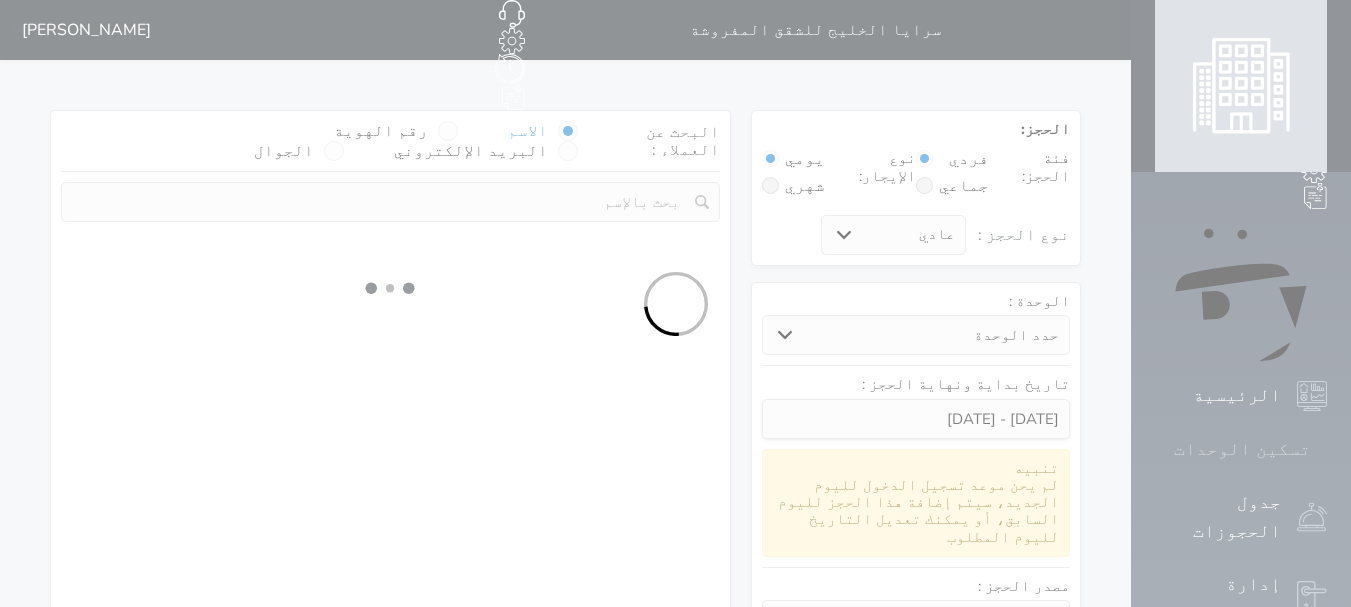 select 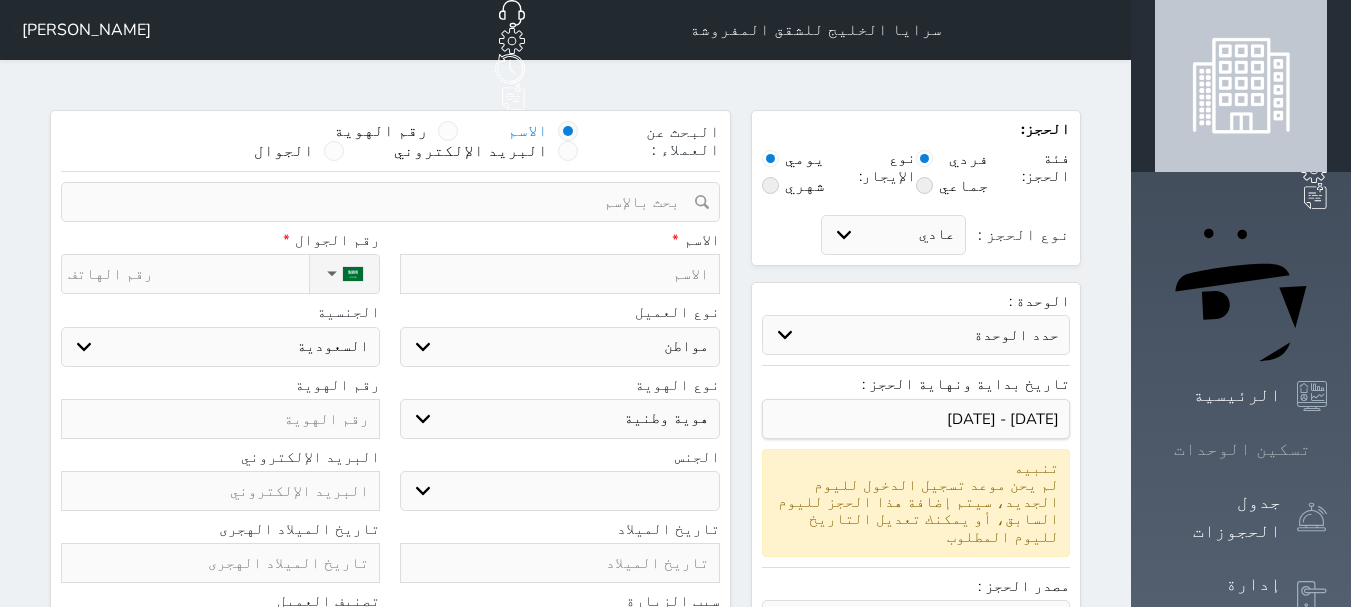 select 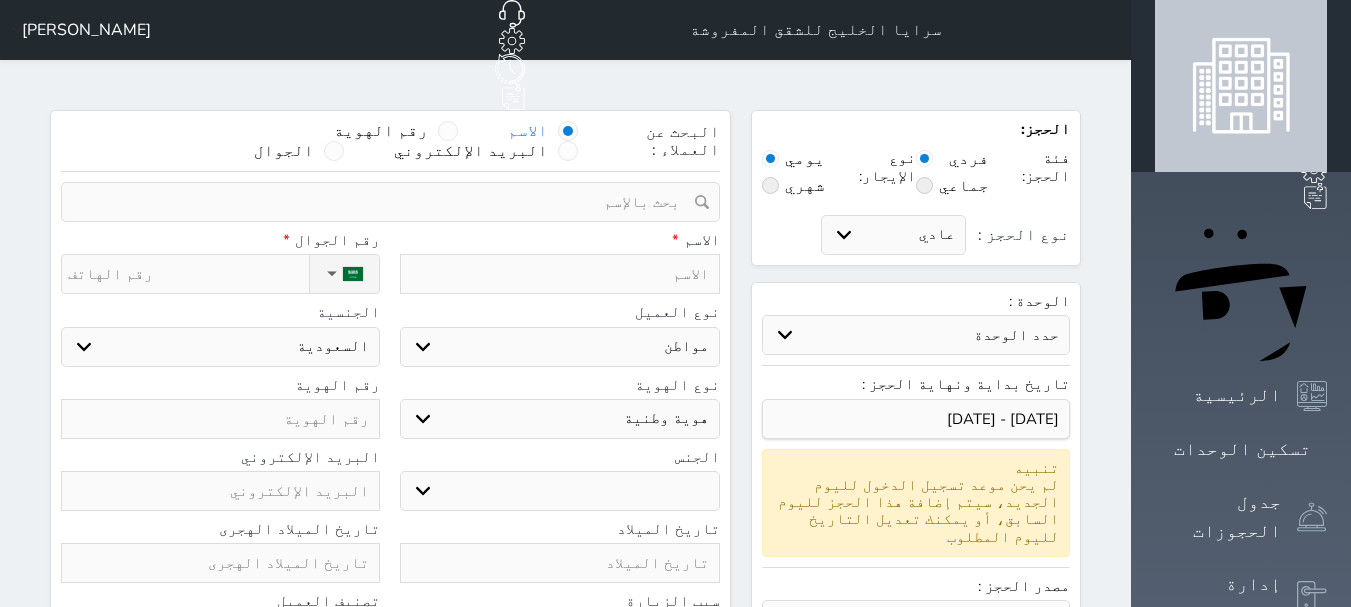 select 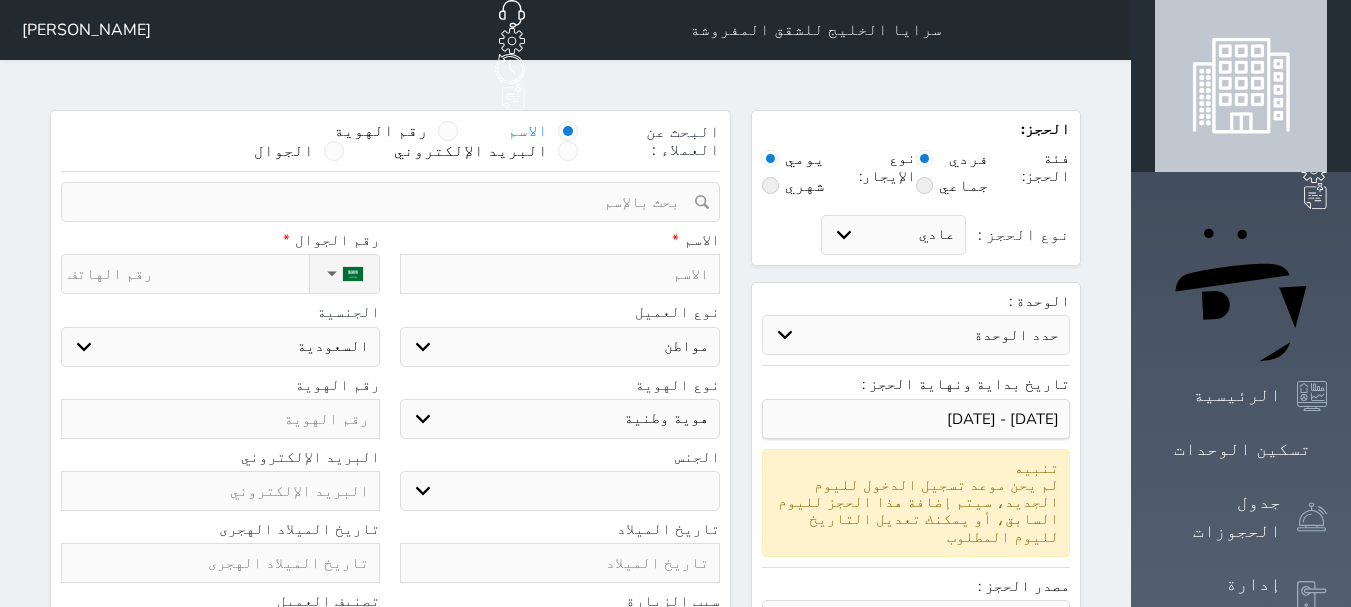 select 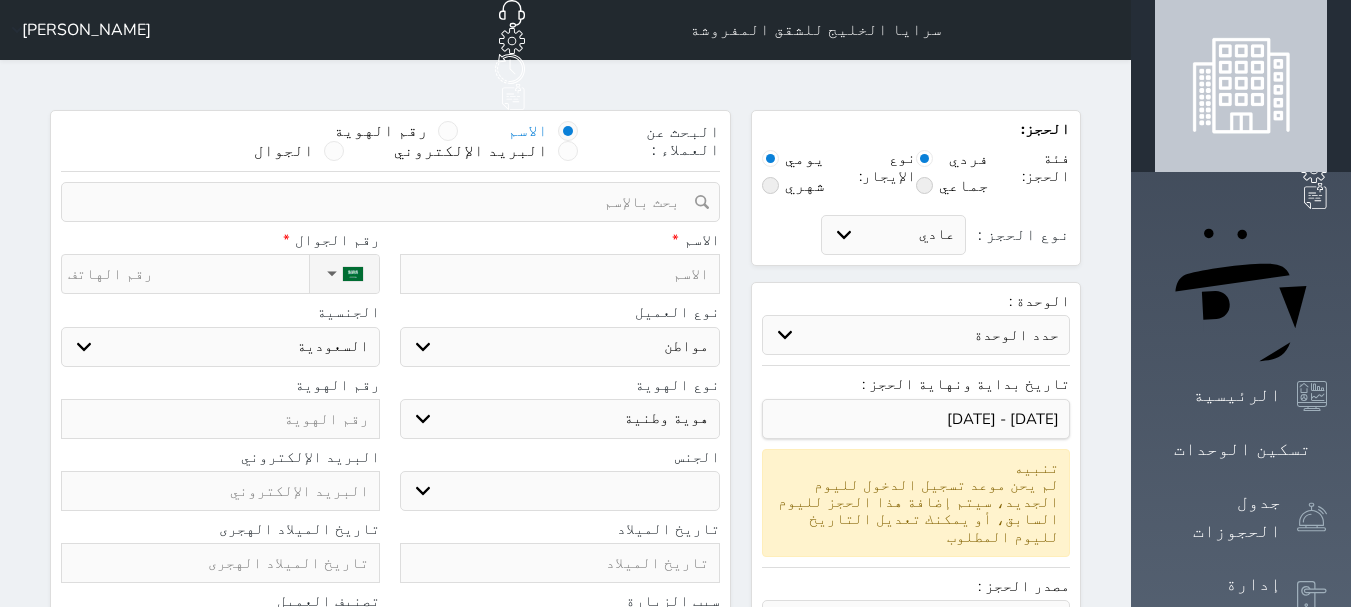 select 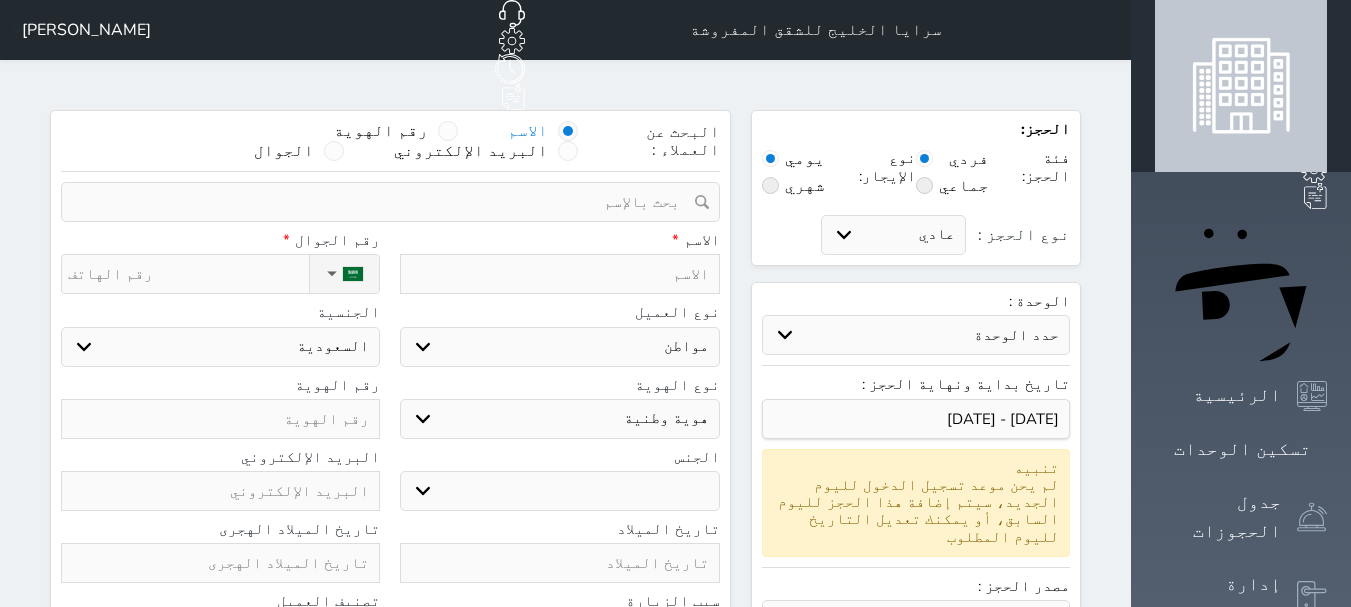 select 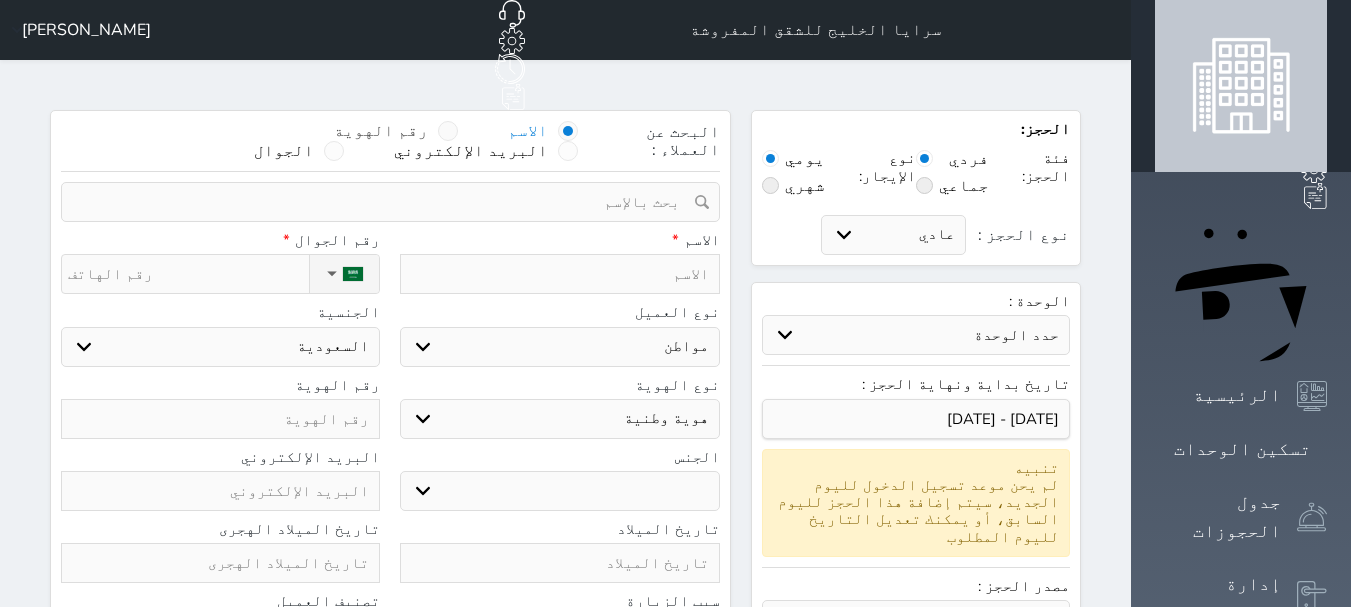 click at bounding box center [448, 131] 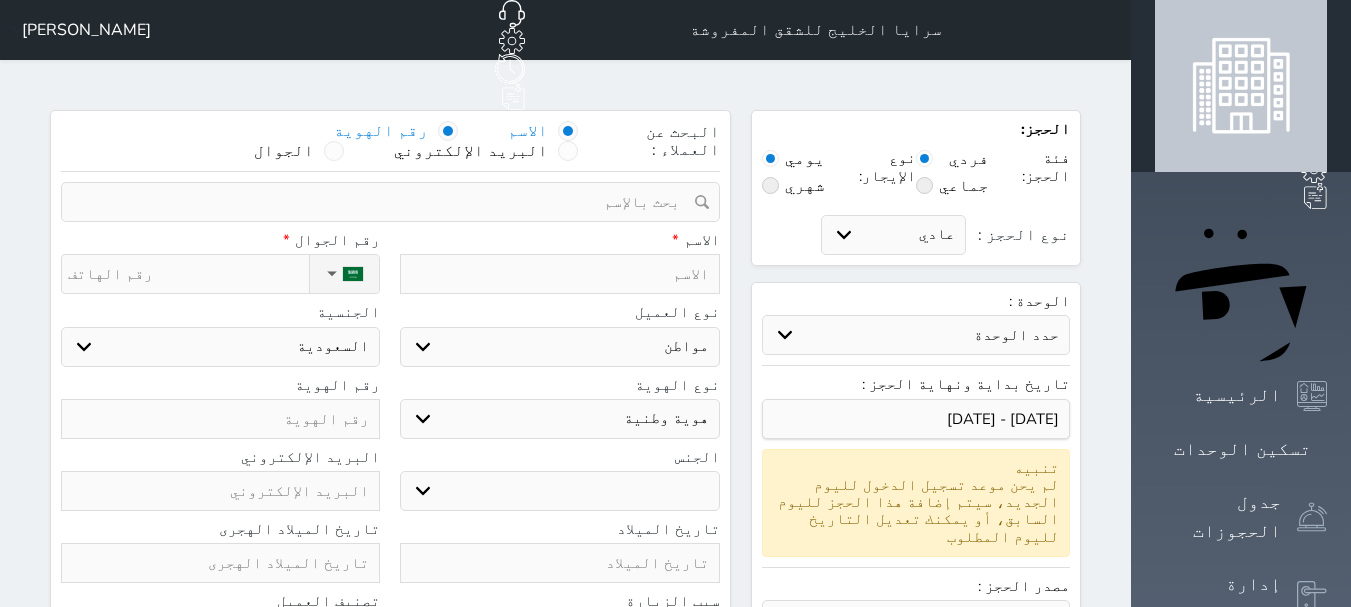 select 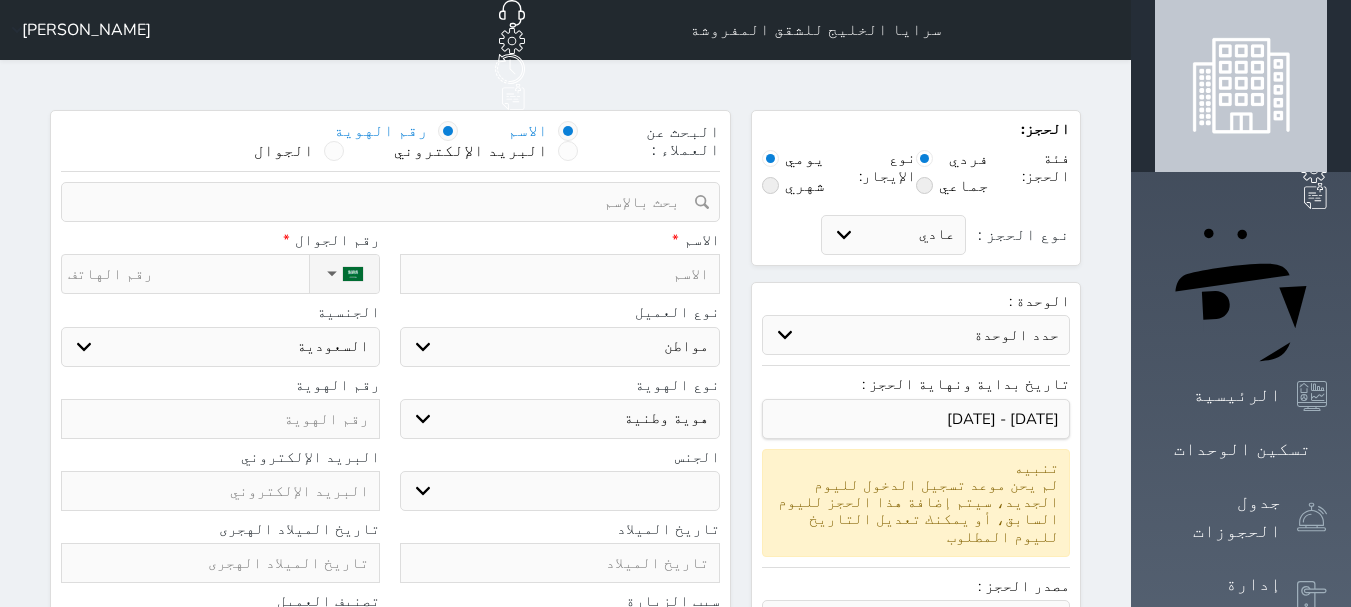 select 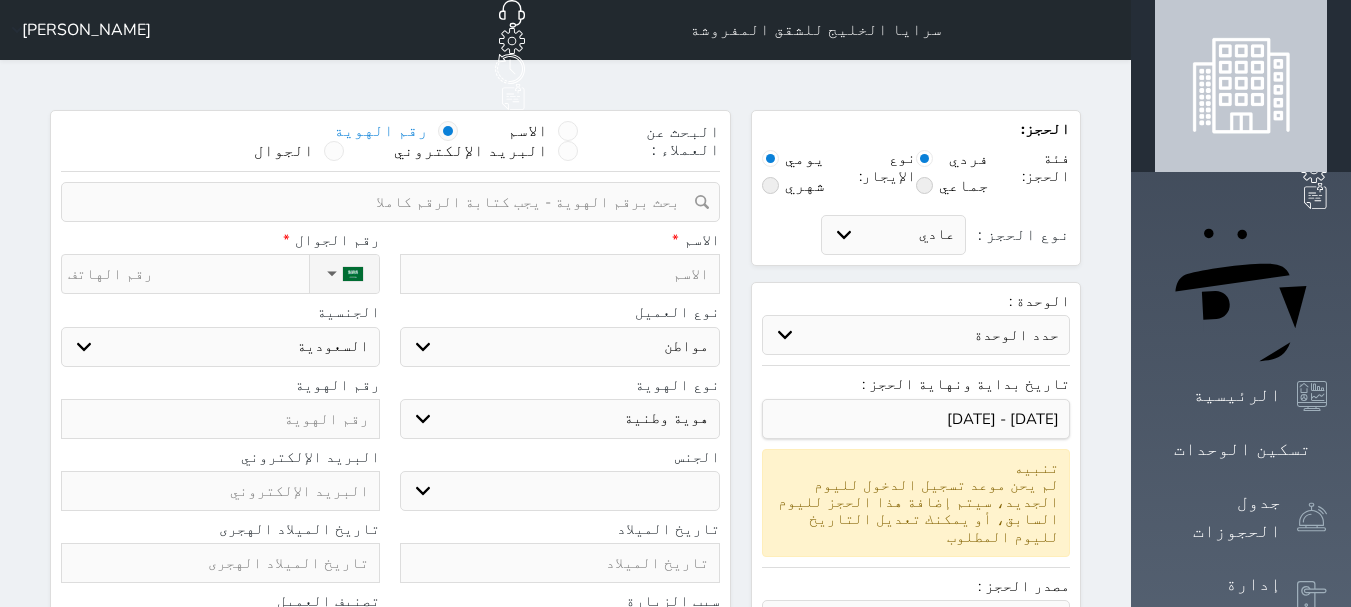 click at bounding box center (383, 202) 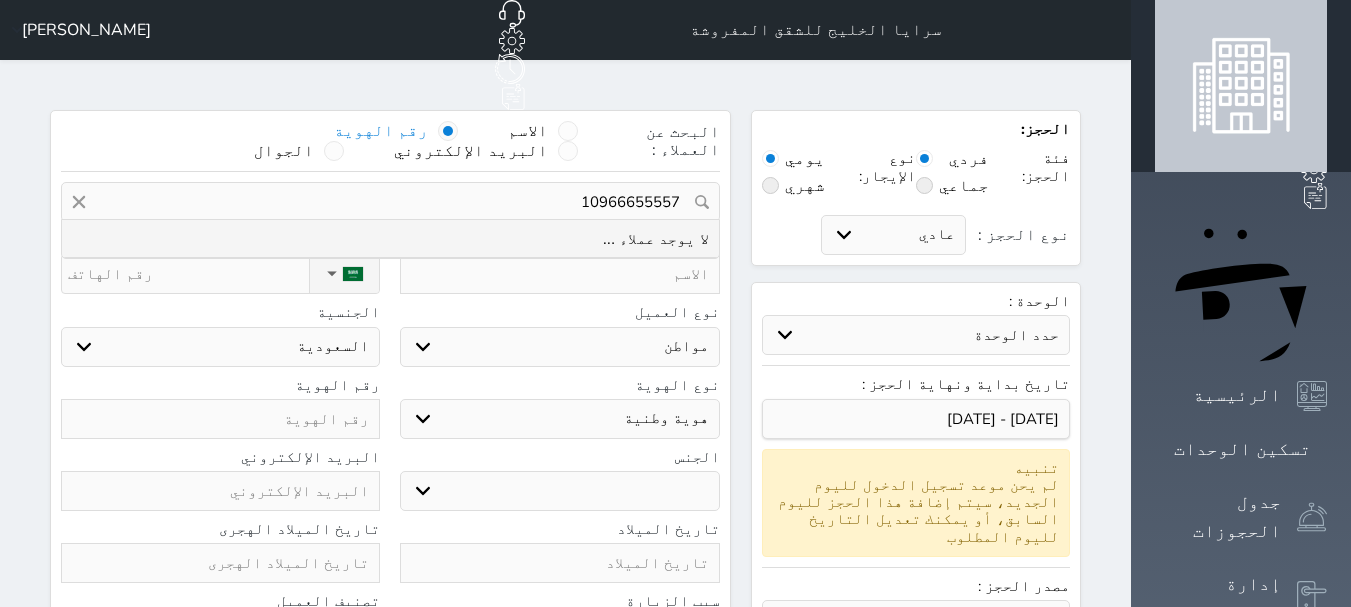 click on "10966655557" at bounding box center [390, 202] 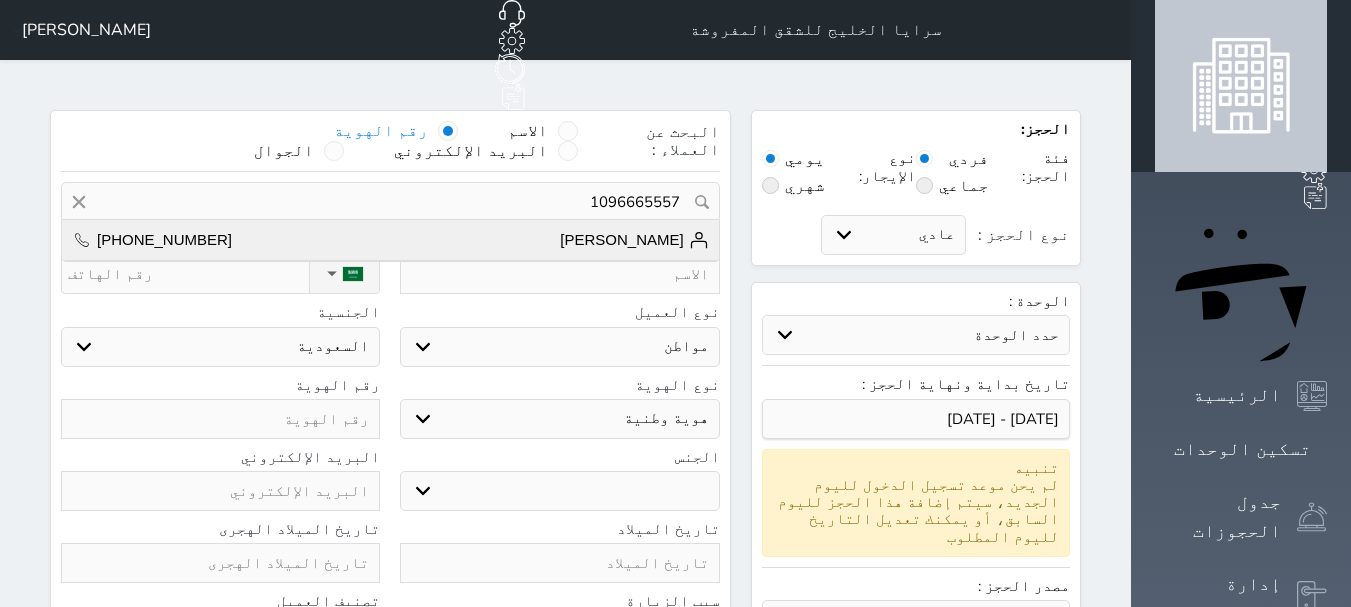 click on "[PERSON_NAME]" at bounding box center [634, 240] 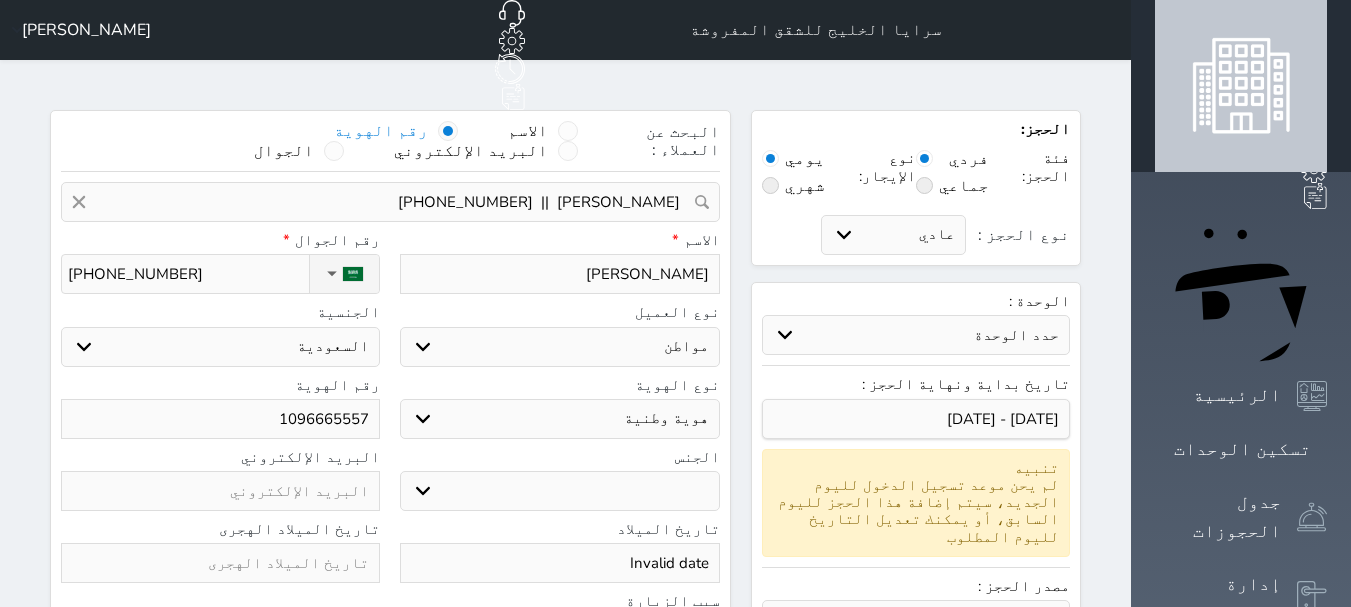 click on "حجز جماعي جديد   حجز جديد             الرئيسية     تسكين الوحدات     جدول الحجوزات     إدارة الحجوزات     POS     الإدارة المالية     العملاء     تقييمات العملاء     الوحدات     الخدمات     التقارير     الإعدادات                                 المدفوعات الالكترونية     الدعم الفني" at bounding box center (1241, 865) 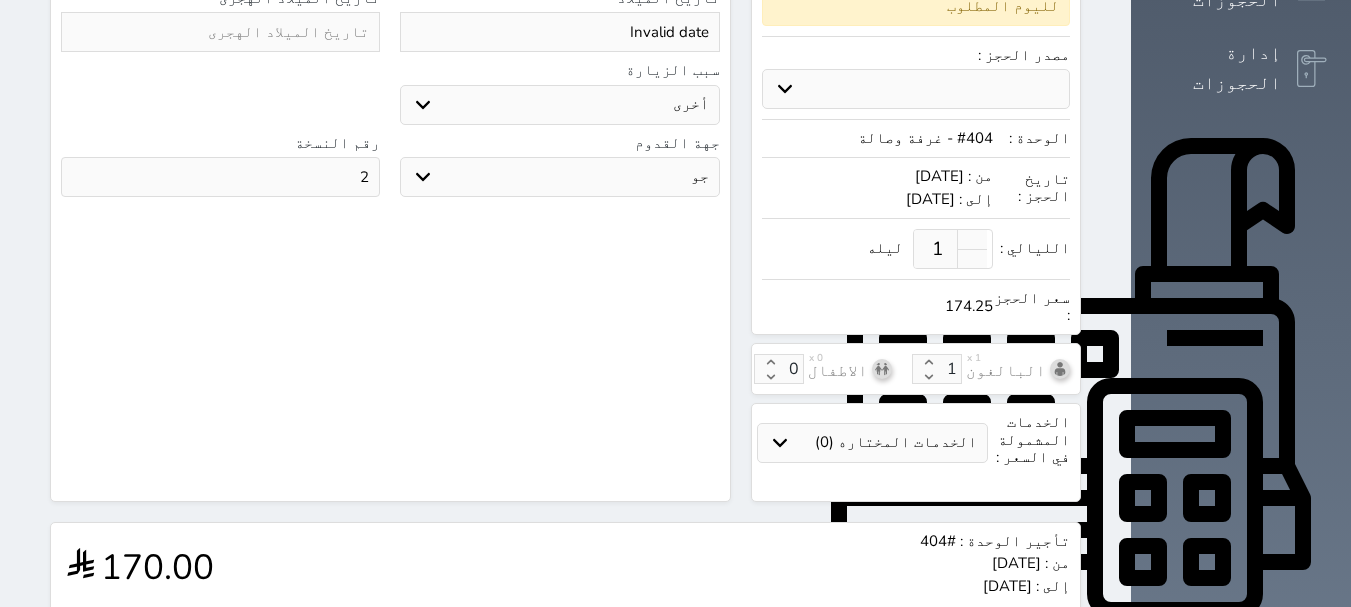 scroll, scrollTop: 702, scrollLeft: 0, axis: vertical 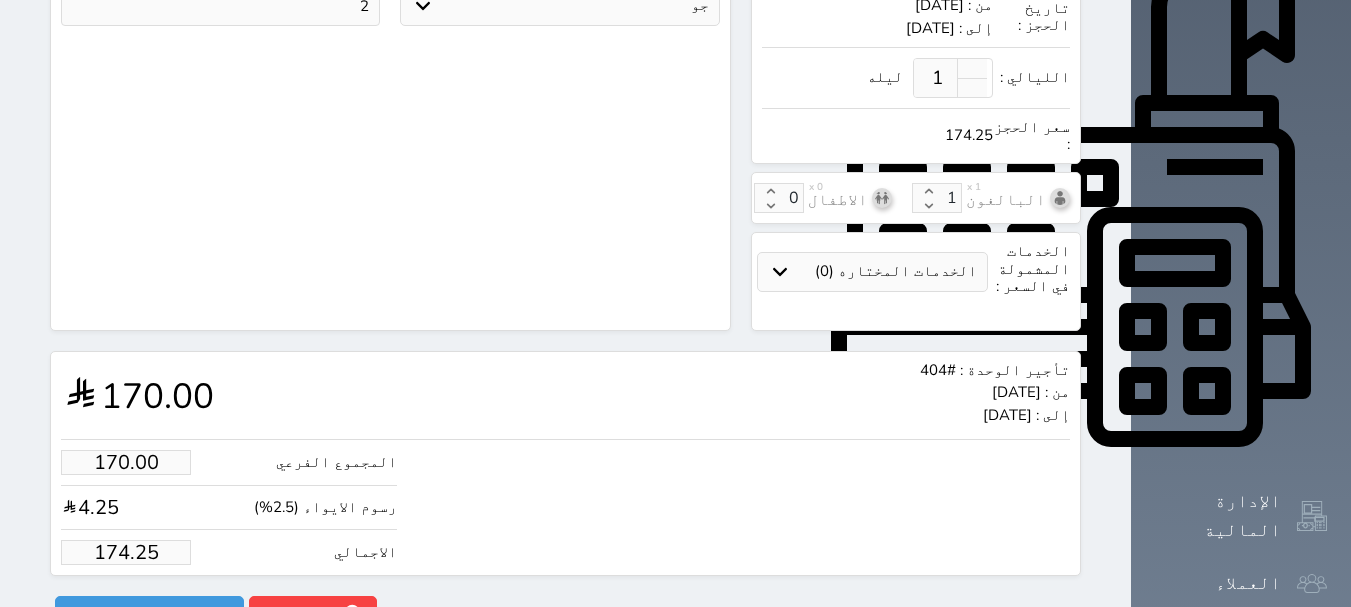 click on "174.25" at bounding box center [126, 552] 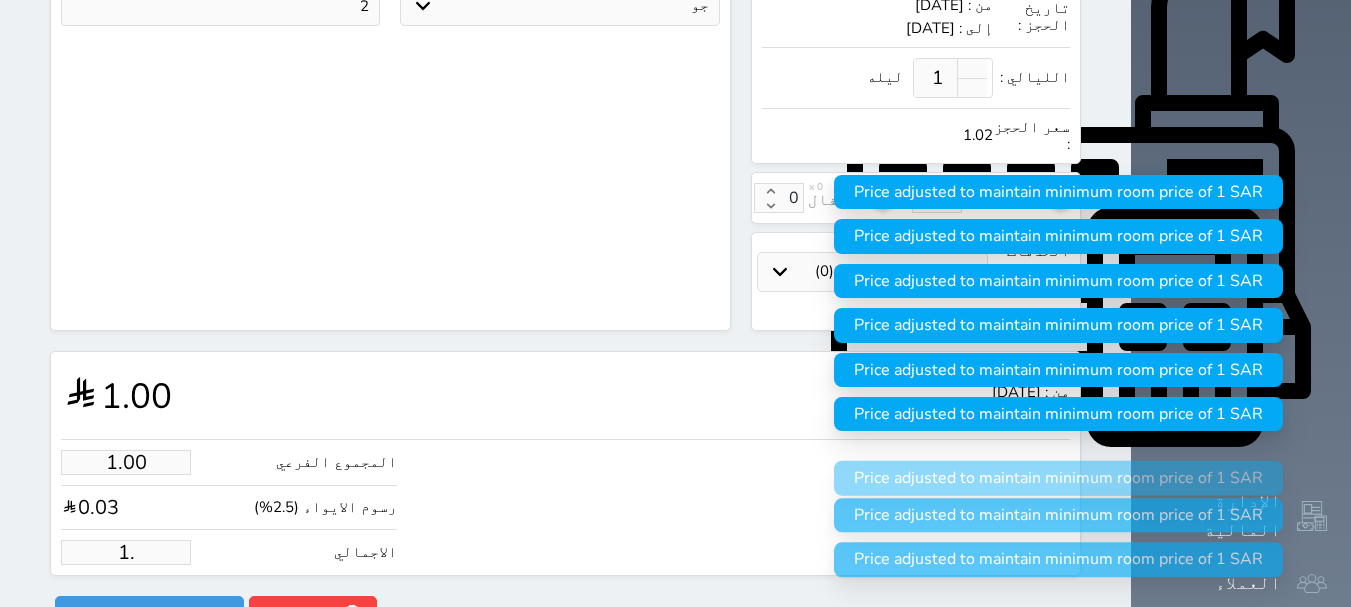 type on "1" 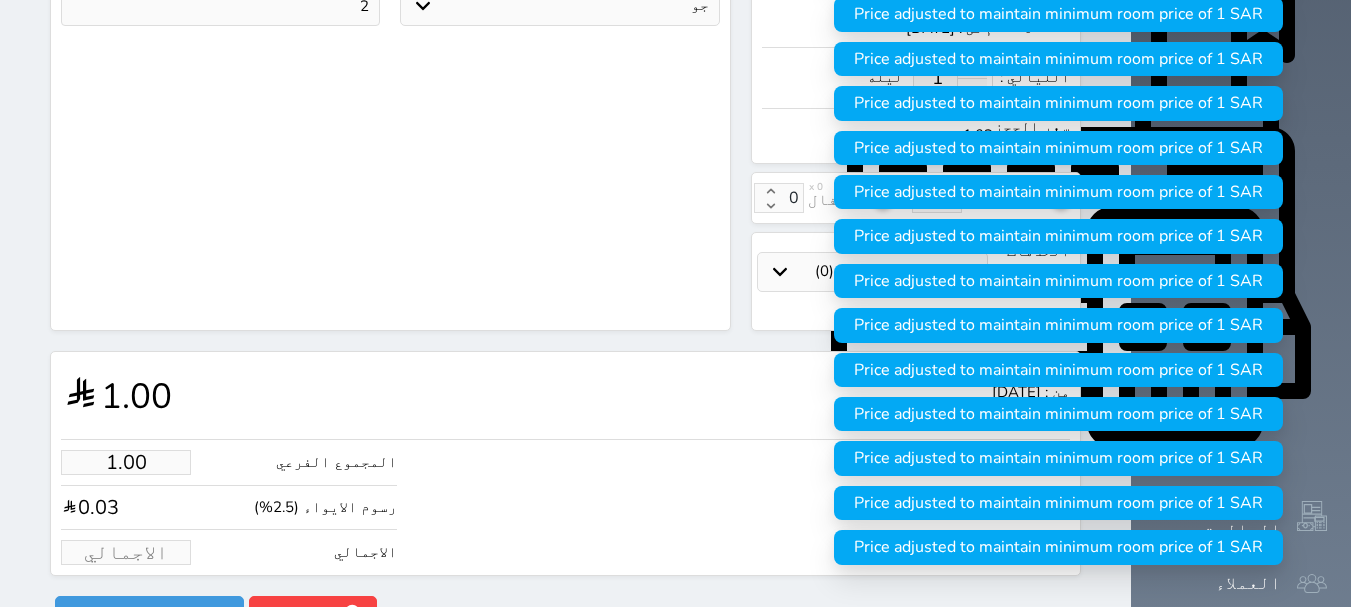 type on "1" 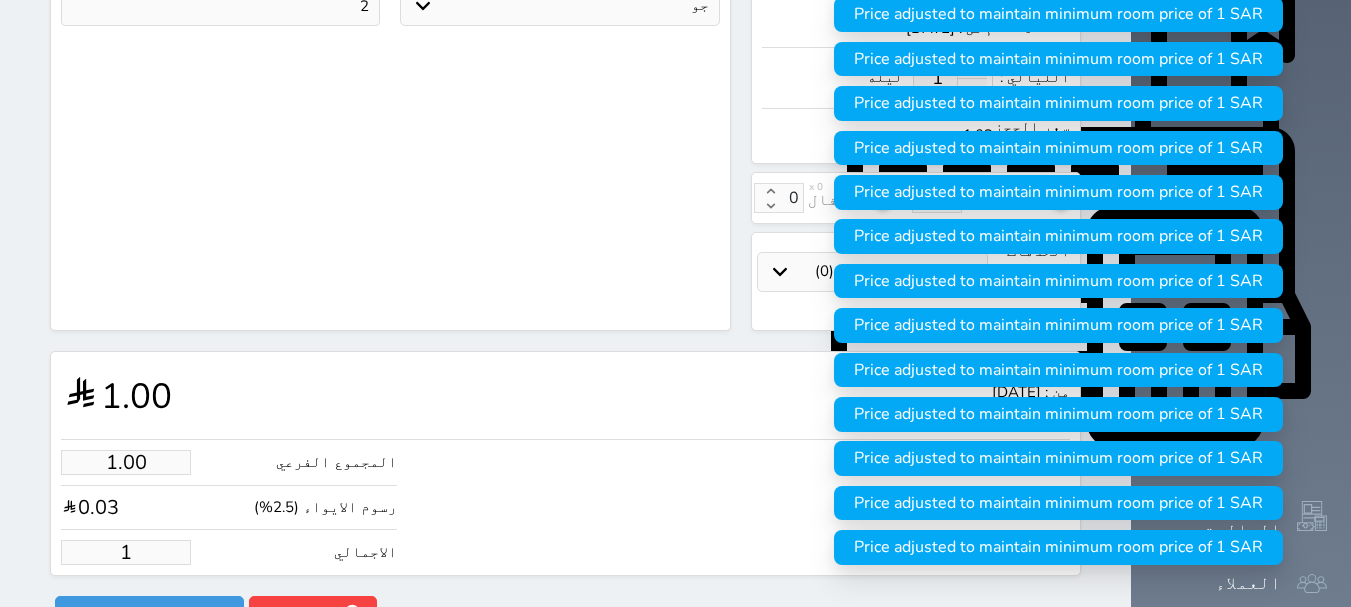 type on "15.61" 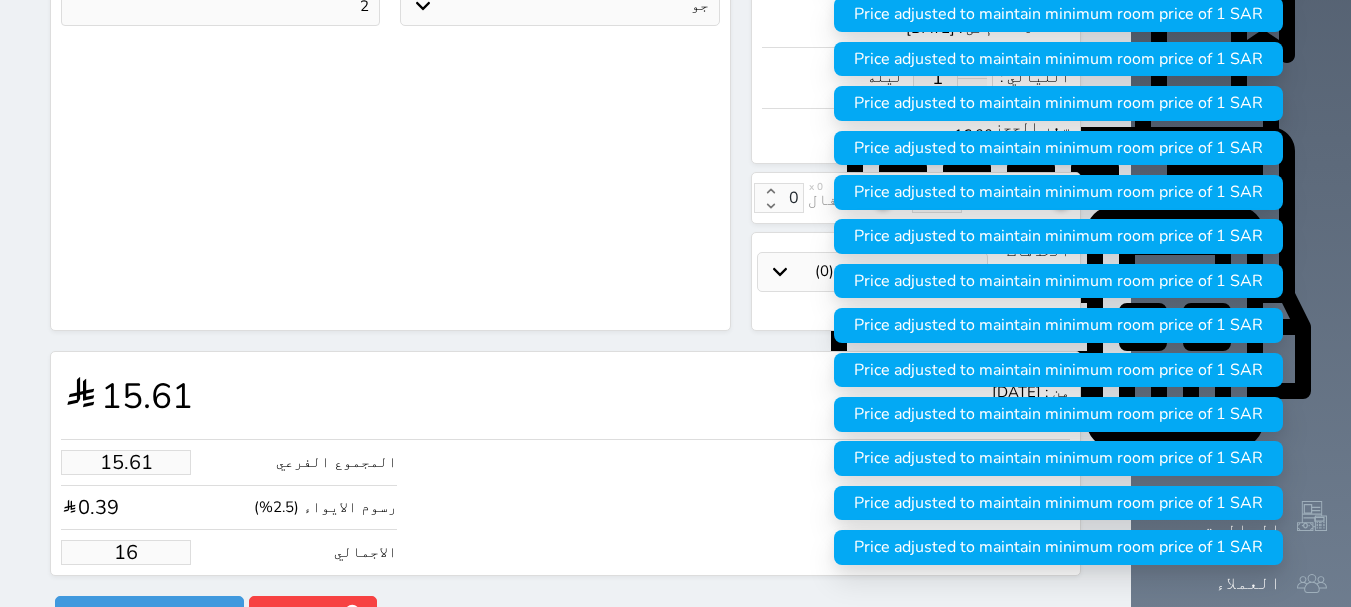 type on "156.10" 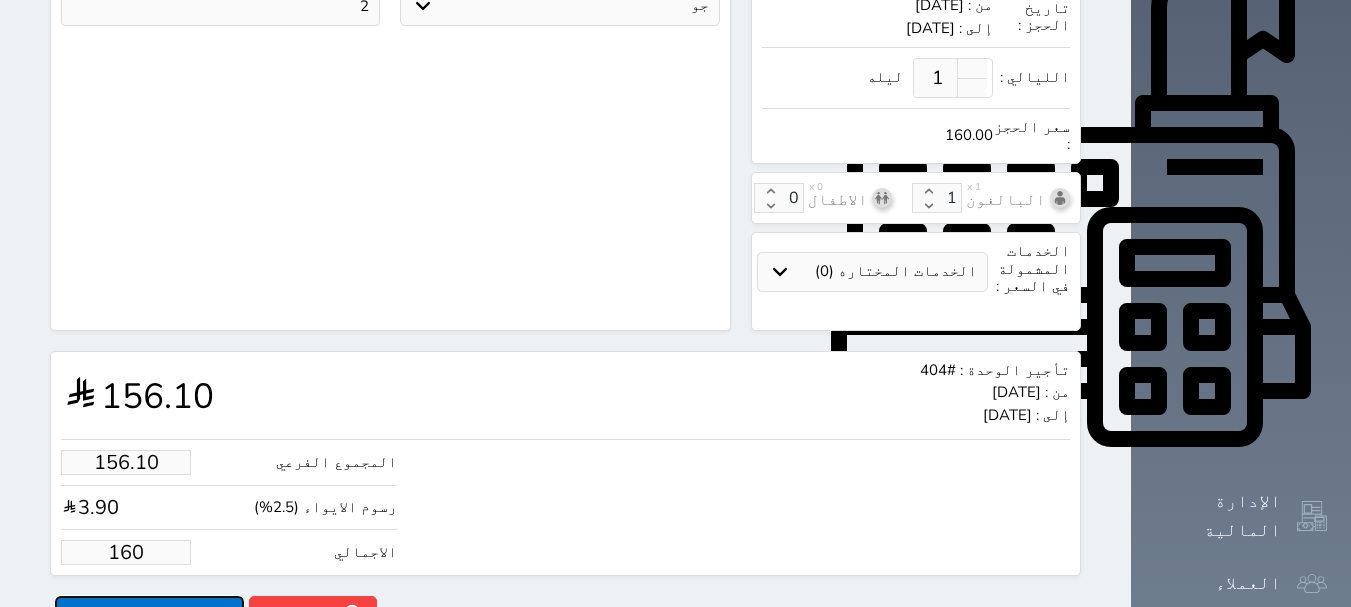 type on "160.00" 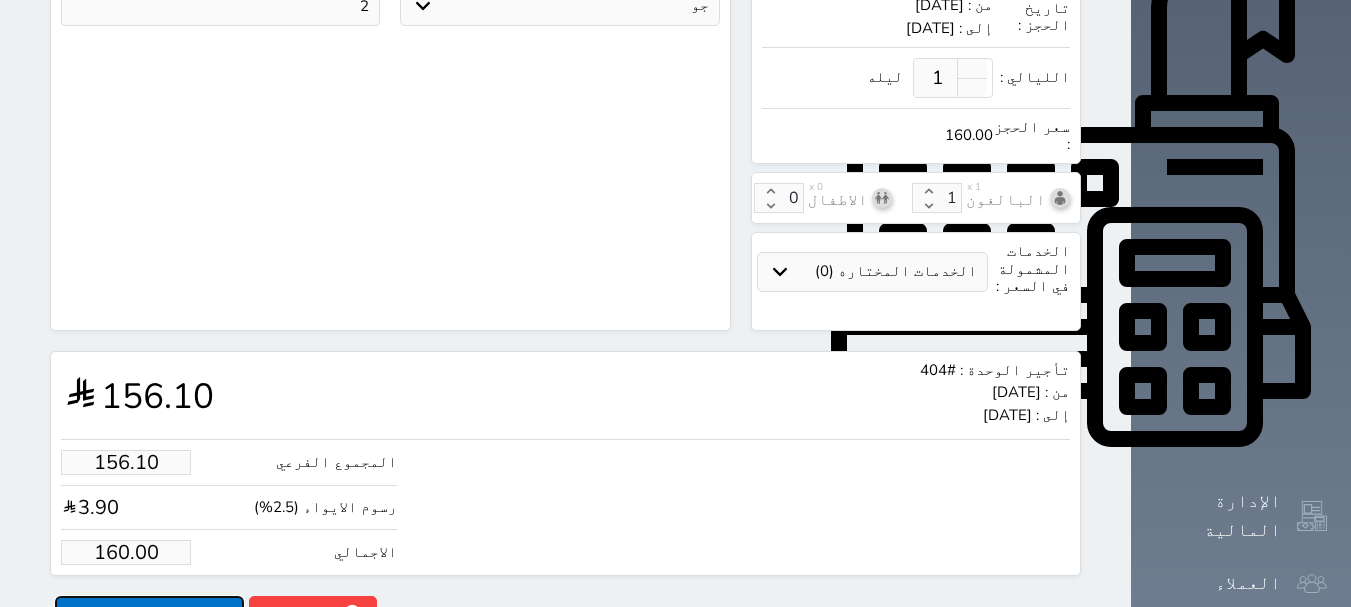click on "حجز" at bounding box center (149, 613) 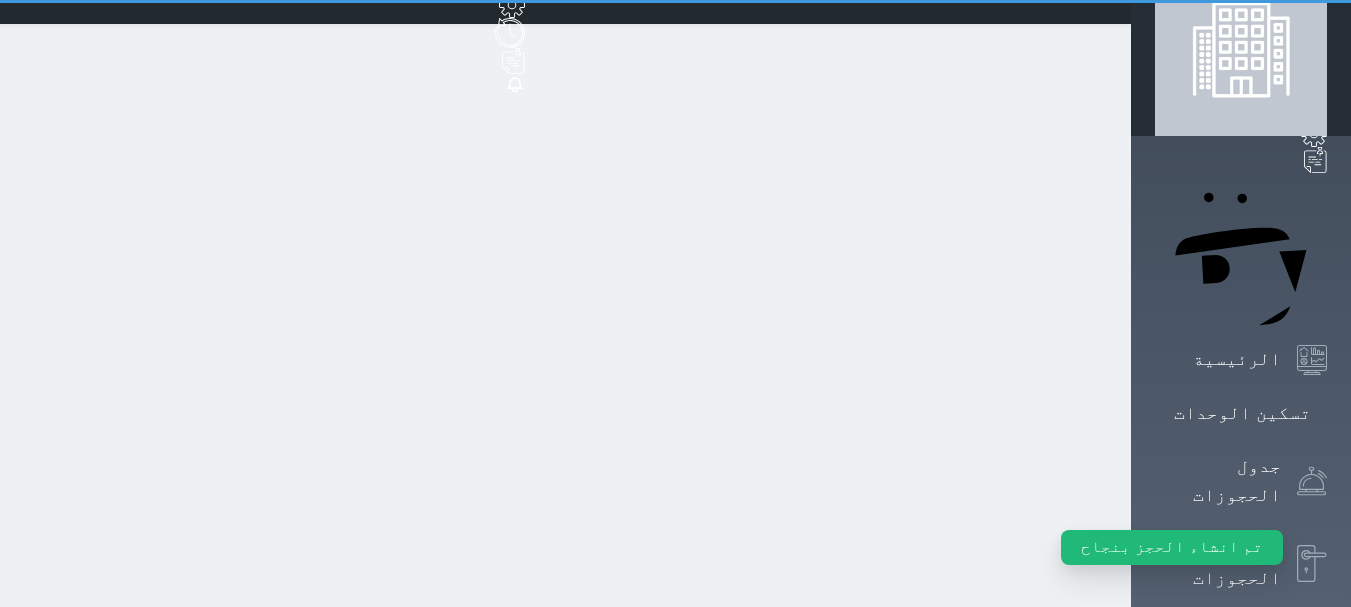 scroll, scrollTop: 0, scrollLeft: 0, axis: both 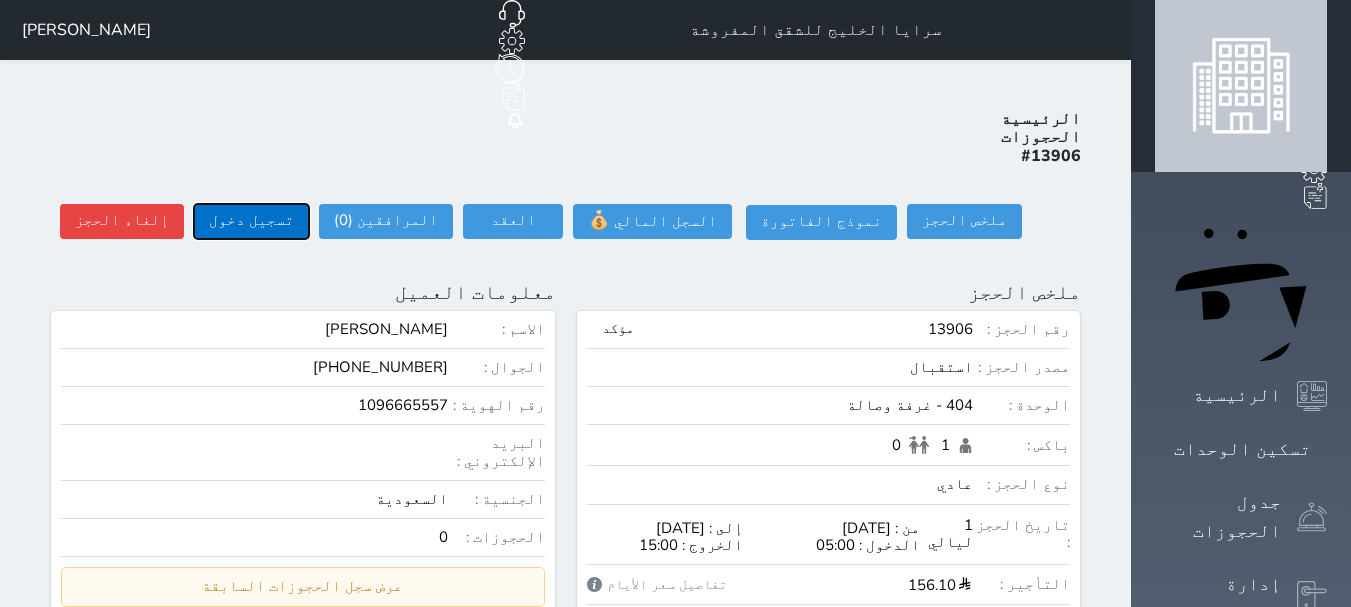 click on "تسجيل دخول" at bounding box center [251, 221] 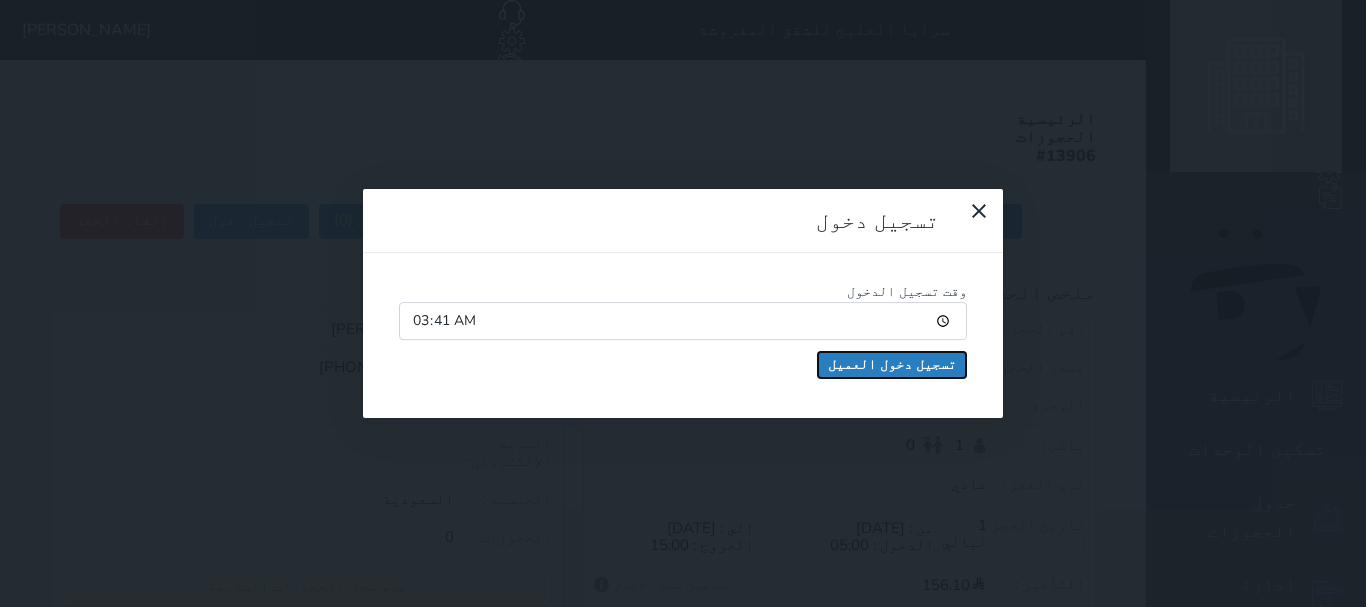 click on "تسجيل دخول العميل" at bounding box center (892, 365) 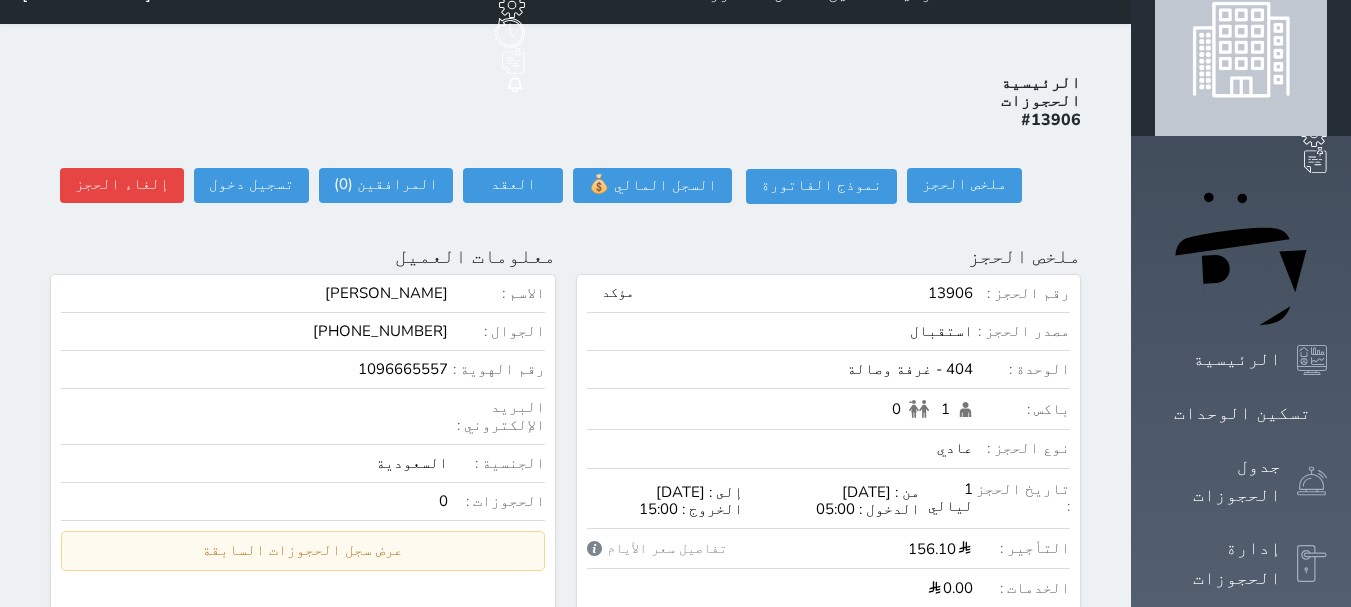 scroll, scrollTop: 0, scrollLeft: 0, axis: both 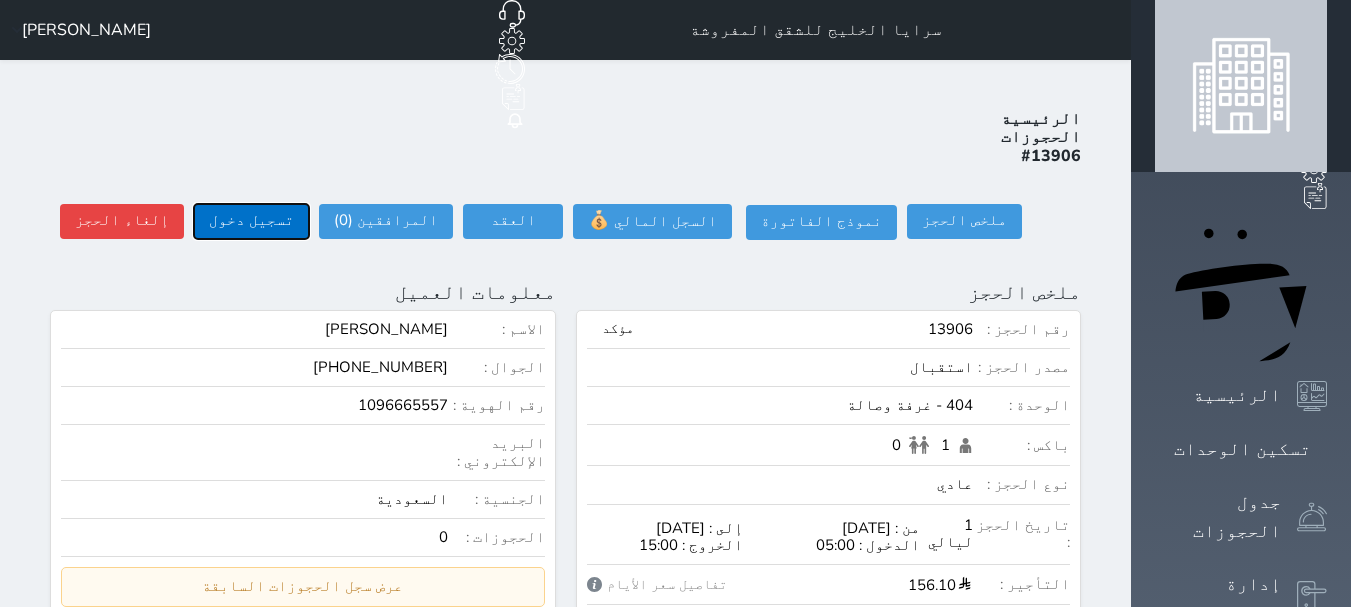 click on "تسجيل دخول" at bounding box center (251, 221) 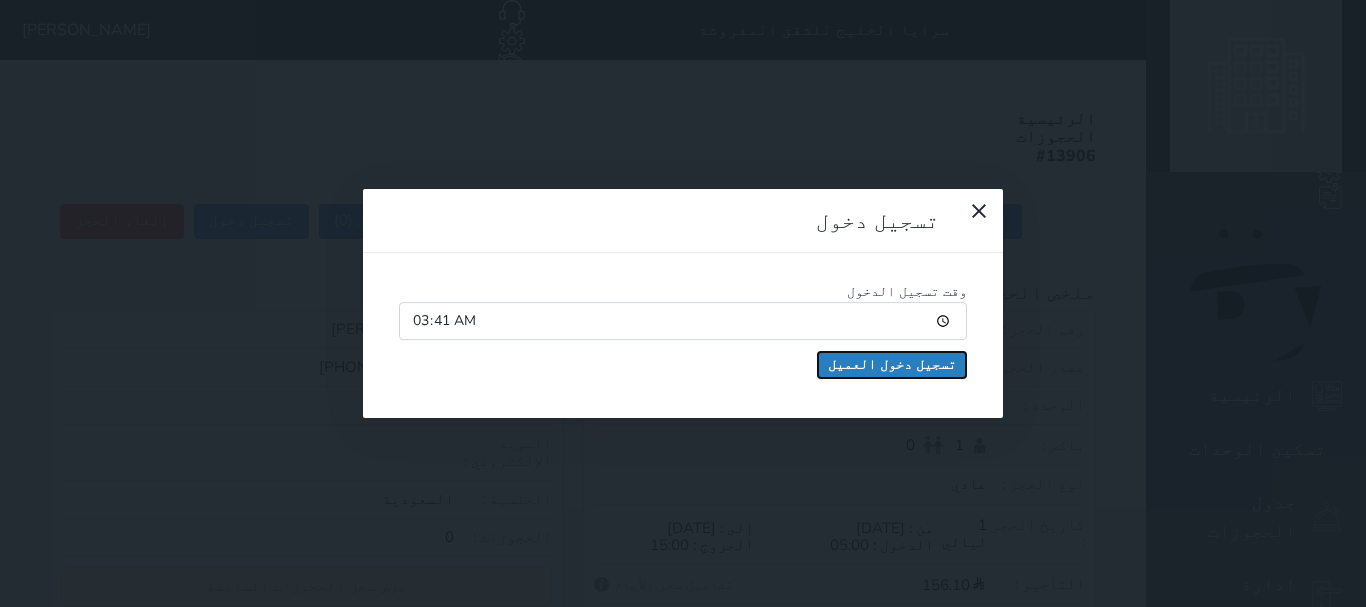 click on "تسجيل دخول العميل" at bounding box center (892, 365) 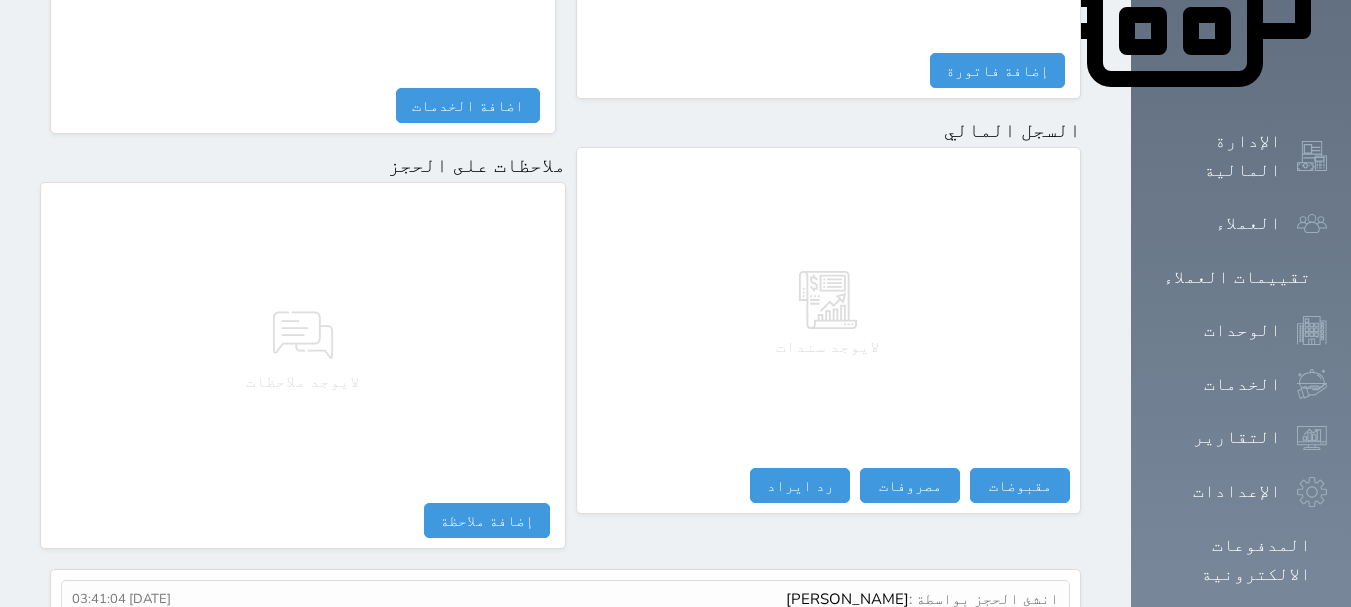 scroll, scrollTop: 1096, scrollLeft: 0, axis: vertical 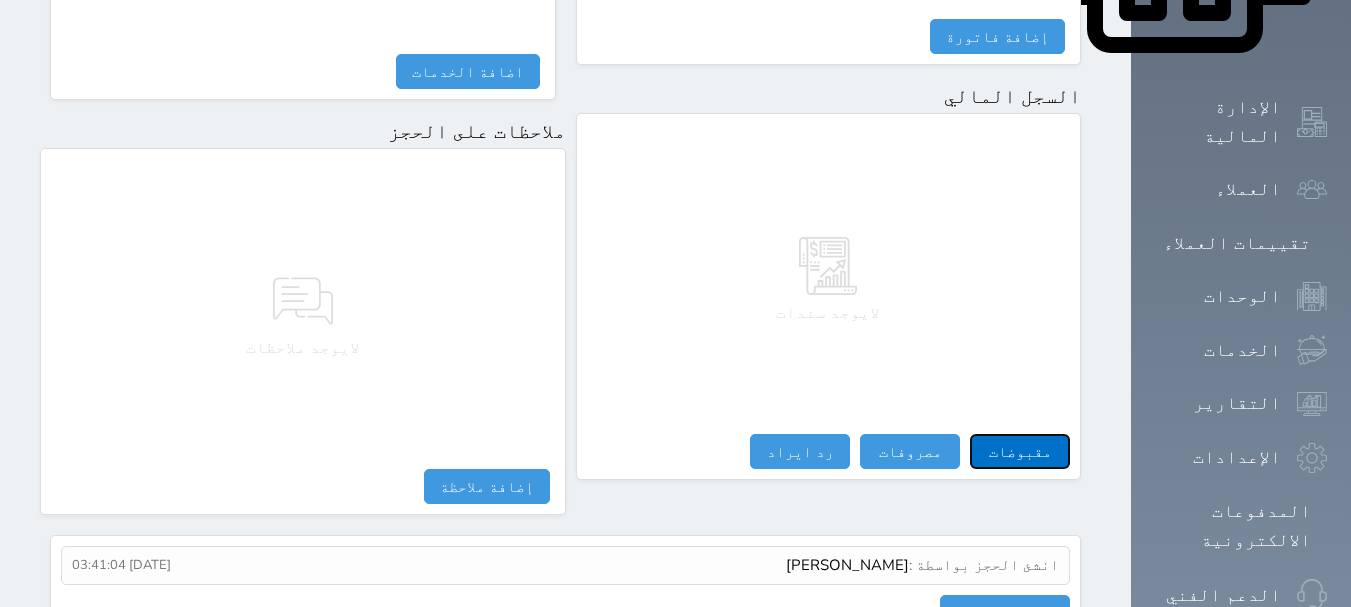 click on "مقبوضات" at bounding box center (1020, 451) 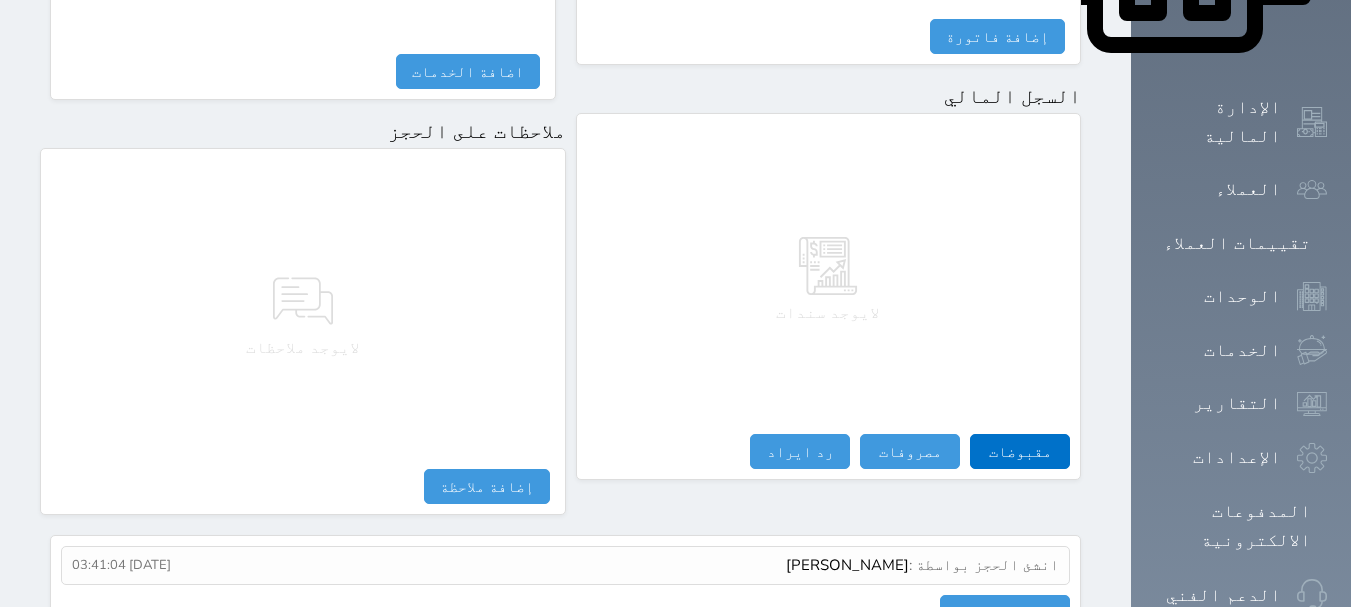 click on "مقبوضات                 النوع  *    اختيار     التاريخ *   [DATE] 03:41   من *   [PERSON_NAME]   المبلغ *   0   لأجل *     طريقة الدفع *   اختر طريقة الدفع   دفع نقدى   تحويل بنكى   مدى   بطاقة ائتمان   آجل   ملاحظات         حفظ" at bounding box center (0, 0) 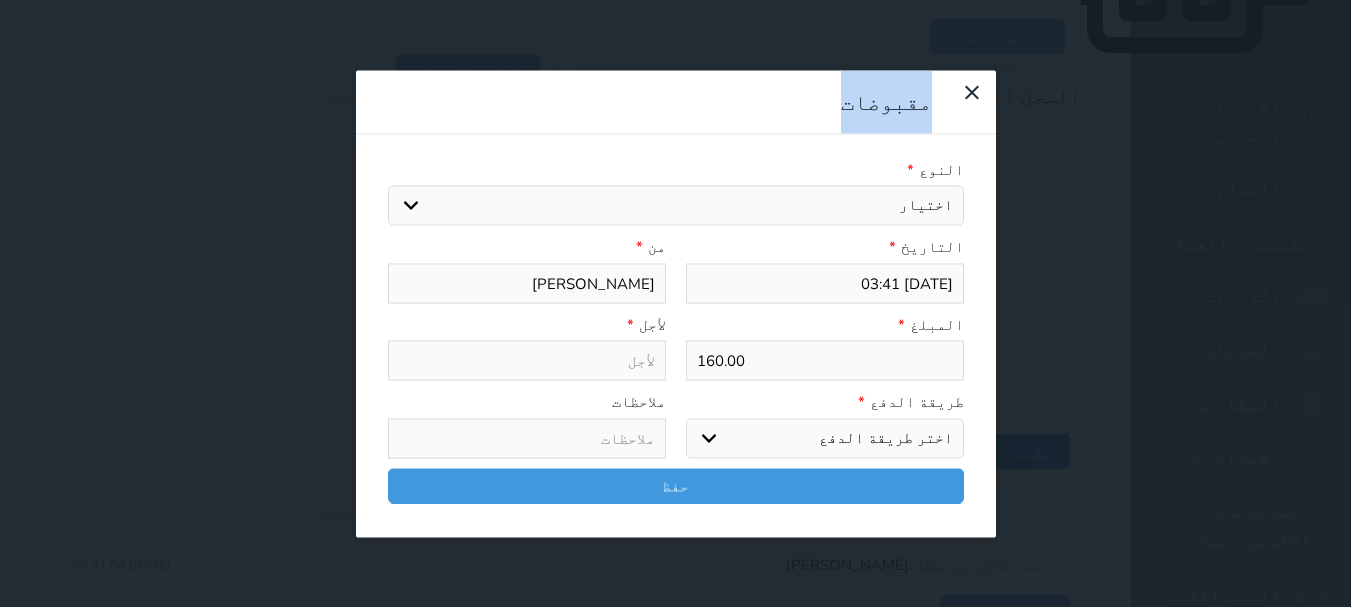 select 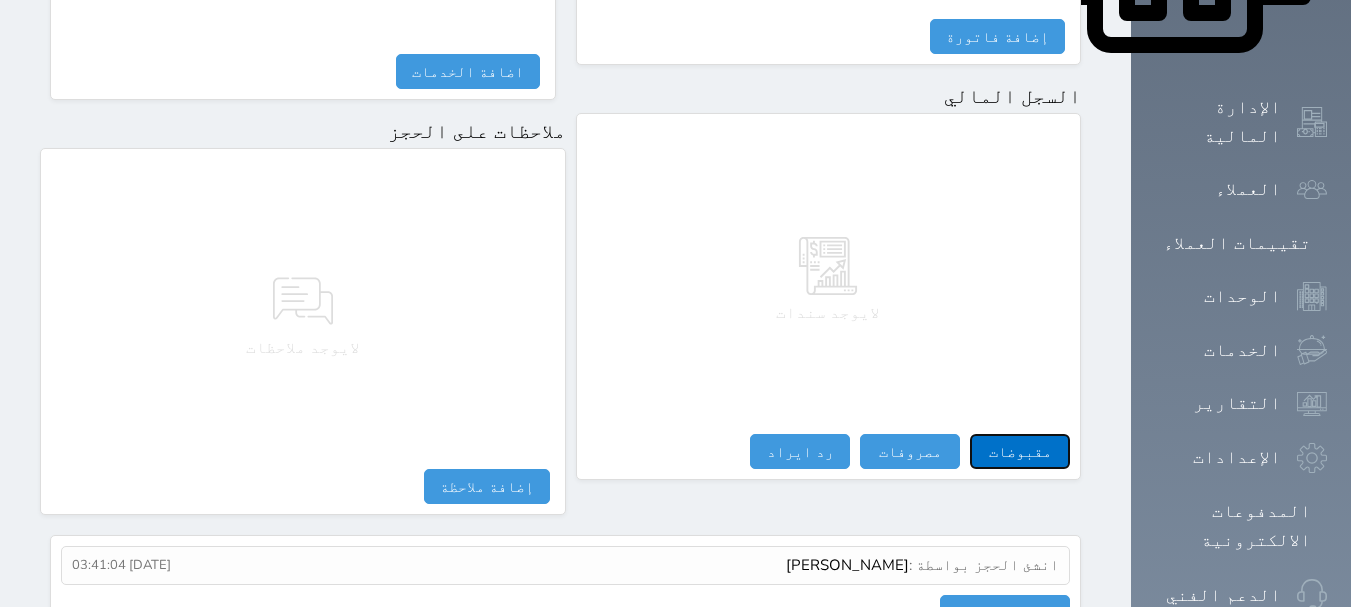 click on "مقبوضات" at bounding box center [1020, 451] 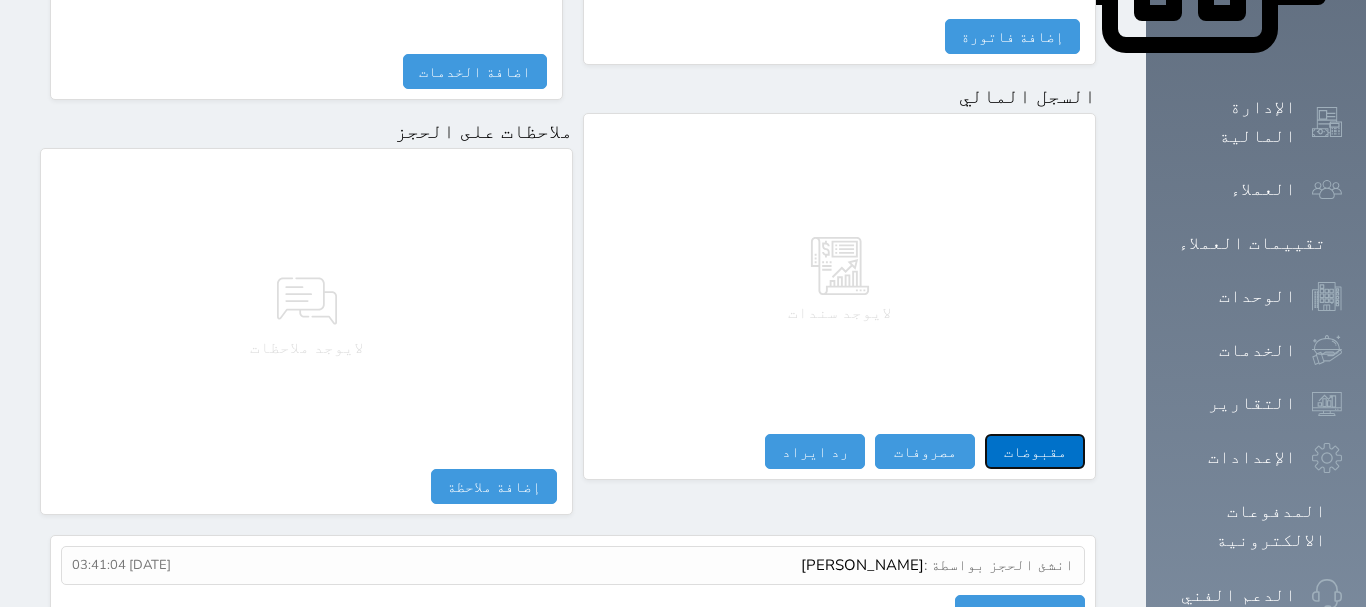 select 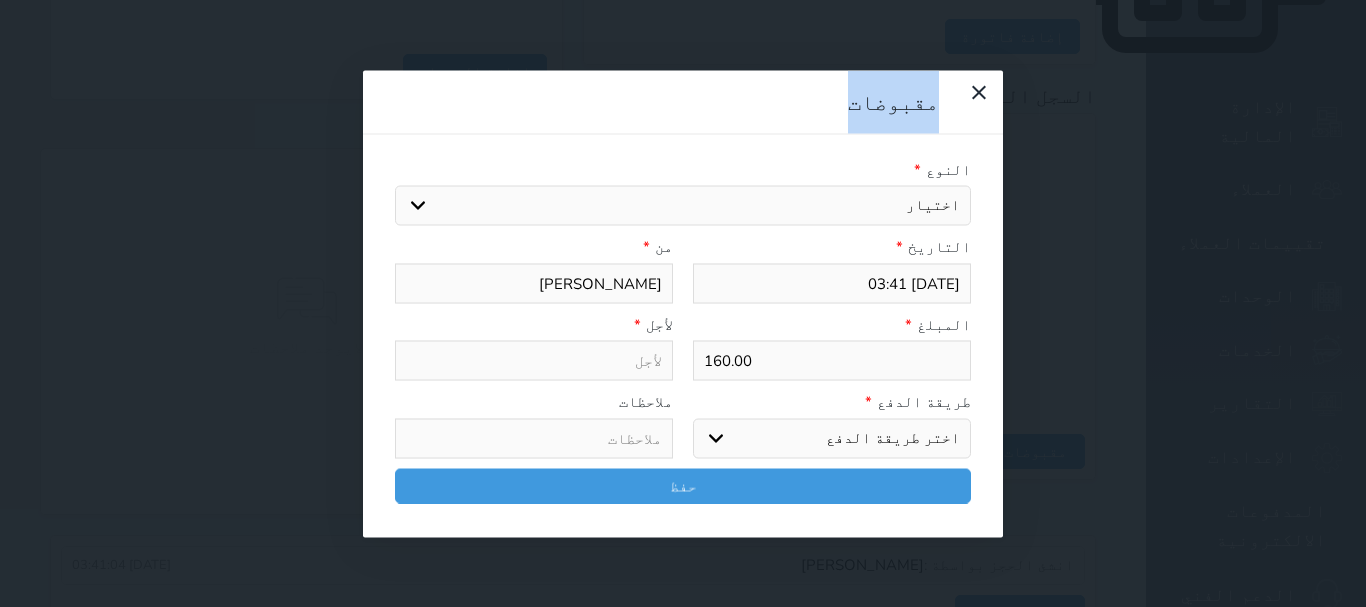 click on "اختيار   مقبوضات عامة قيمة إيجار فواتير تامين عربون لا ينطبق آخر مغسلة واي فاي - الإنترنت مواقف السيارات طعام الأغذية والمشروبات مشروبات المشروبات الباردة المشروبات الساخنة الإفطار غداء عشاء مخبز و كعك حمام سباحة الصالة الرياضية سبا و خدمات الجمال اختيار وإسقاط (خدمات النقل) ميني بار كابل - تلفزيون سرير إضافي تصفيف الشعر التسوق خدمات الجولات السياحية المنظمة خدمات الدليل السياحي" at bounding box center (683, 206) 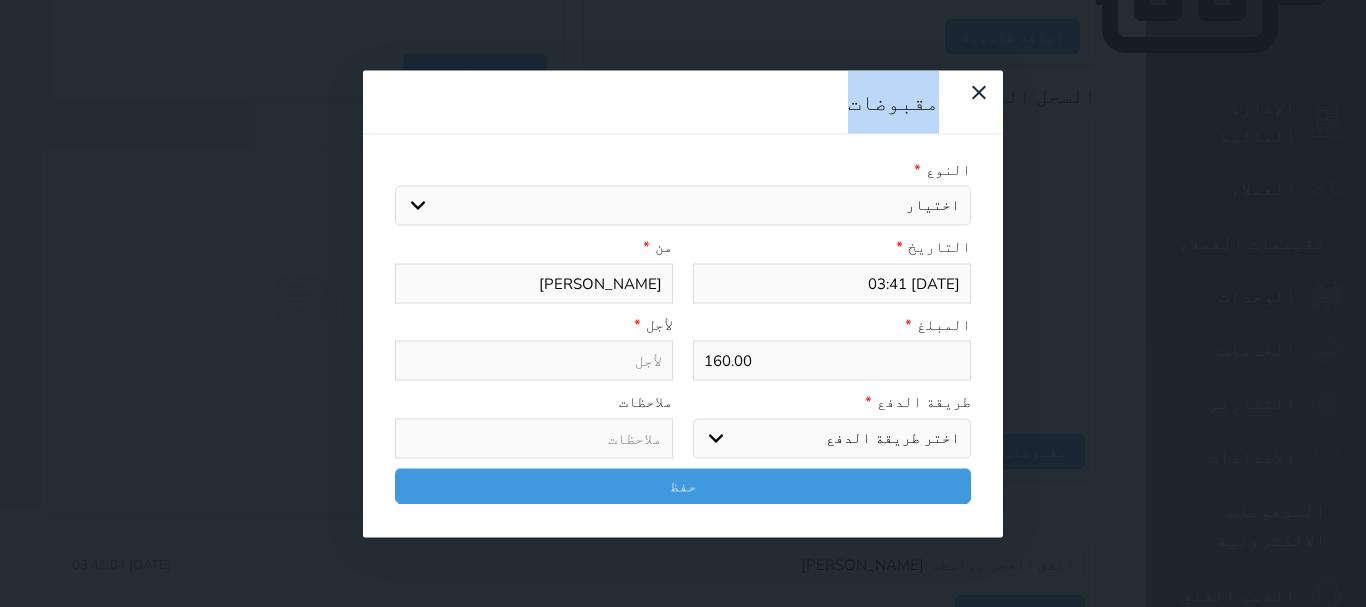 click on "اختر طريقة الدفع   دفع نقدى   تحويل بنكى   مدى   بطاقة ائتمان   آجل" at bounding box center [832, 438] 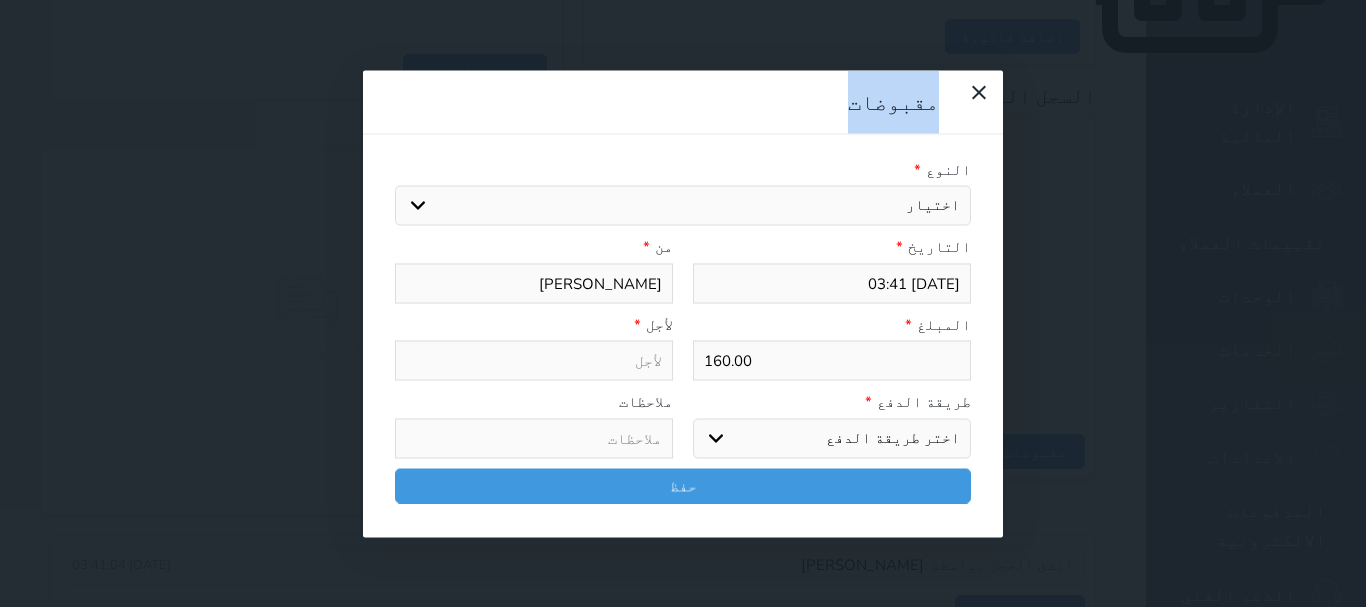 click on "اختر طريقة الدفع   دفع نقدى   تحويل بنكى   مدى   بطاقة ائتمان   آجل" at bounding box center (832, 438) 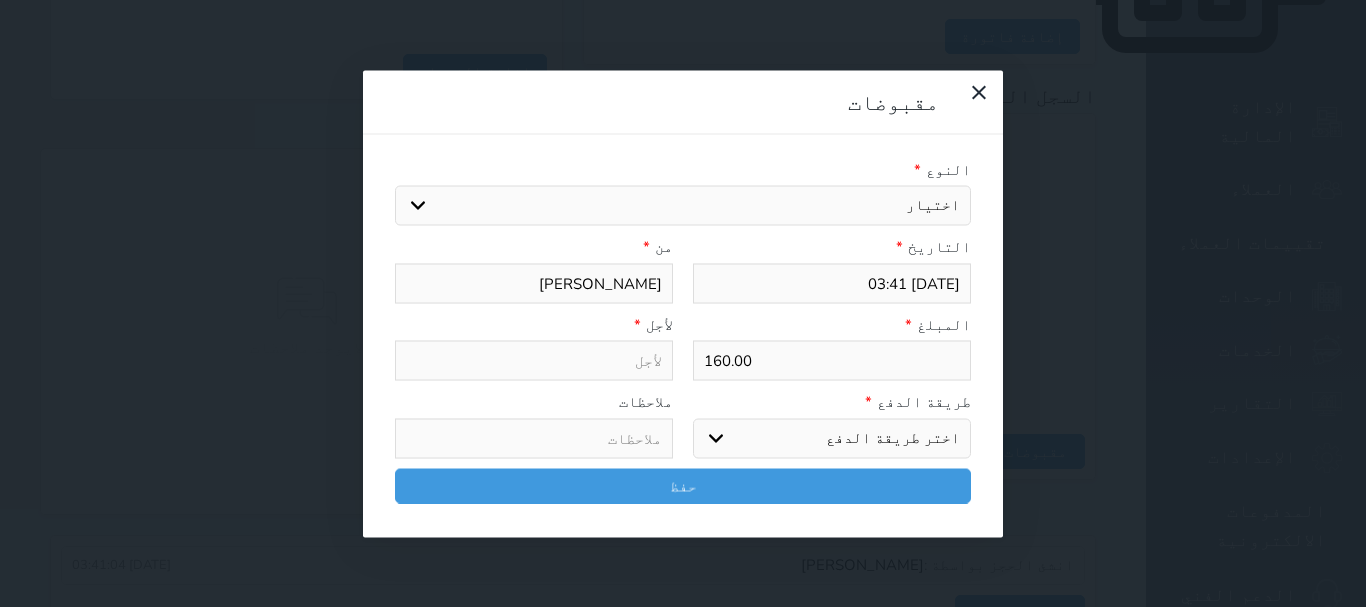 click on "160.00" at bounding box center (832, 361) 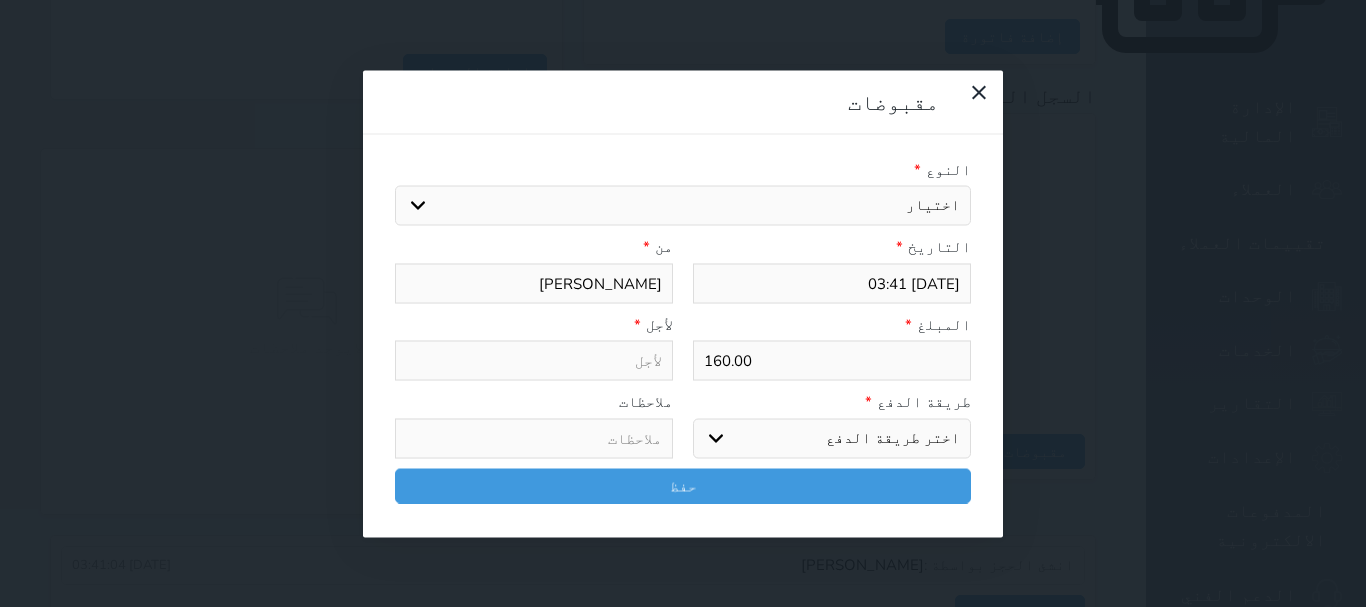 click on "160.00" at bounding box center [832, 361] 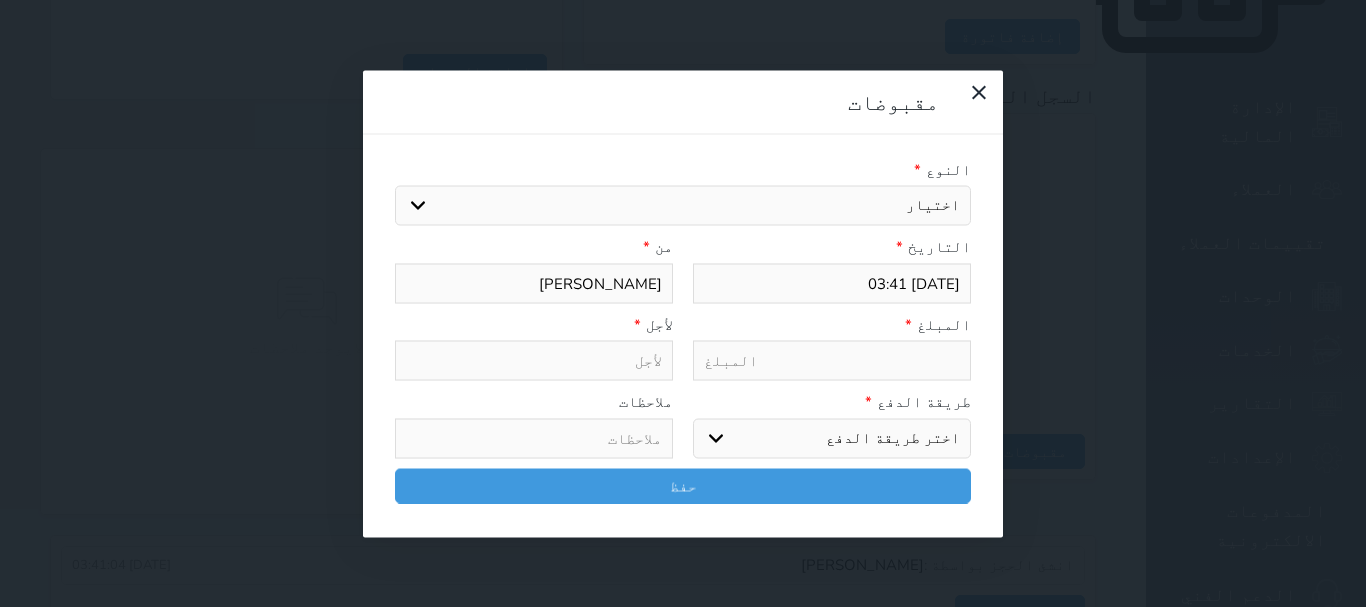 select 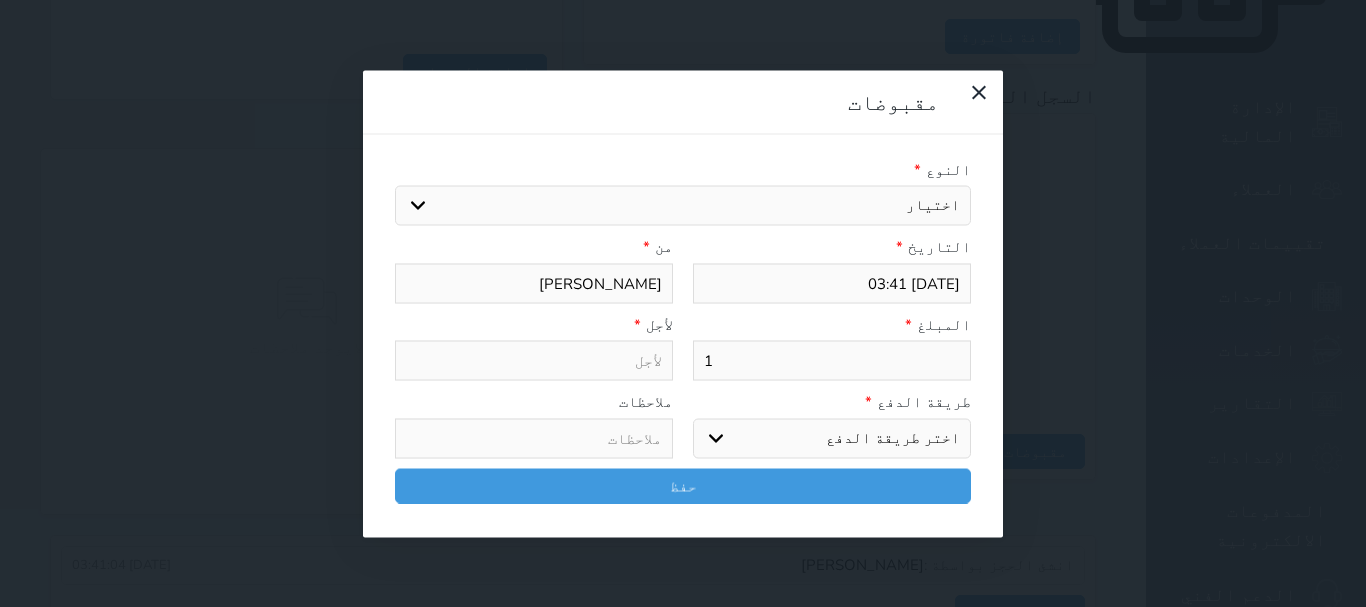 select 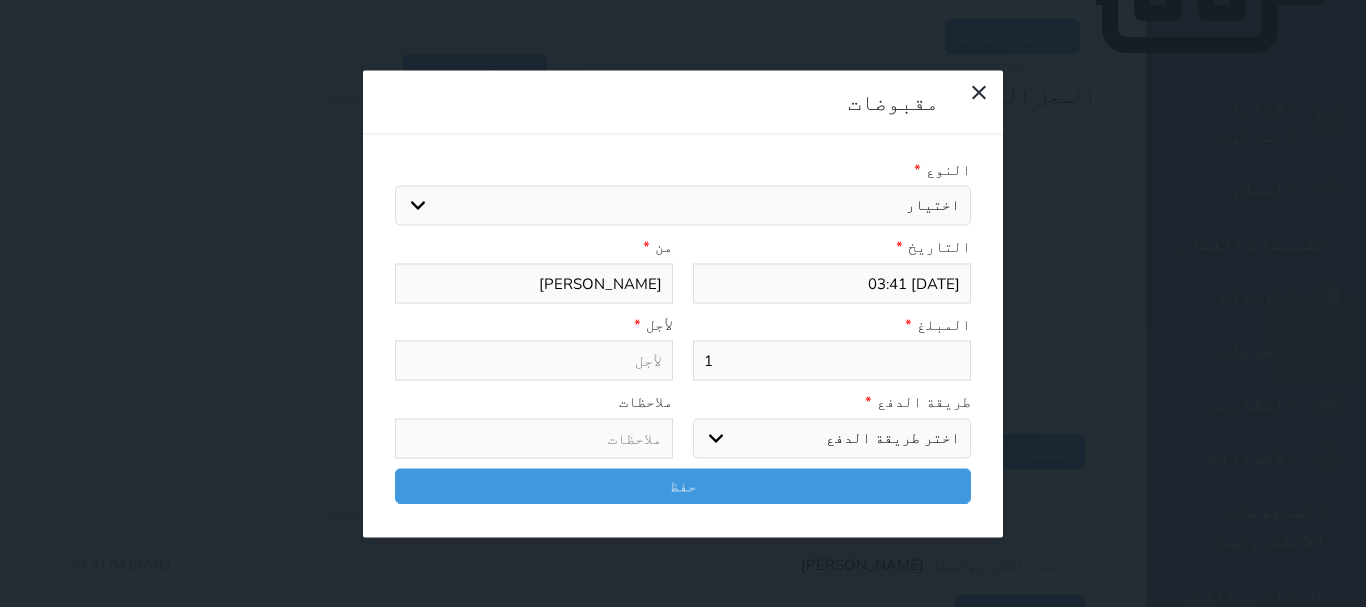 type on "15" 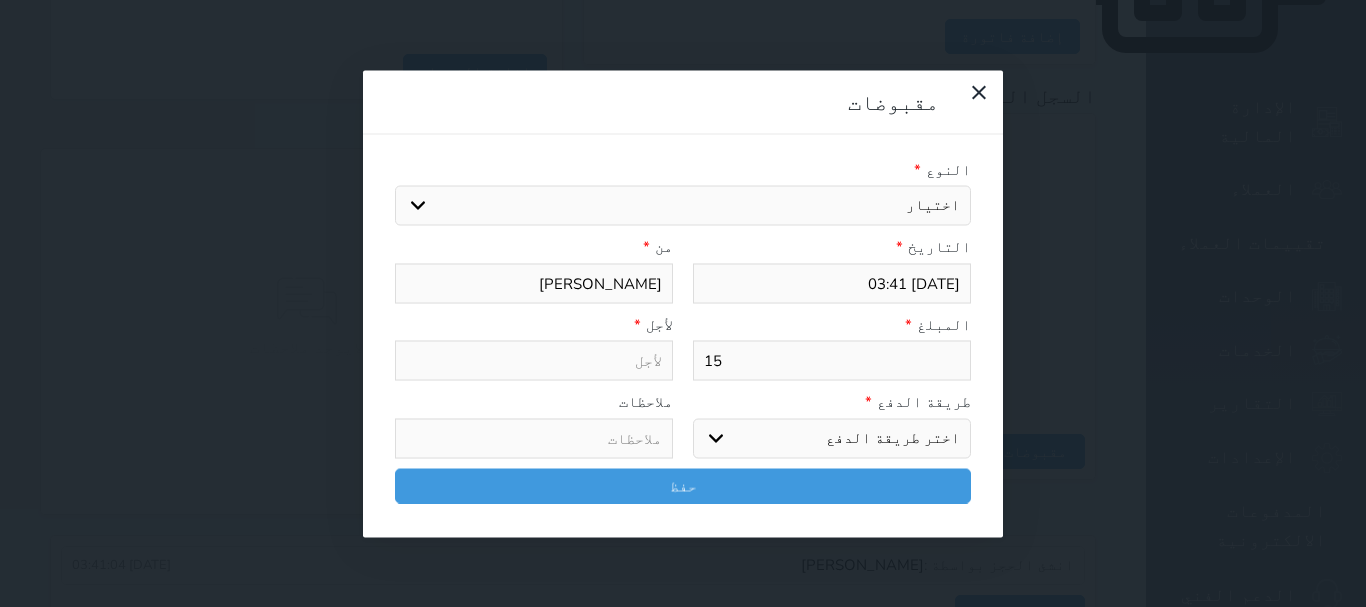 select 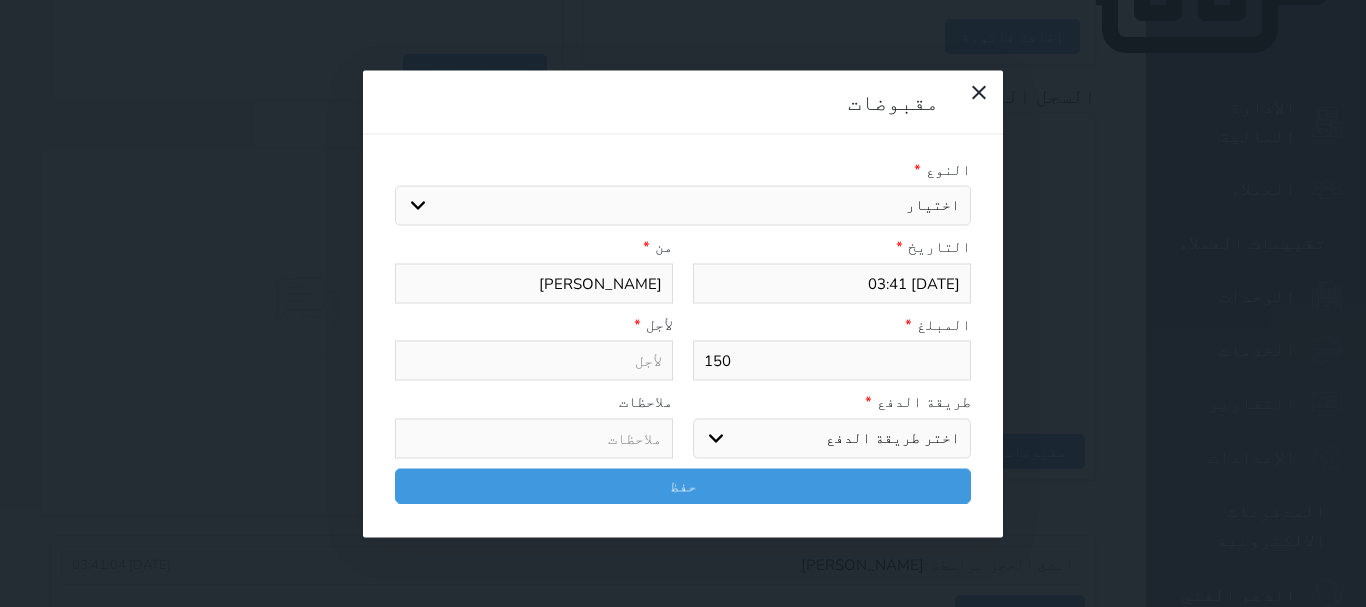 type on "150" 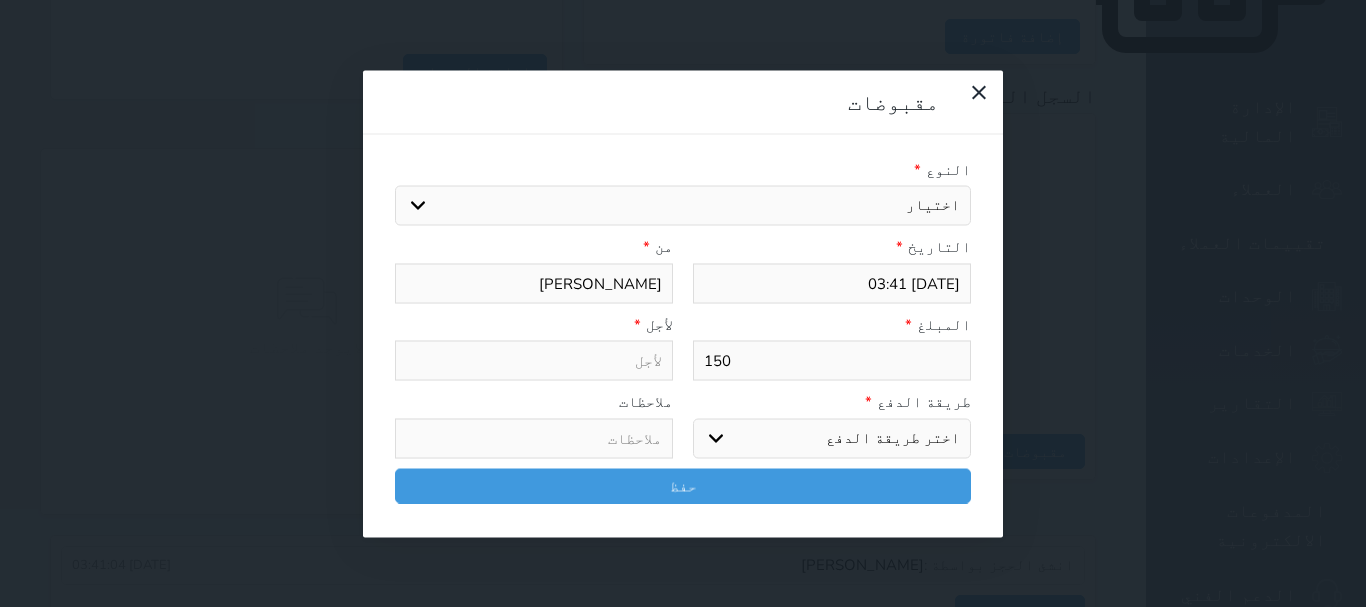click on "اختر طريقة الدفع   دفع نقدى   تحويل بنكى   مدى   بطاقة ائتمان   آجل" at bounding box center (832, 438) 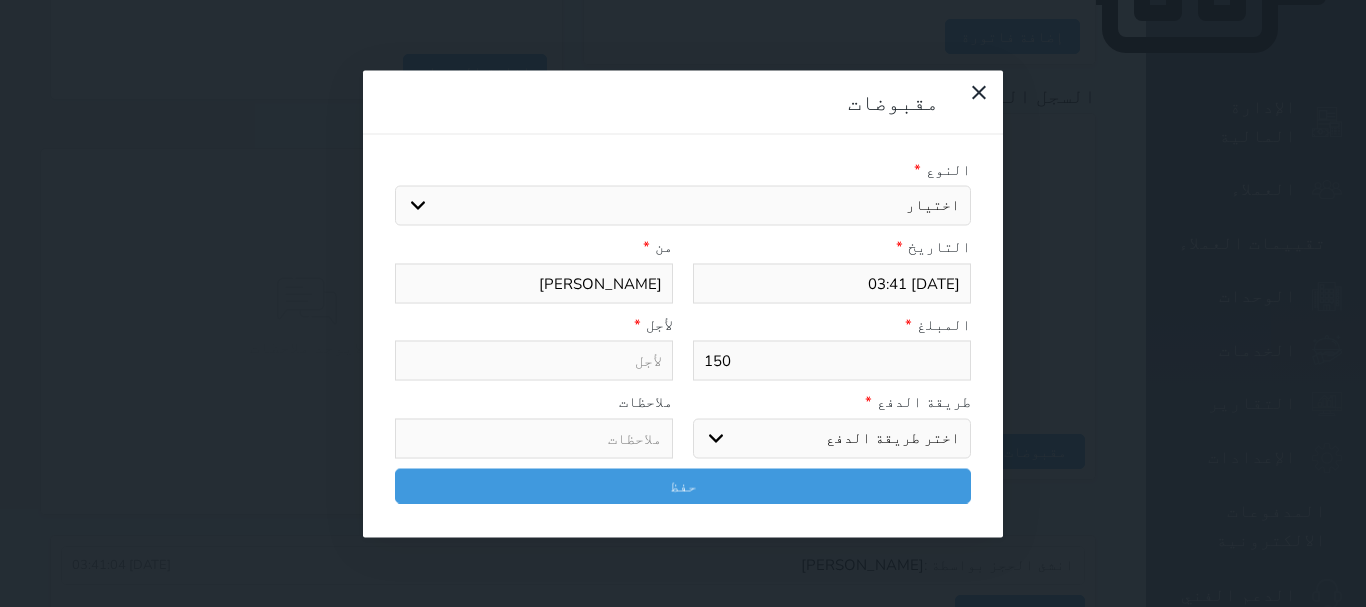 select on "mada" 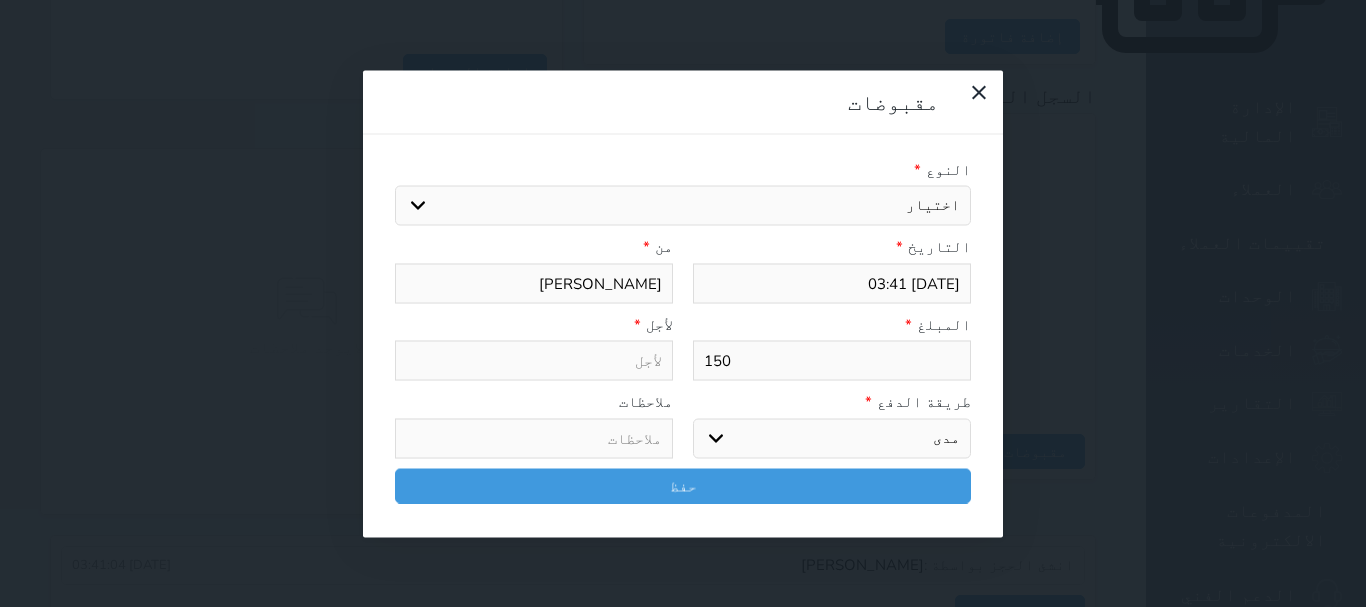 click on "اختر طريقة الدفع   دفع نقدى   تحويل بنكى   مدى   بطاقة ائتمان   آجل" at bounding box center [832, 438] 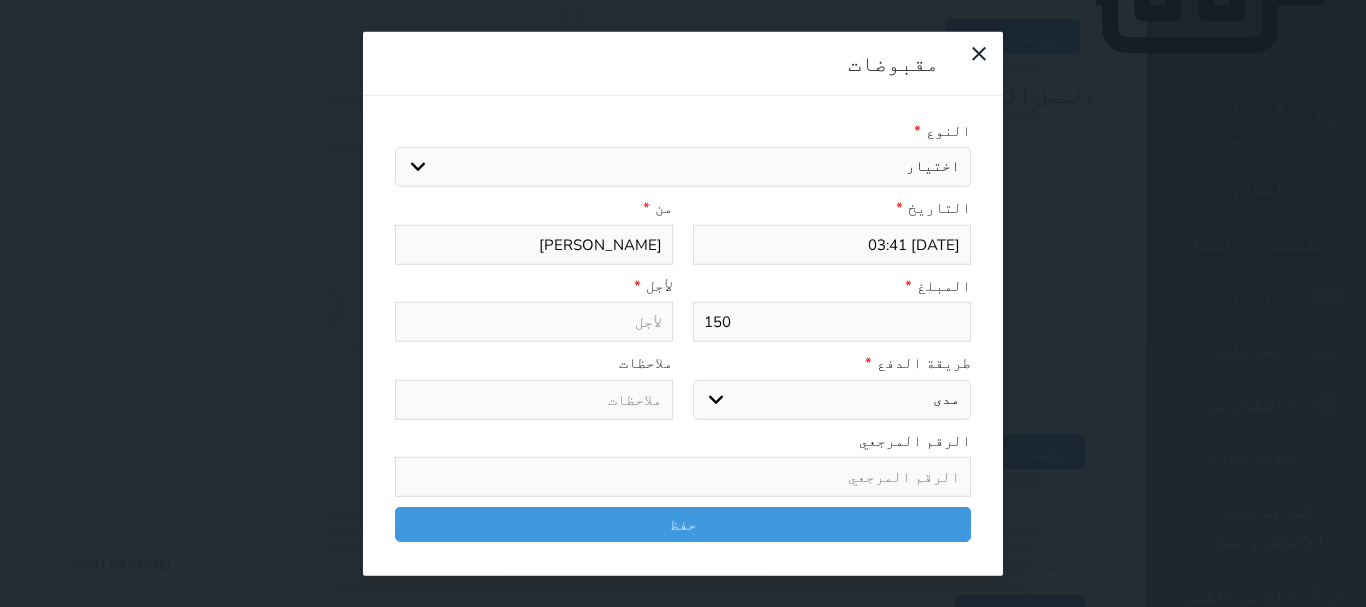 click on "اختيار   مقبوضات عامة قيمة إيجار فواتير تامين عربون لا ينطبق آخر مغسلة واي فاي - الإنترنت مواقف السيارات طعام الأغذية والمشروبات مشروبات المشروبات الباردة المشروبات الساخنة الإفطار غداء عشاء مخبز و كعك حمام سباحة الصالة الرياضية سبا و خدمات الجمال اختيار وإسقاط (خدمات النقل) ميني بار كابل - تلفزيون سرير إضافي تصفيف الشعر التسوق خدمات الجولات السياحية المنظمة خدمات الدليل السياحي" at bounding box center (683, 167) 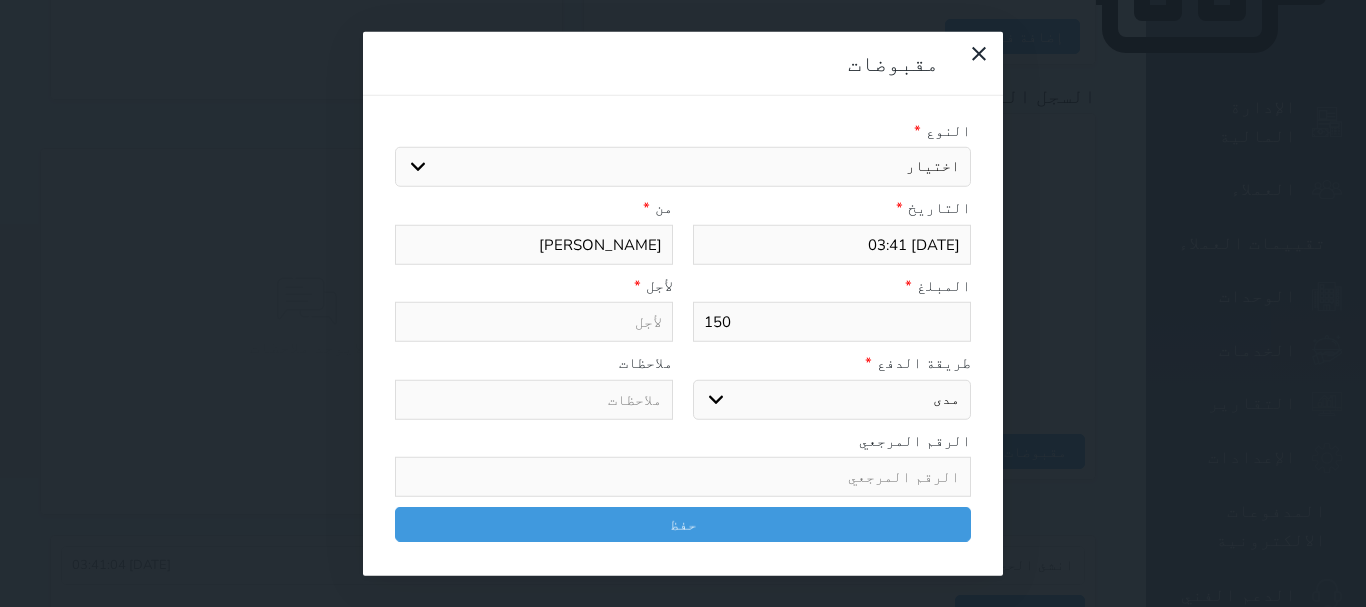 click on "اختيار   مقبوضات عامة قيمة إيجار فواتير تامين عربون لا ينطبق آخر مغسلة واي فاي - الإنترنت مواقف السيارات طعام الأغذية والمشروبات مشروبات المشروبات الباردة المشروبات الساخنة الإفطار غداء عشاء مخبز و كعك حمام سباحة الصالة الرياضية سبا و خدمات الجمال اختيار وإسقاط (خدمات النقل) ميني بار كابل - تلفزيون سرير إضافي تصفيف الشعر التسوق خدمات الجولات السياحية المنظمة خدمات الدليل السياحي" at bounding box center (683, 167) 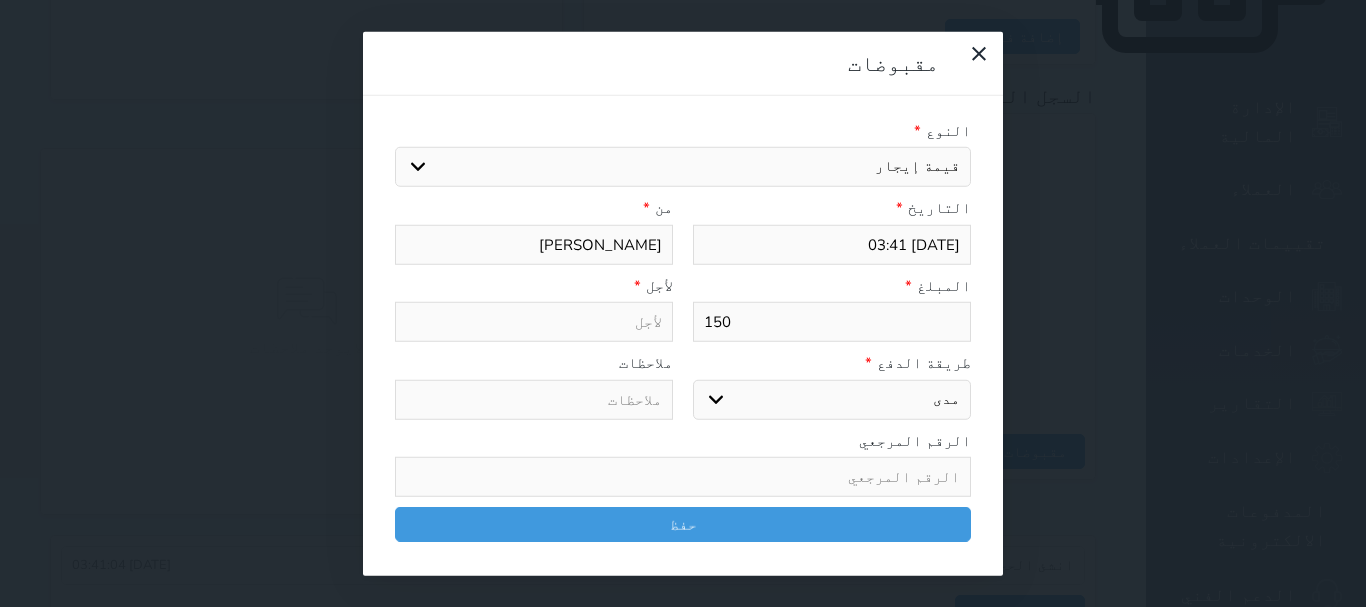 click on "اختيار   مقبوضات عامة قيمة إيجار فواتير تامين عربون لا ينطبق آخر مغسلة واي فاي - الإنترنت مواقف السيارات طعام الأغذية والمشروبات مشروبات المشروبات الباردة المشروبات الساخنة الإفطار غداء عشاء مخبز و كعك حمام سباحة الصالة الرياضية سبا و خدمات الجمال اختيار وإسقاط (خدمات النقل) ميني بار كابل - تلفزيون سرير إضافي تصفيف الشعر التسوق خدمات الجولات السياحية المنظمة خدمات الدليل السياحي" at bounding box center (683, 167) 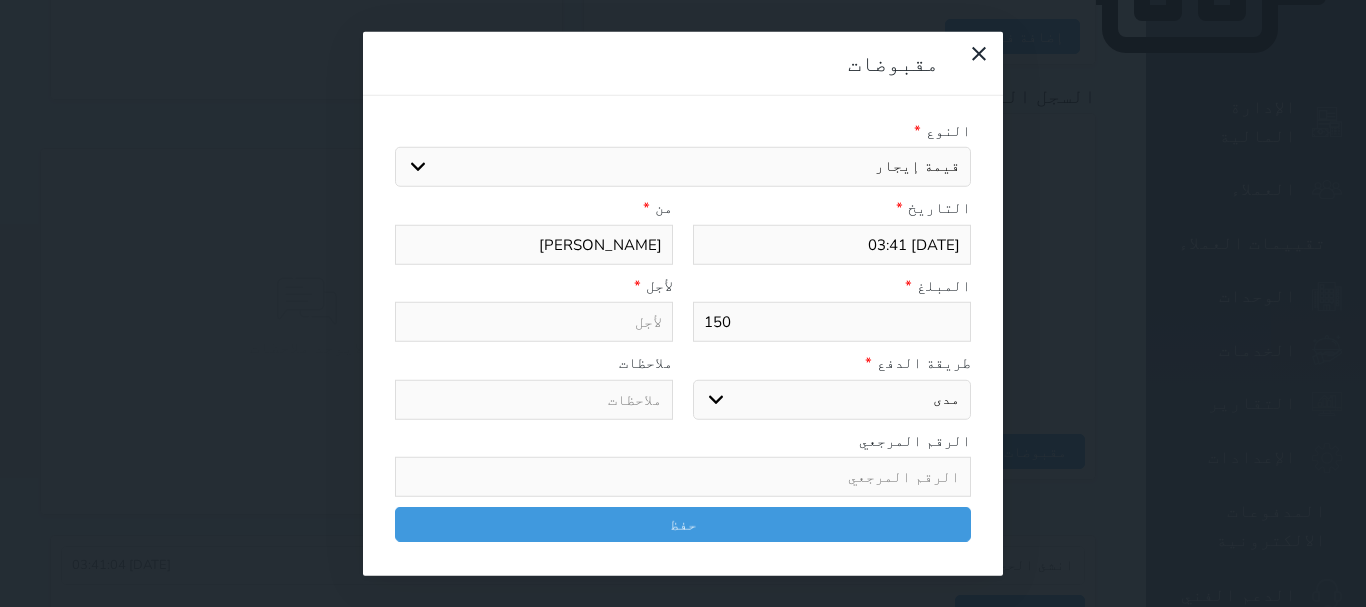 type on "قيمة إيجار - الوحدة - 404" 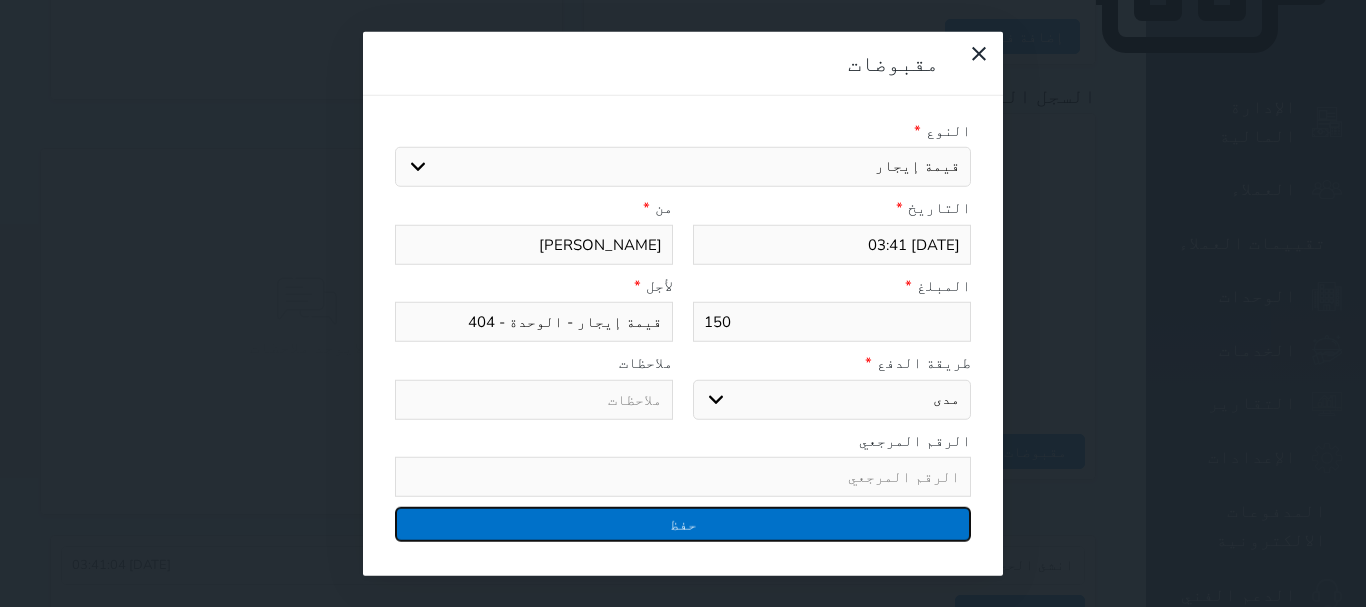 click on "حفظ" at bounding box center (683, 524) 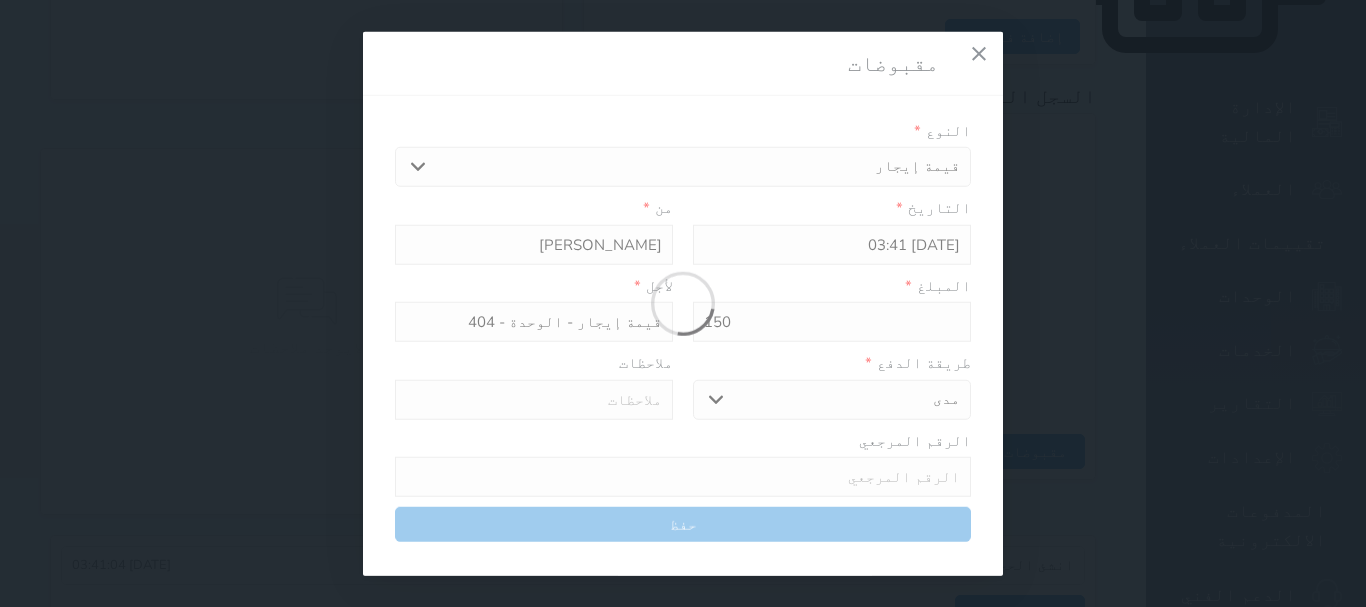 select 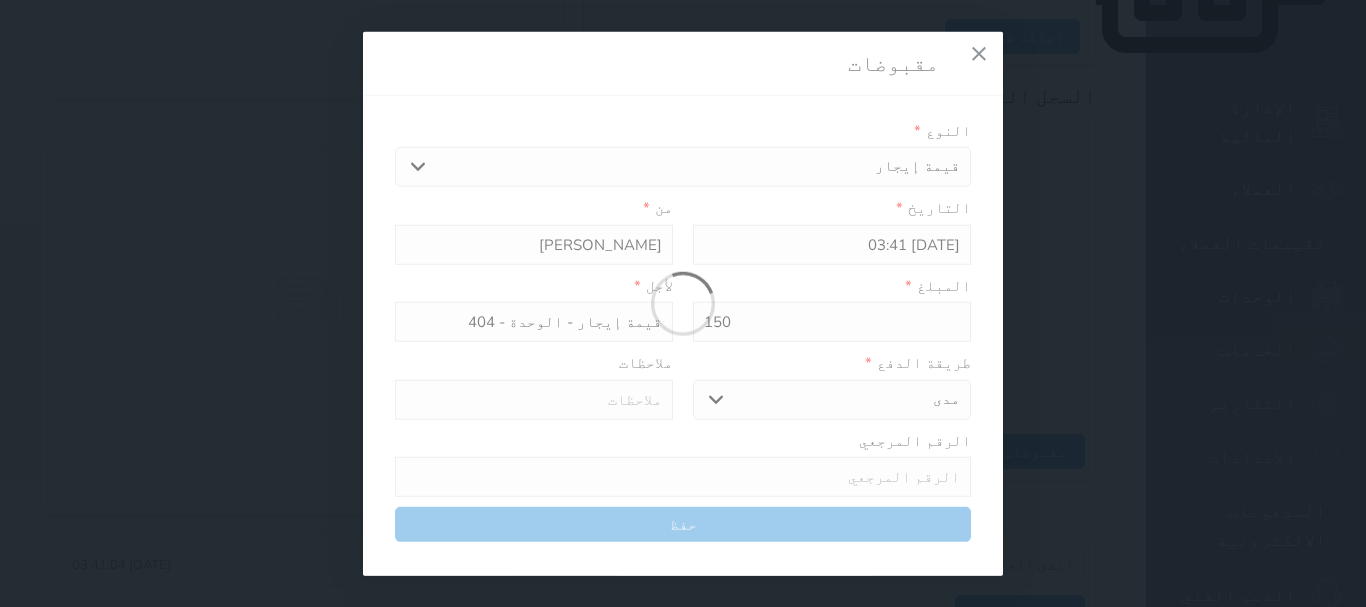 type 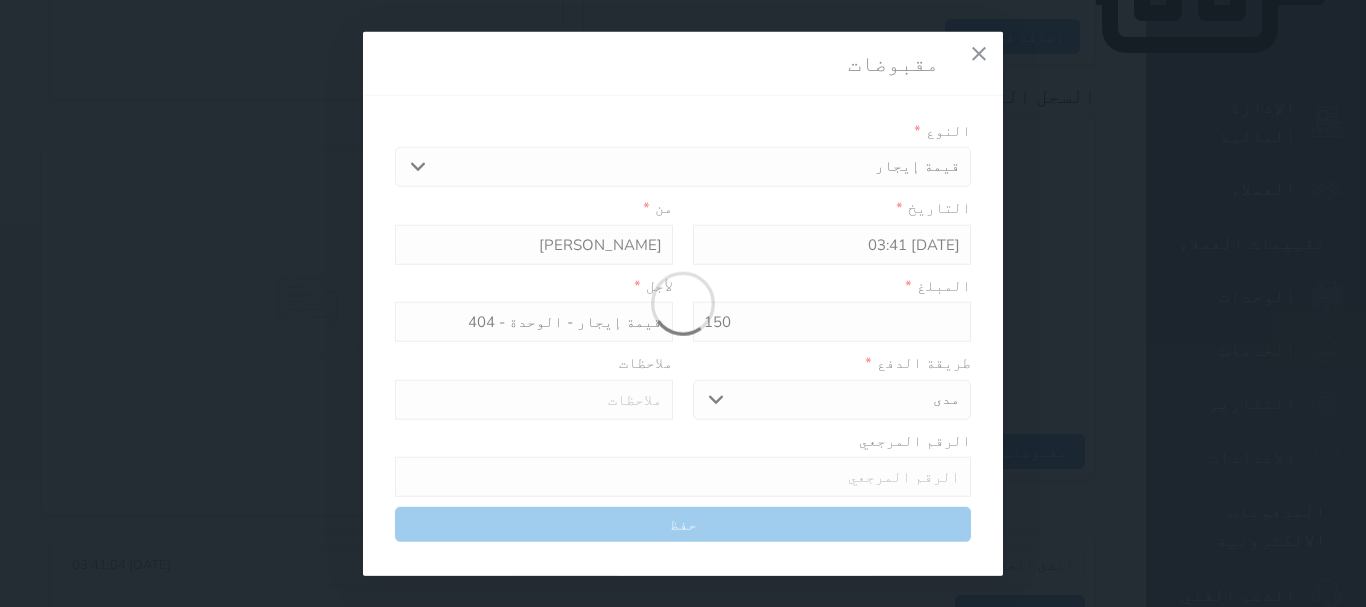 type on "0" 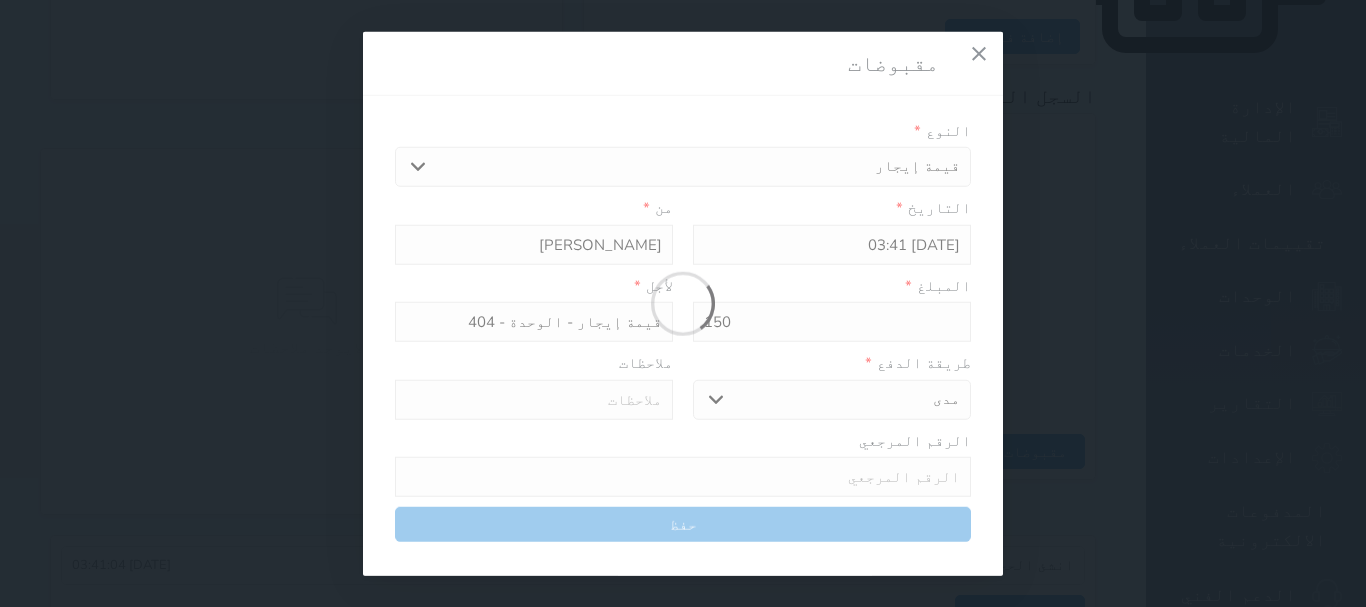 select 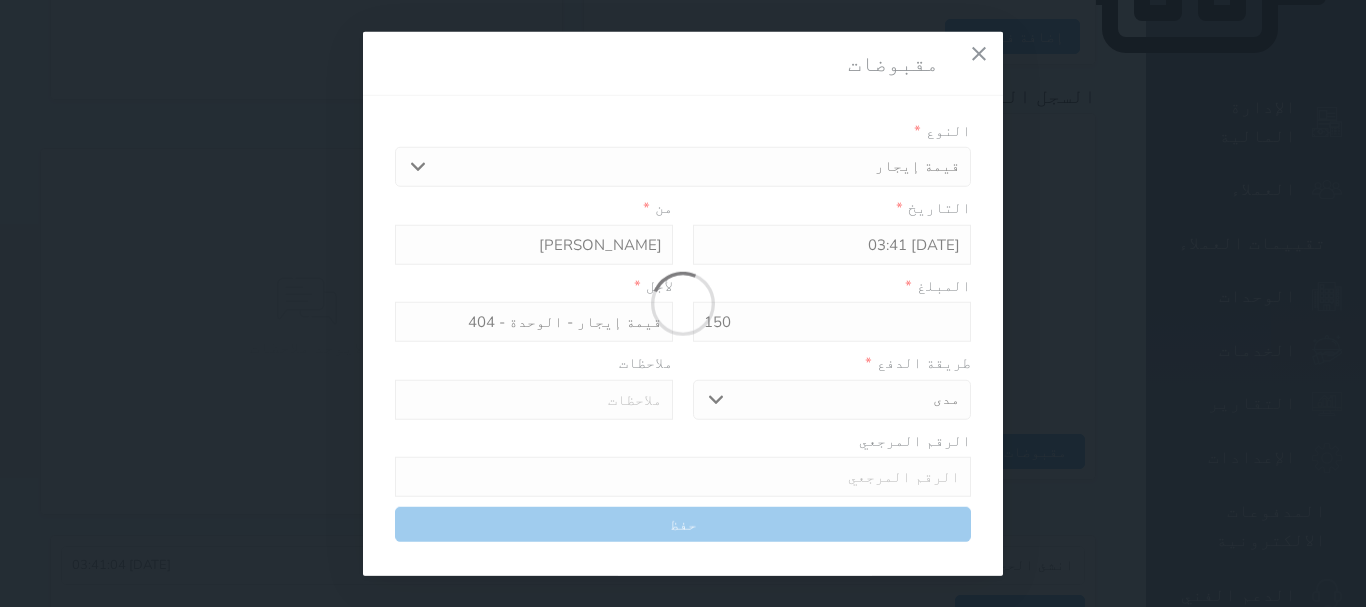 type on "0" 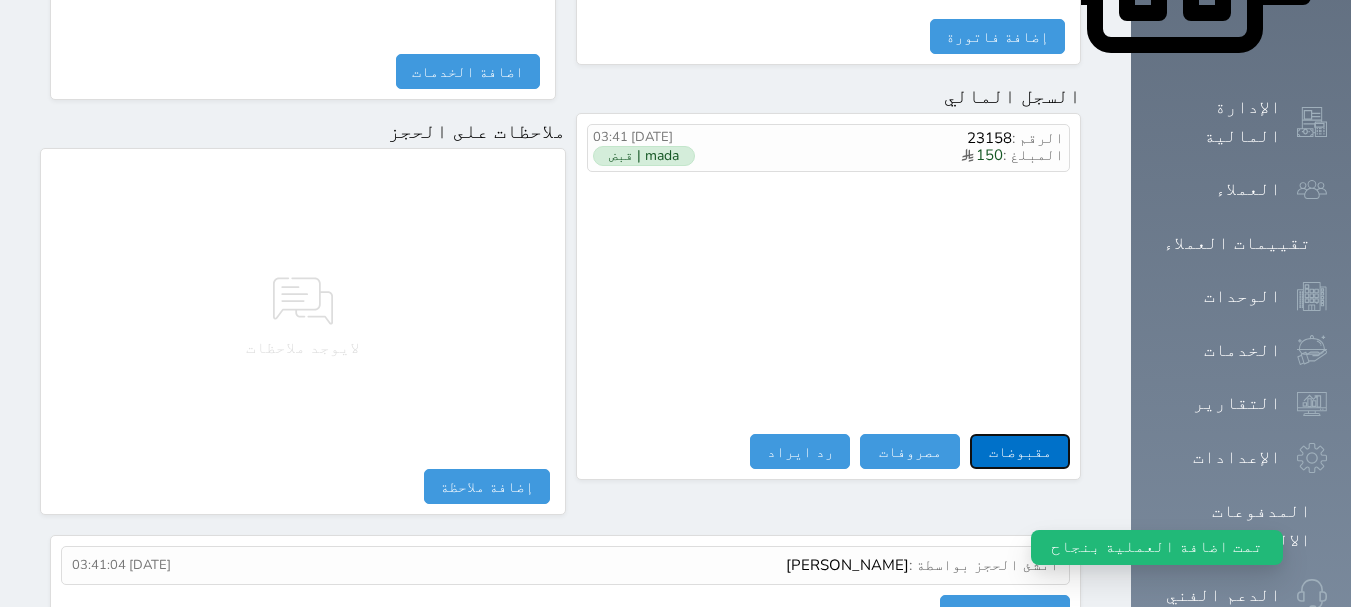 click on "مقبوضات" at bounding box center (1020, 451) 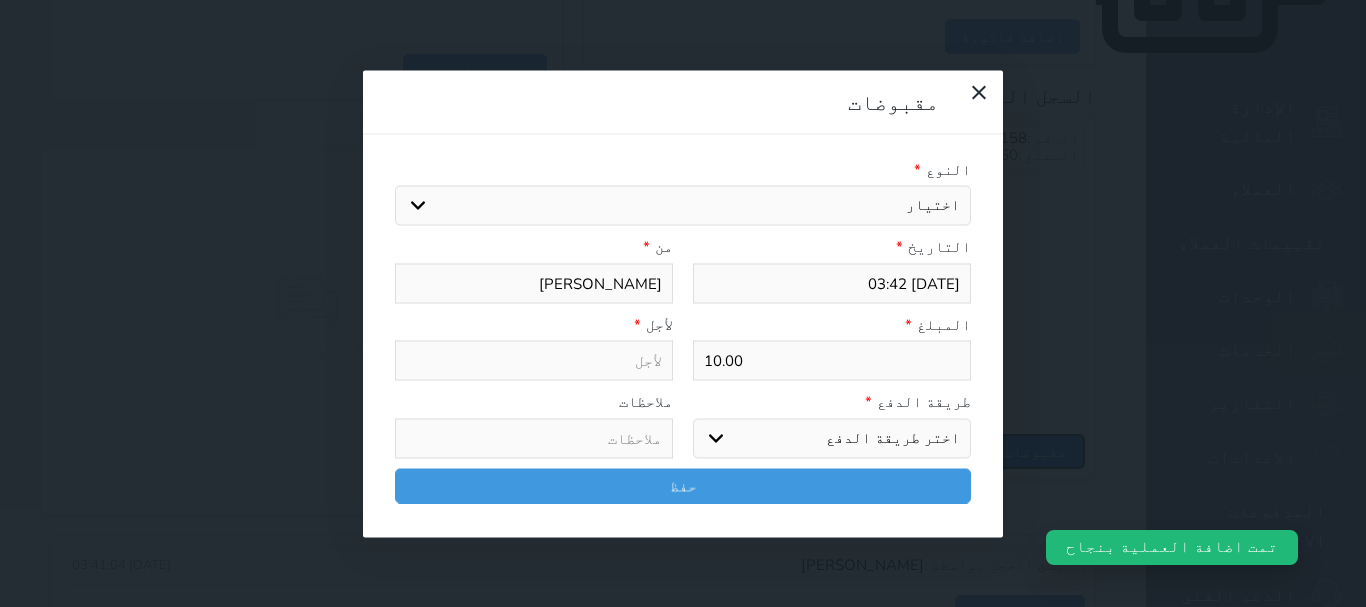 select 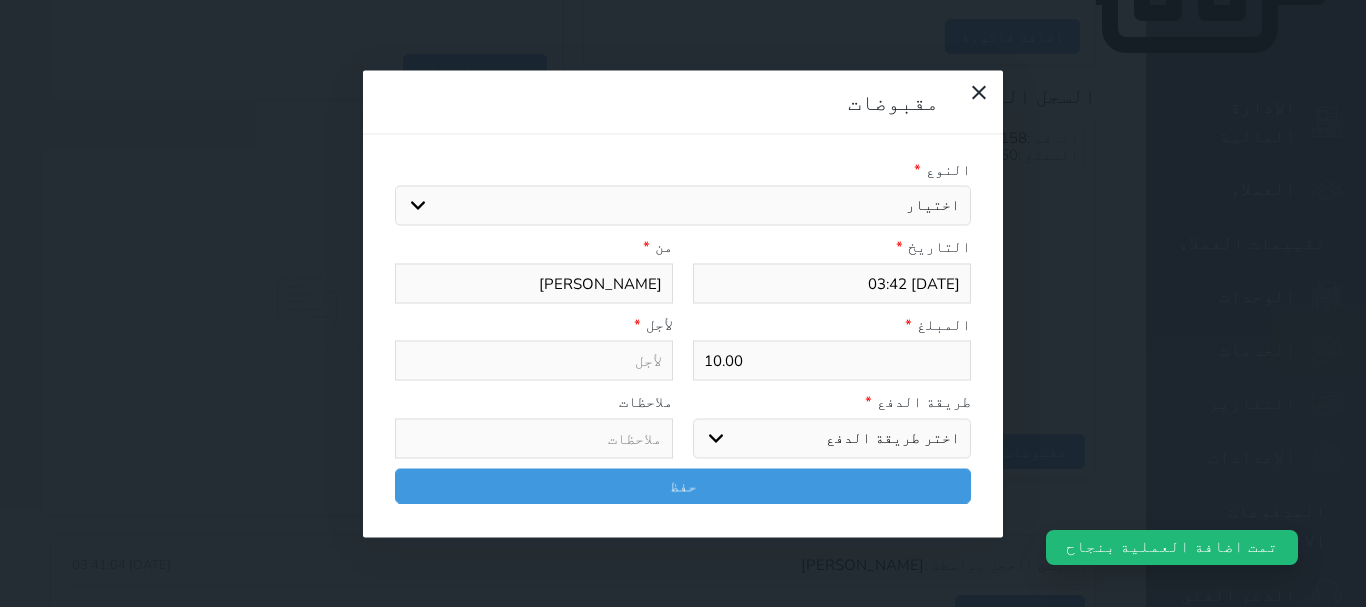 click on "اختيار   مقبوضات عامة قيمة إيجار فواتير تامين عربون لا ينطبق آخر مغسلة واي فاي - الإنترنت مواقف السيارات طعام الأغذية والمشروبات مشروبات المشروبات الباردة المشروبات الساخنة الإفطار غداء عشاء مخبز و كعك حمام سباحة الصالة الرياضية سبا و خدمات الجمال اختيار وإسقاط (خدمات النقل) ميني بار كابل - تلفزيون سرير إضافي تصفيف الشعر التسوق خدمات الجولات السياحية المنظمة خدمات الدليل السياحي" at bounding box center [683, 206] 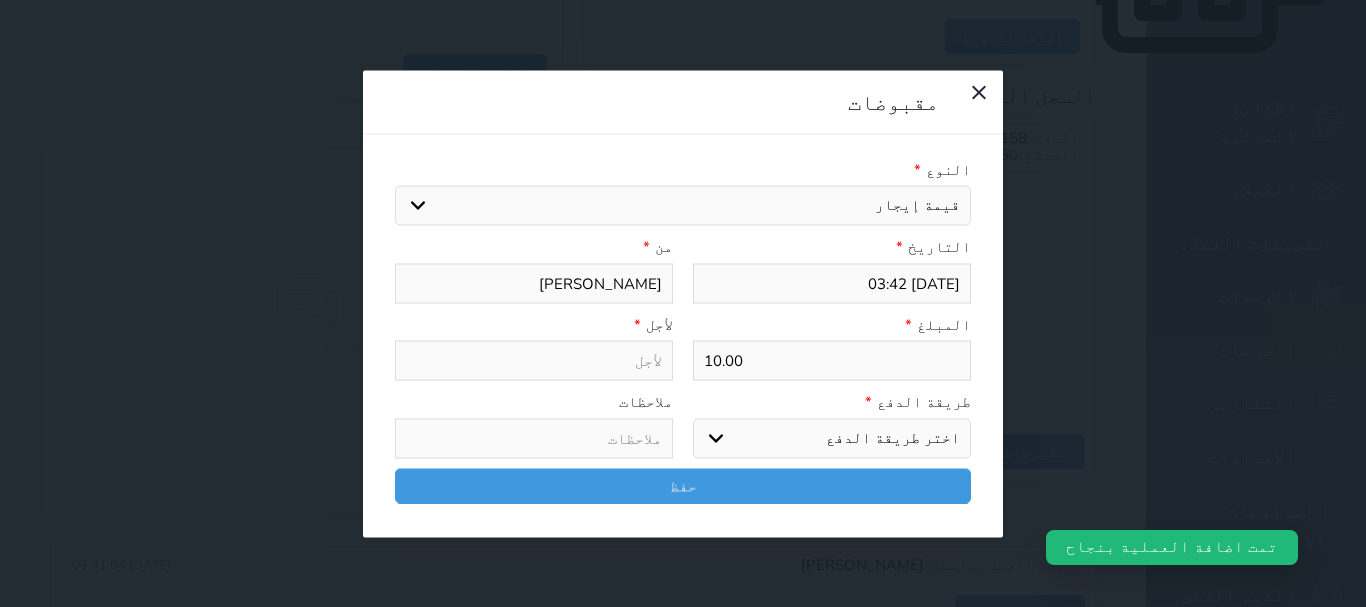 click on "اختيار   مقبوضات عامة قيمة إيجار فواتير تامين عربون لا ينطبق آخر مغسلة واي فاي - الإنترنت مواقف السيارات طعام الأغذية والمشروبات مشروبات المشروبات الباردة المشروبات الساخنة الإفطار غداء عشاء مخبز و كعك حمام سباحة الصالة الرياضية سبا و خدمات الجمال اختيار وإسقاط (خدمات النقل) ميني بار كابل - تلفزيون سرير إضافي تصفيف الشعر التسوق خدمات الجولات السياحية المنظمة خدمات الدليل السياحي" at bounding box center [683, 206] 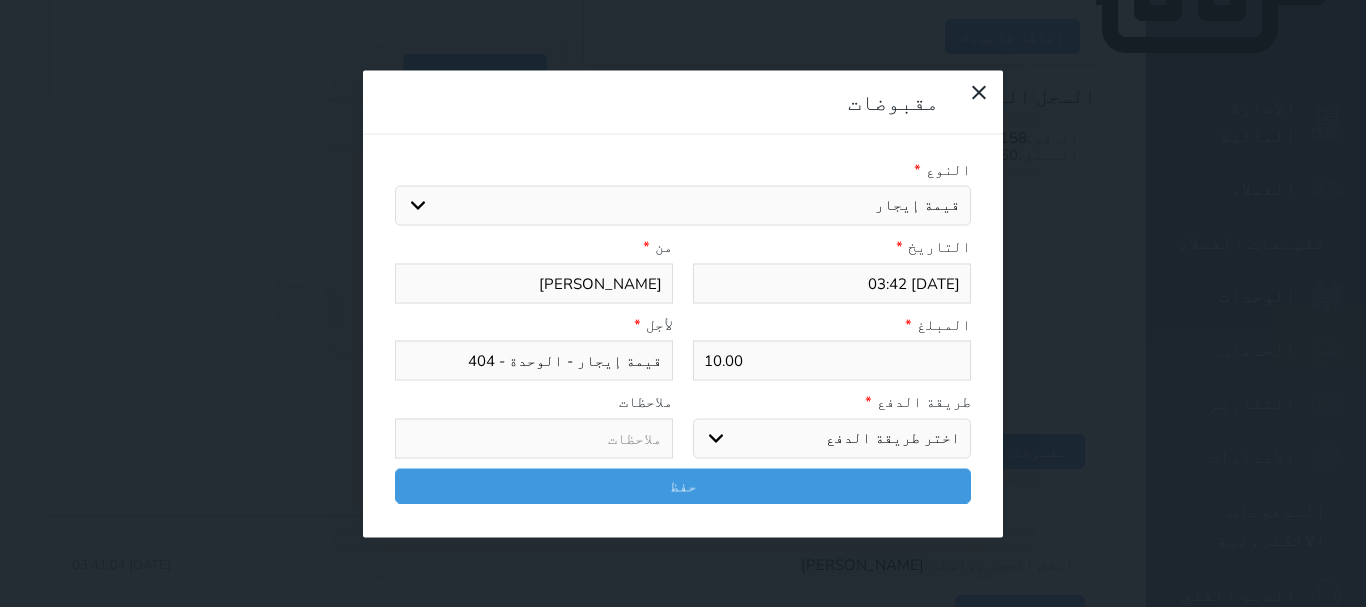 click on "اختر طريقة الدفع   دفع نقدى   تحويل بنكى   مدى   بطاقة ائتمان   آجل" at bounding box center [832, 438] 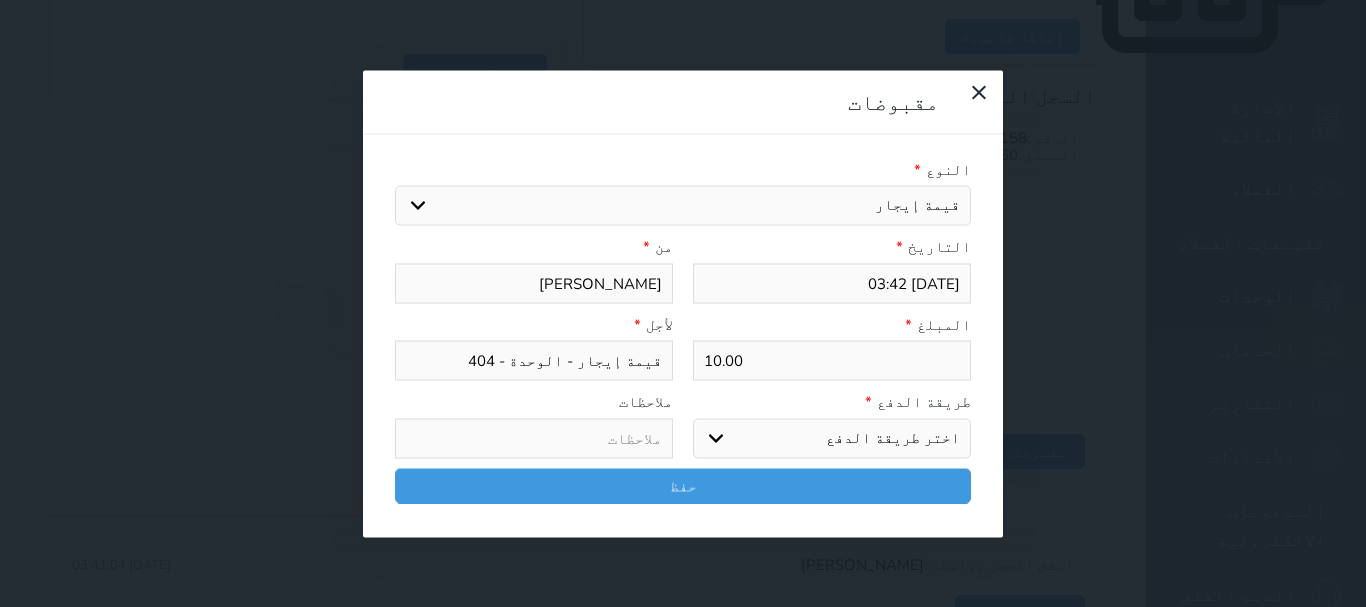 select on "cash" 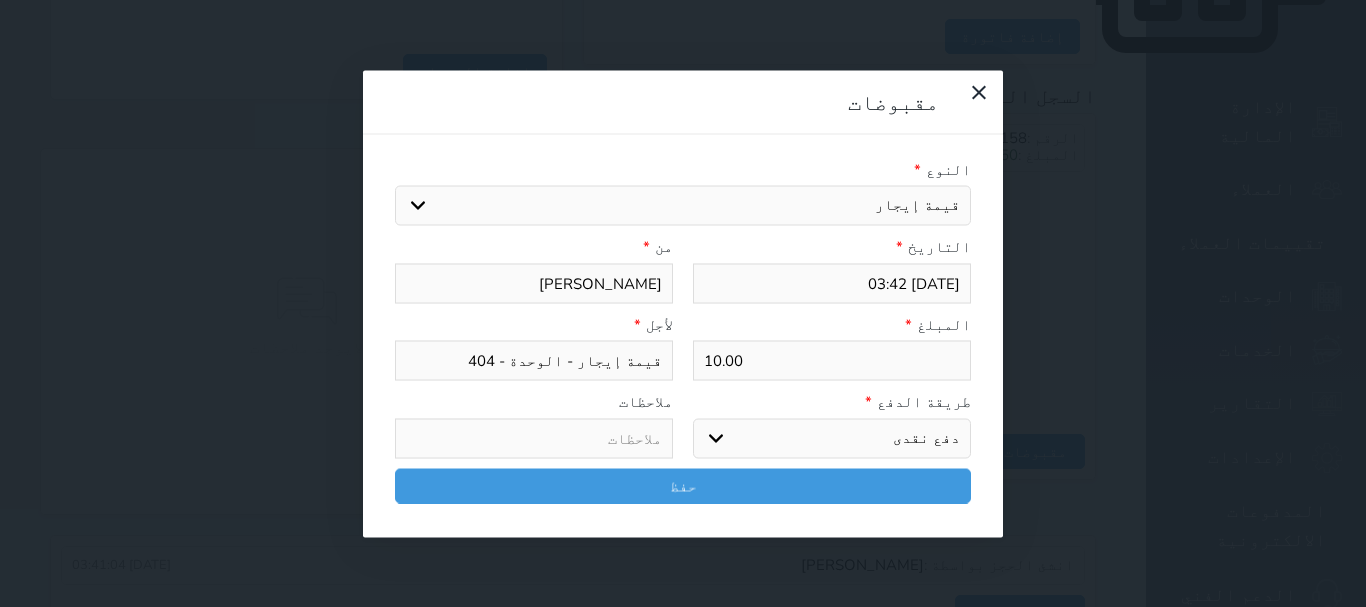 click on "اختر طريقة الدفع   دفع نقدى   تحويل بنكى   مدى   بطاقة ائتمان   آجل" at bounding box center (832, 438) 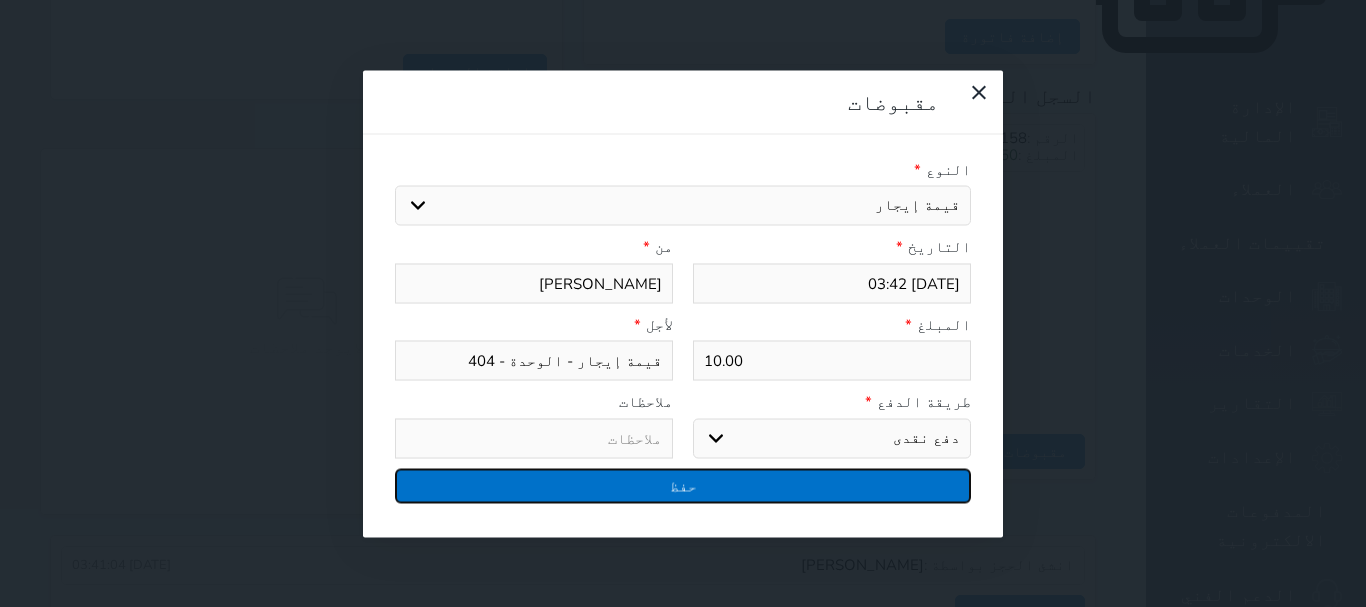 click on "حفظ" at bounding box center (683, 485) 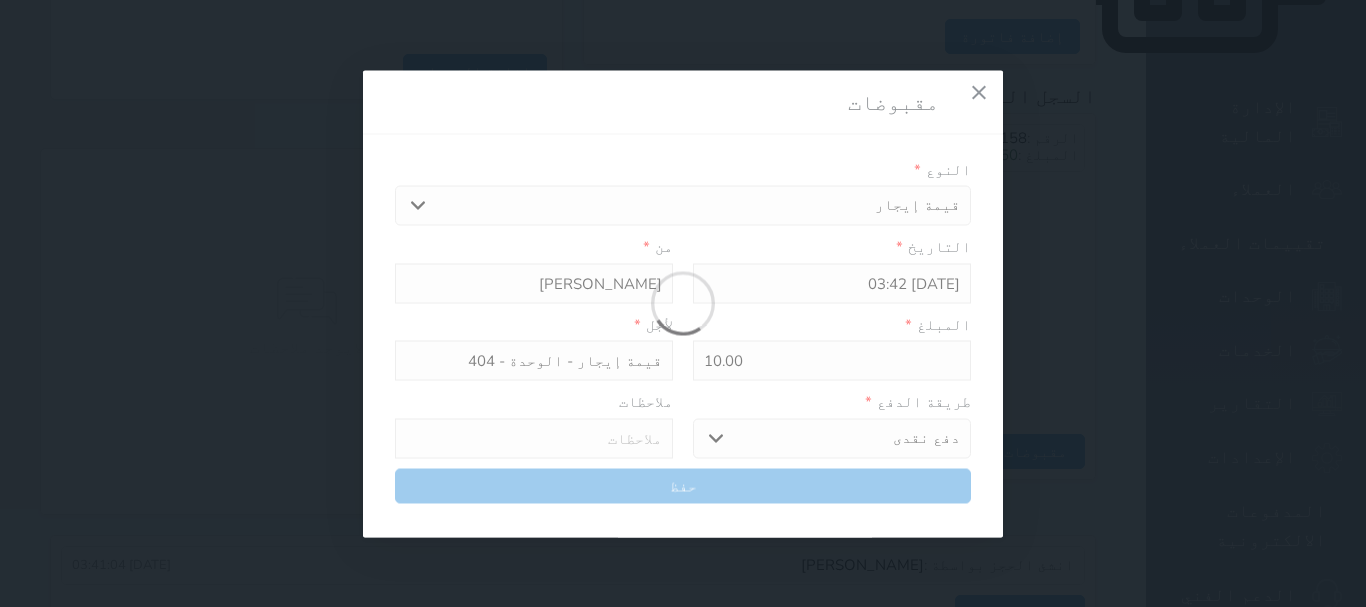select 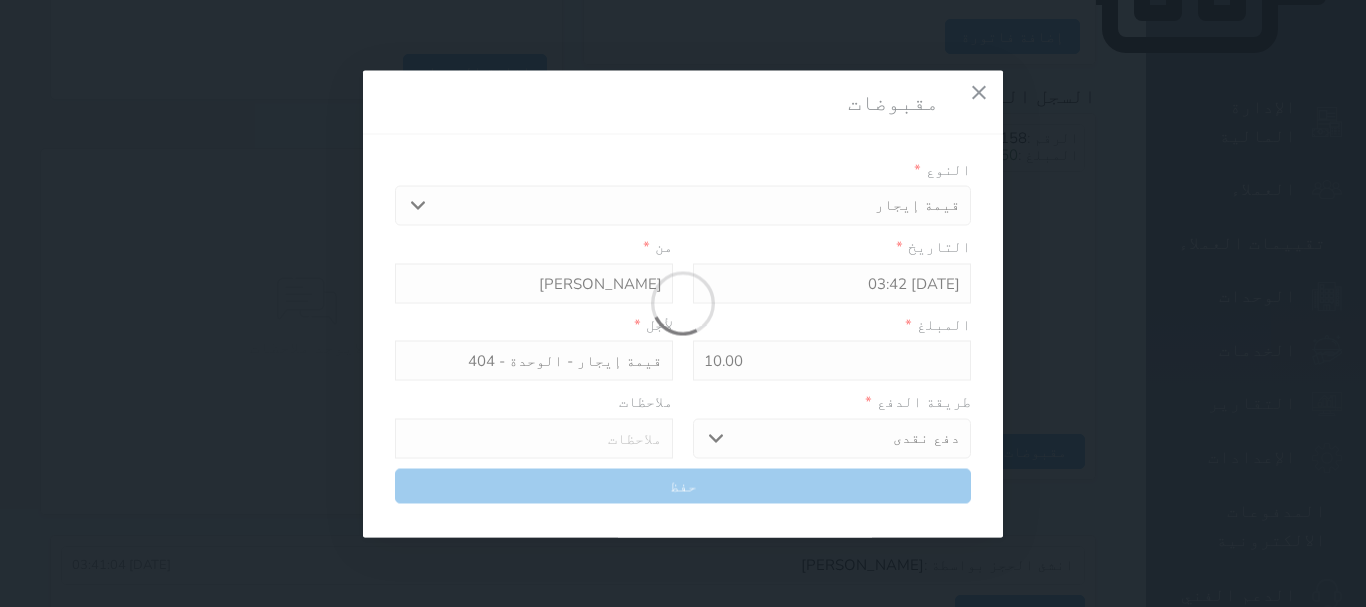 type 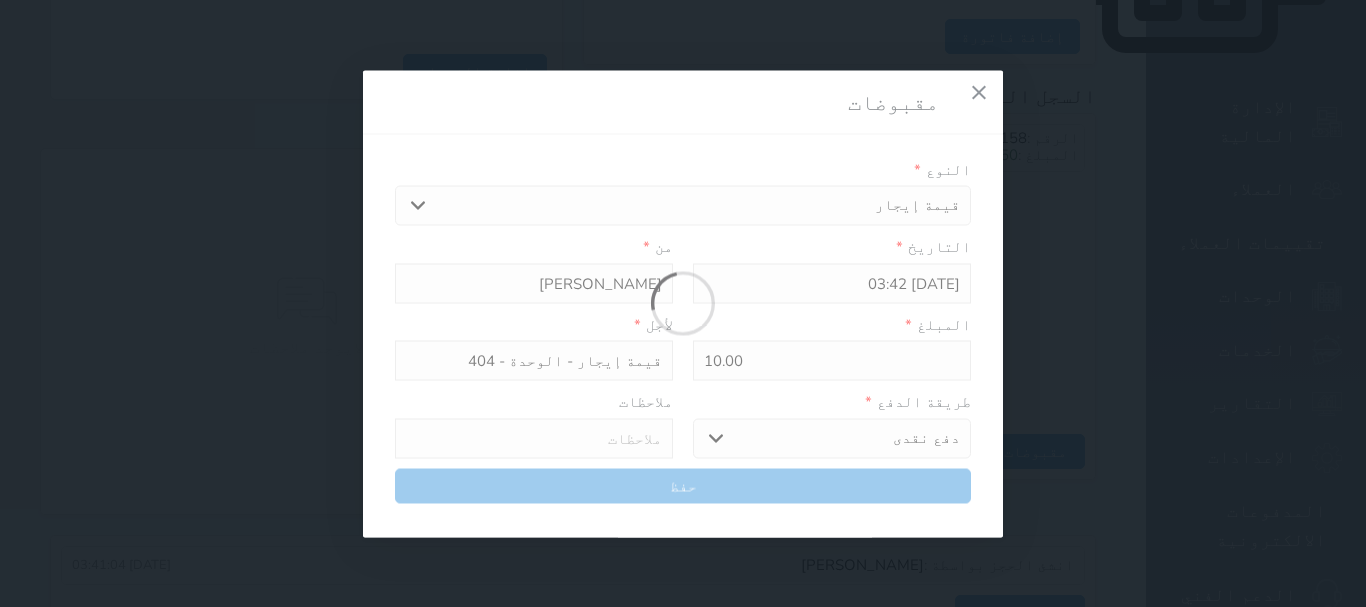 type on "0" 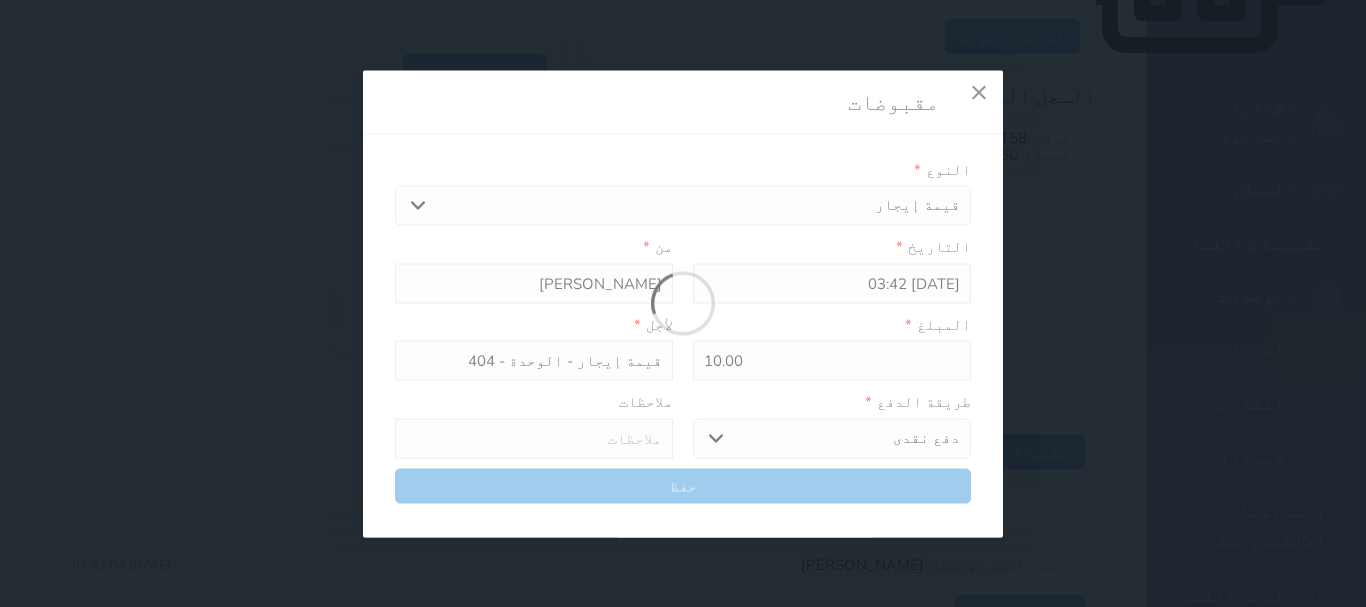 select 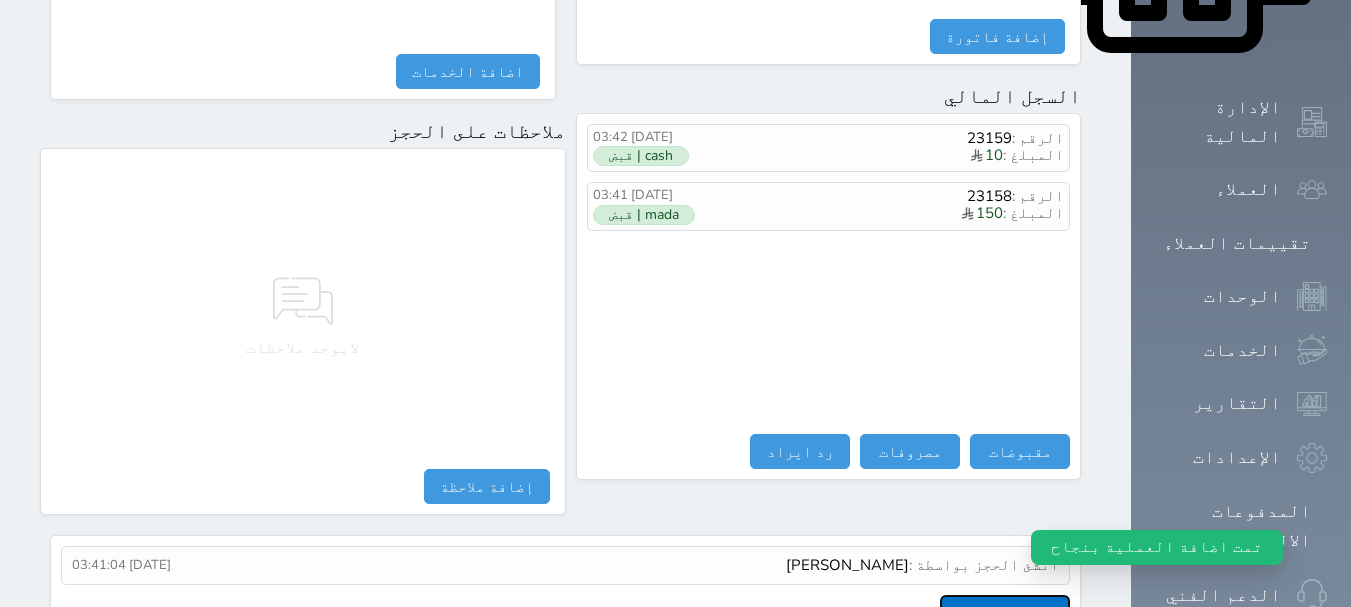 click on "عرض سجل شموس" at bounding box center (1005, 612) 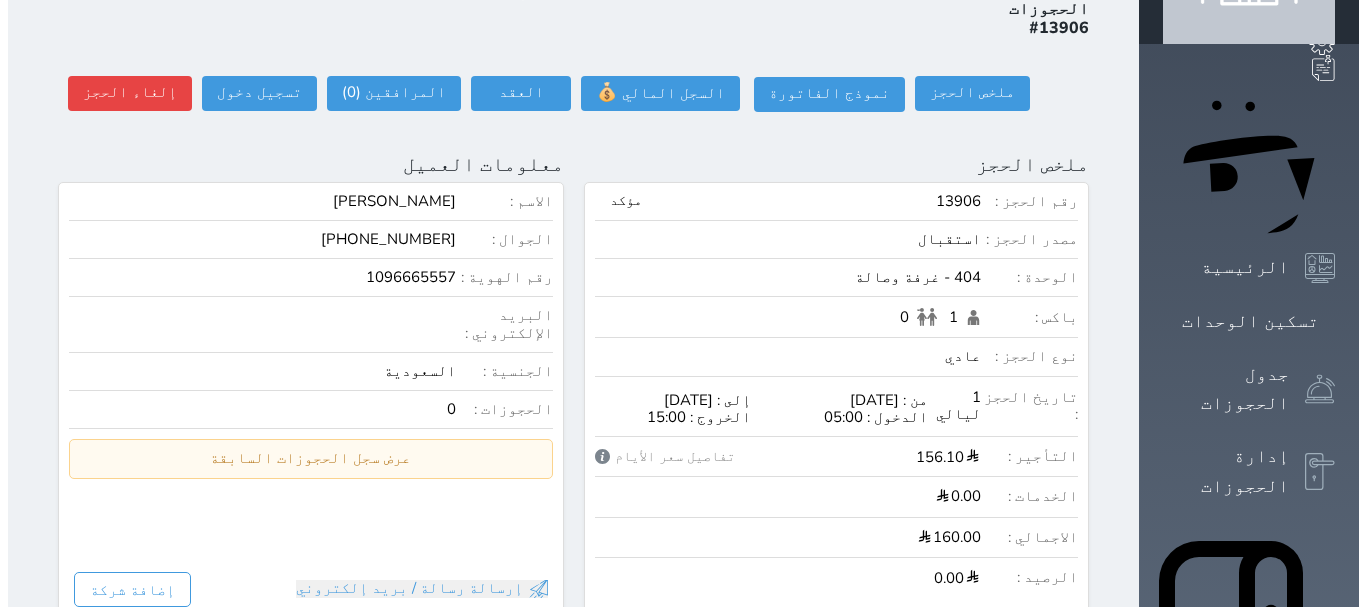 scroll, scrollTop: 0, scrollLeft: 0, axis: both 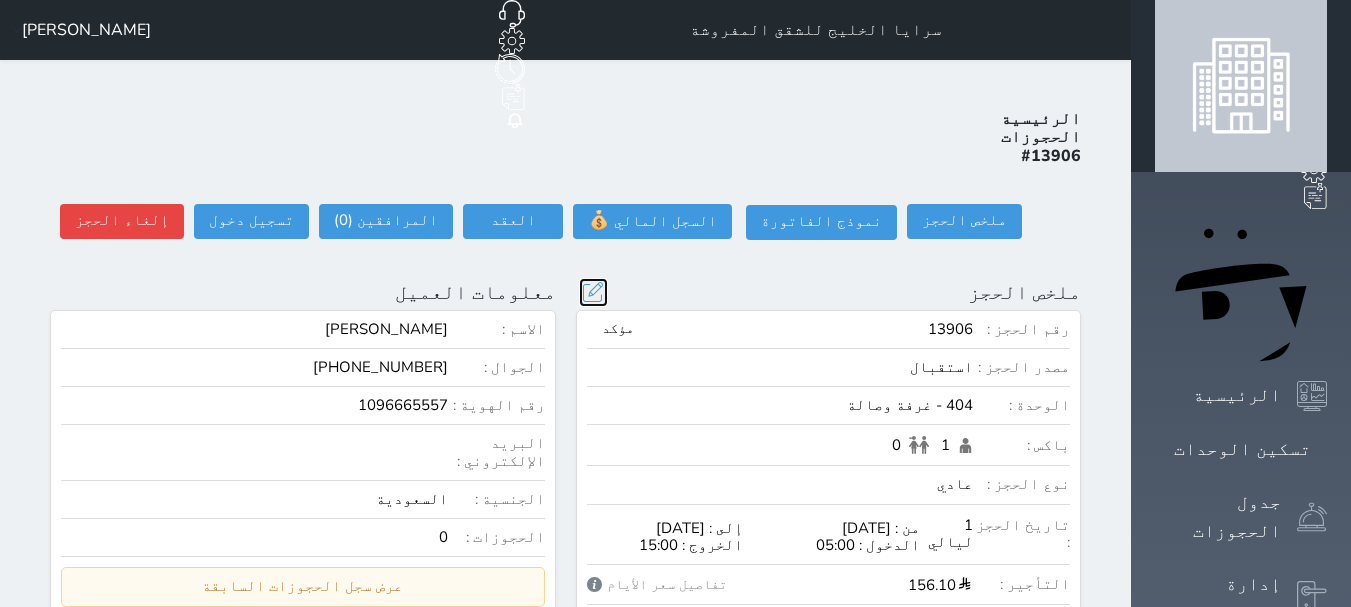 click at bounding box center [593, 292] 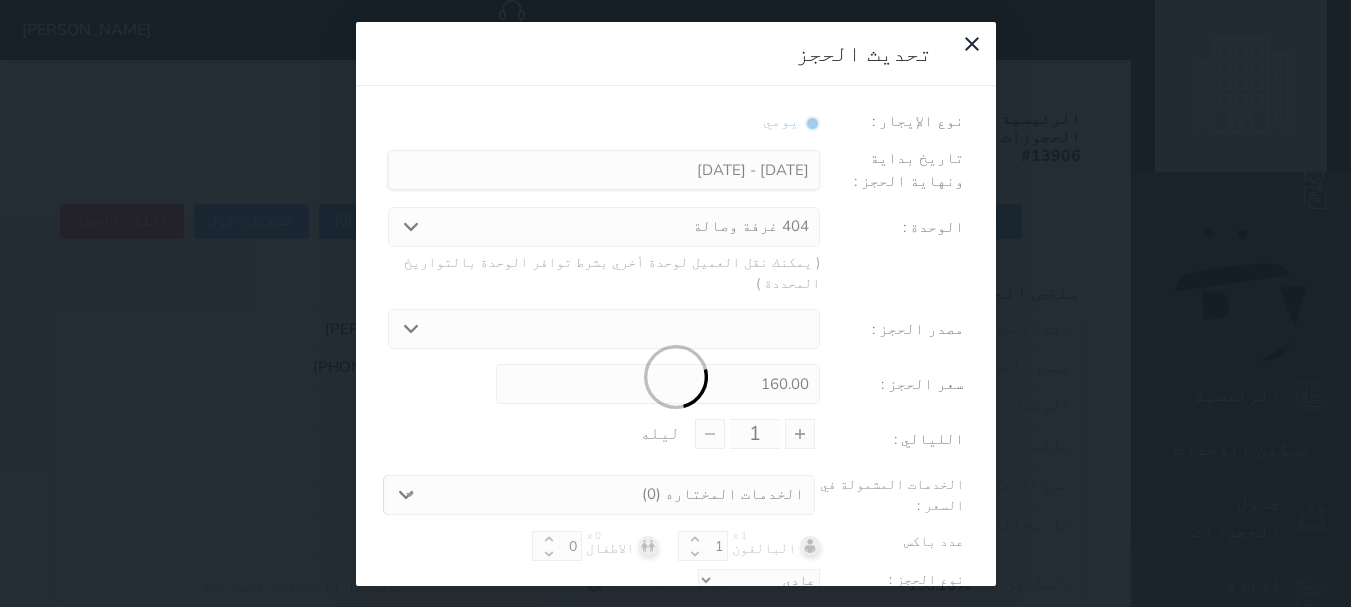 select on "3741" 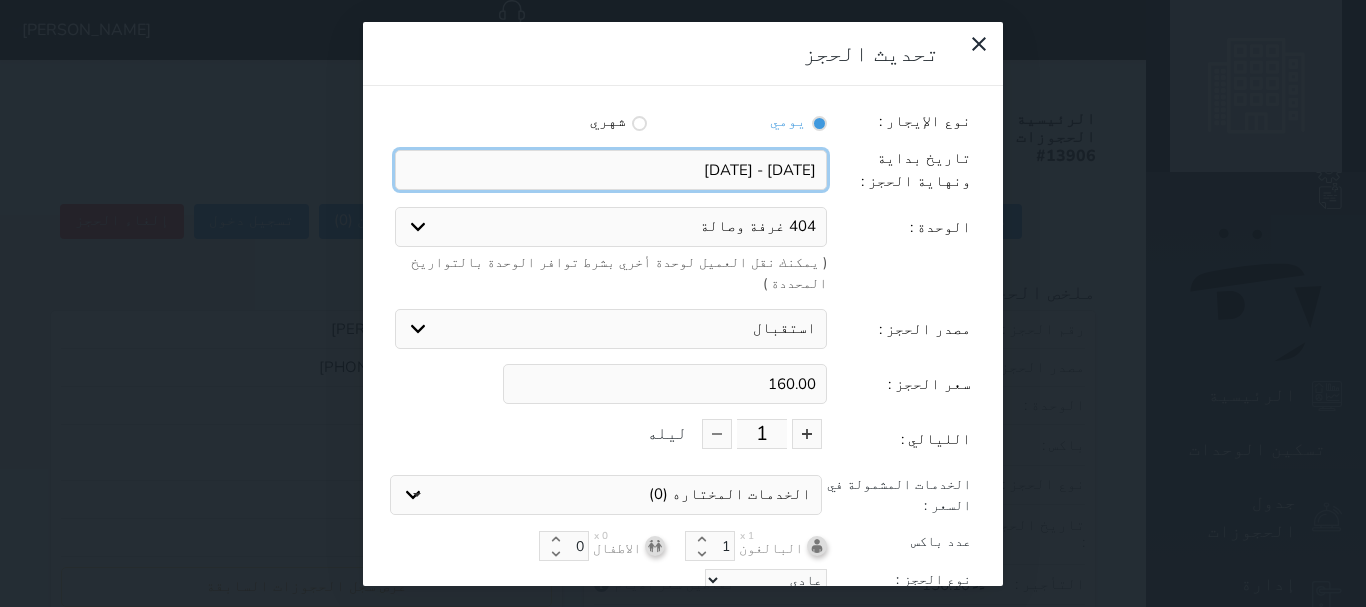 click at bounding box center [611, 170] 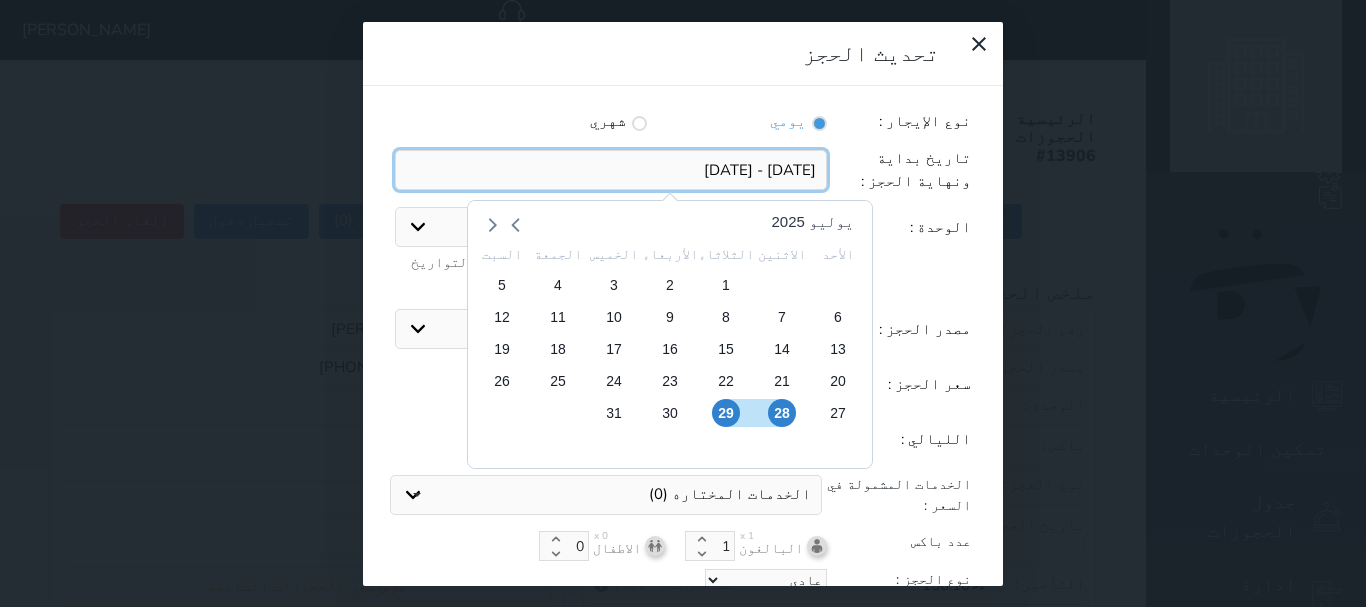 click at bounding box center (611, 170) 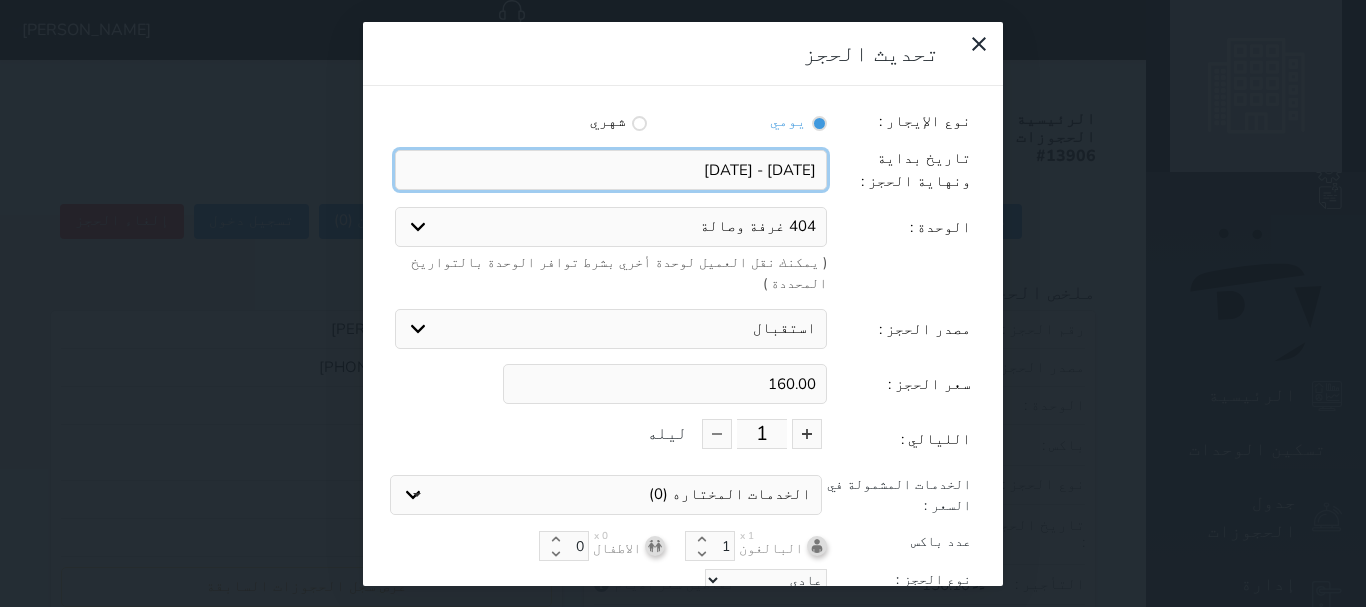 click at bounding box center (611, 170) 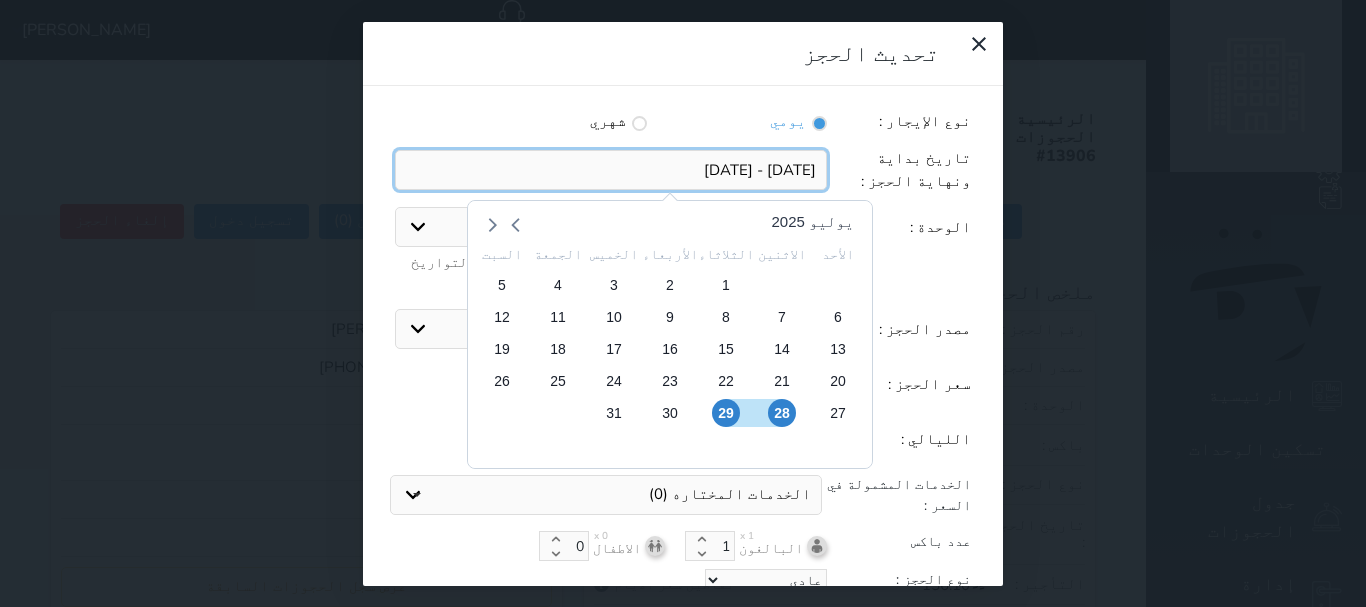 click at bounding box center (611, 170) 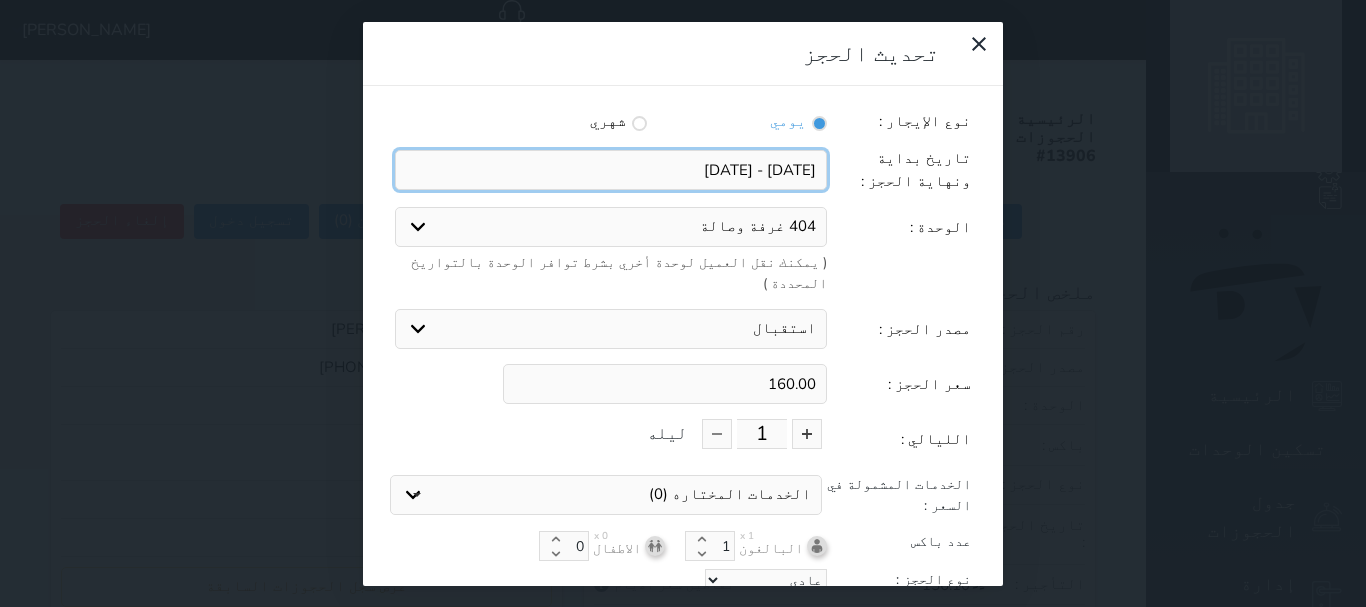click at bounding box center [611, 170] 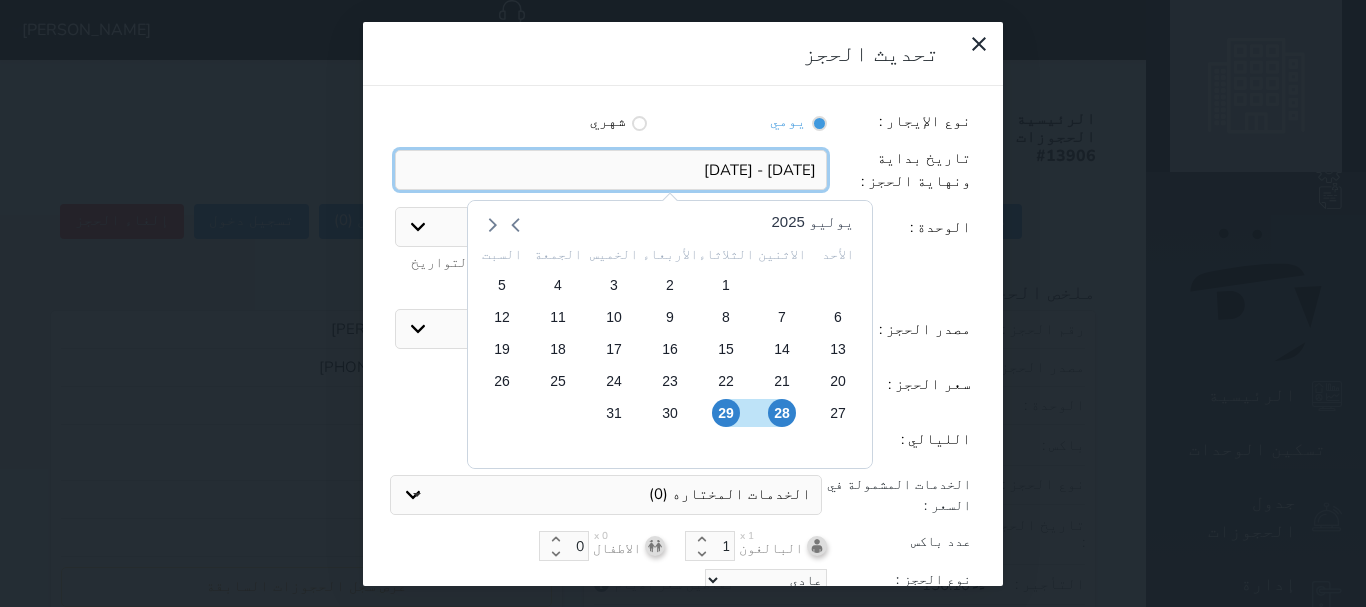 click at bounding box center [611, 170] 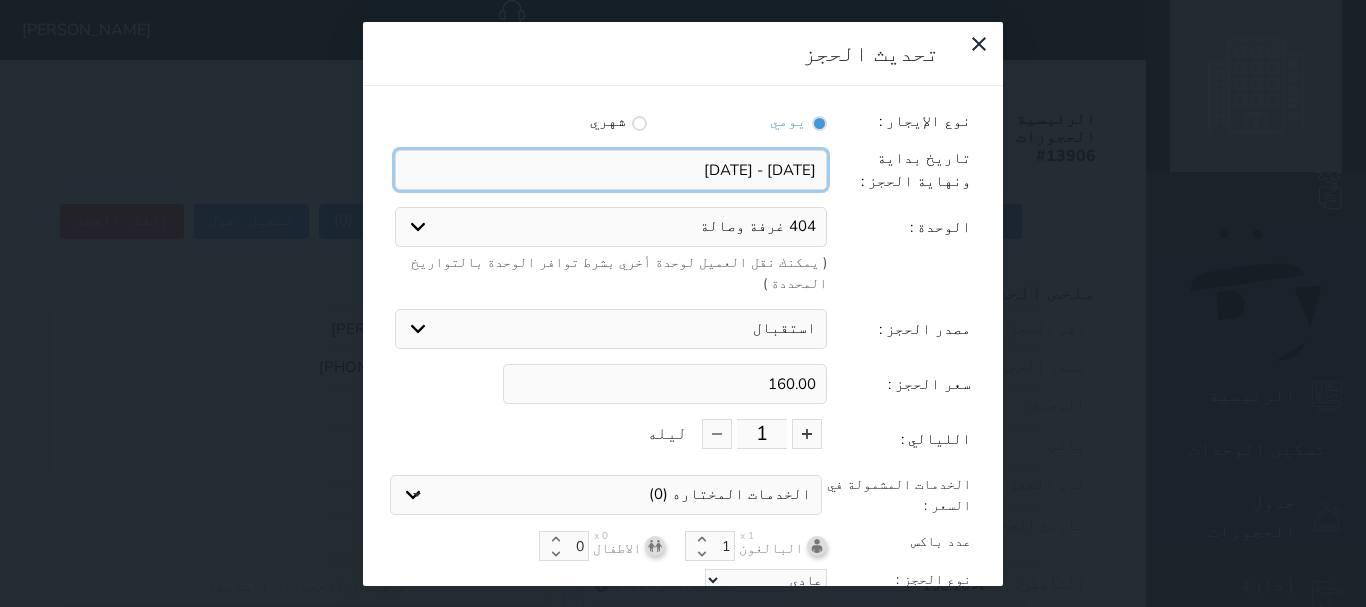 click at bounding box center (611, 170) 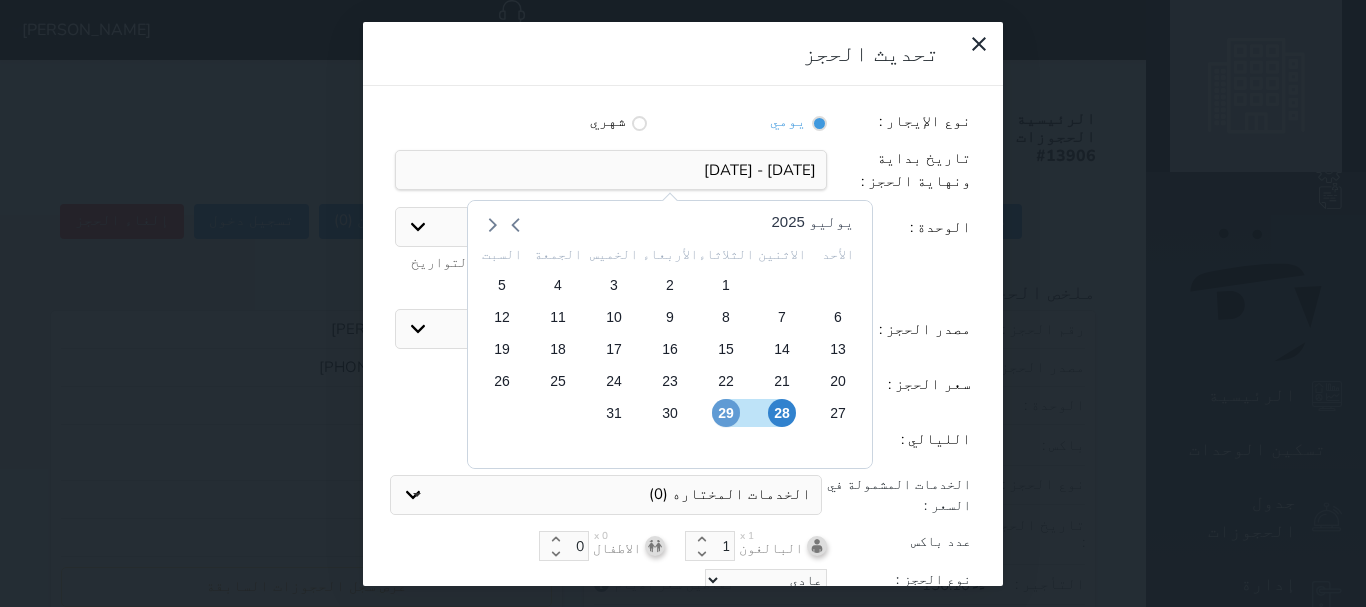 click on "29" at bounding box center [726, 413] 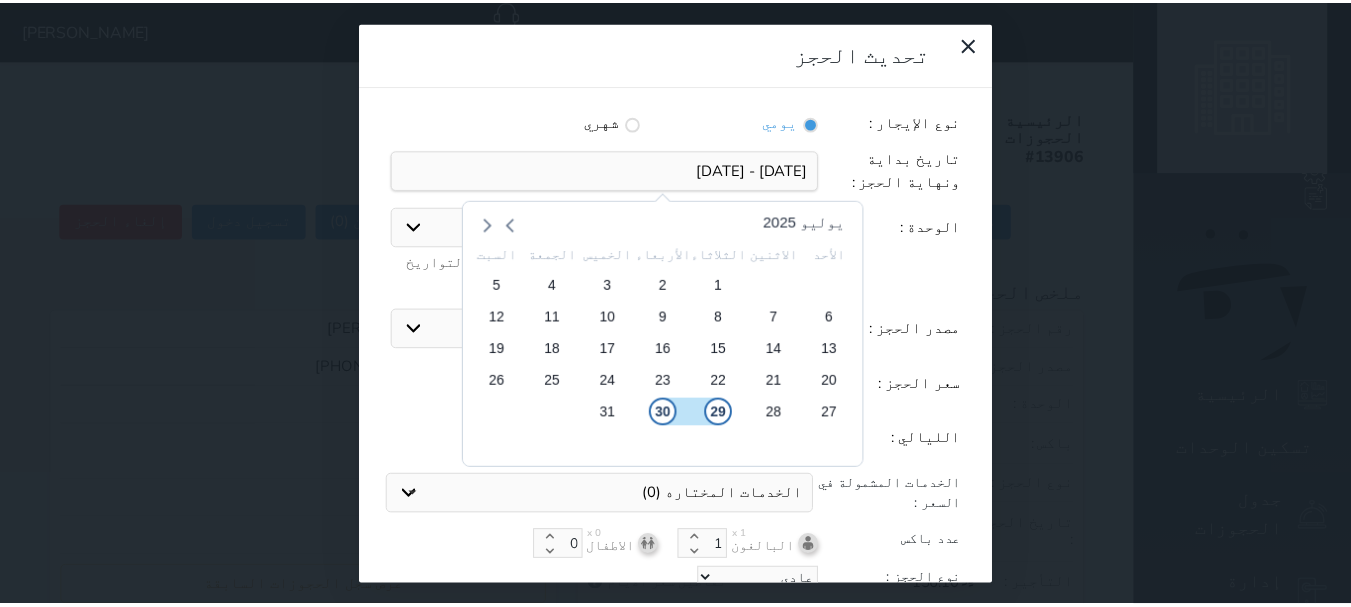 scroll, scrollTop: 45, scrollLeft: 0, axis: vertical 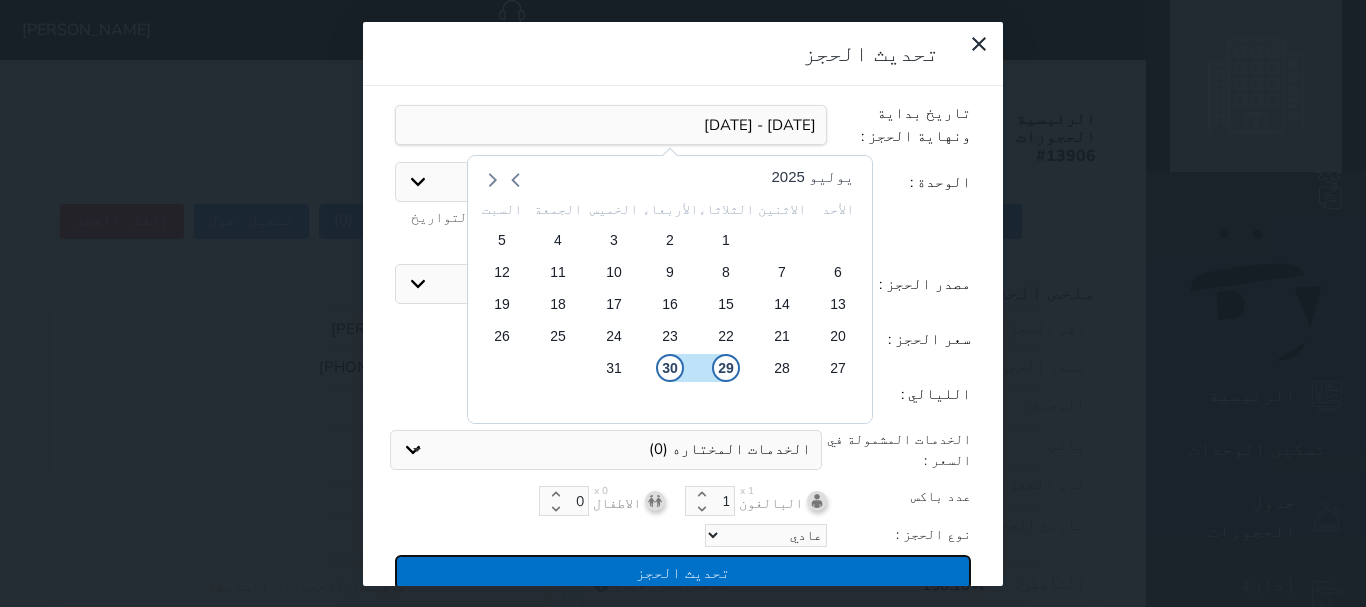 click on "تحديث الحجز" at bounding box center [683, 572] 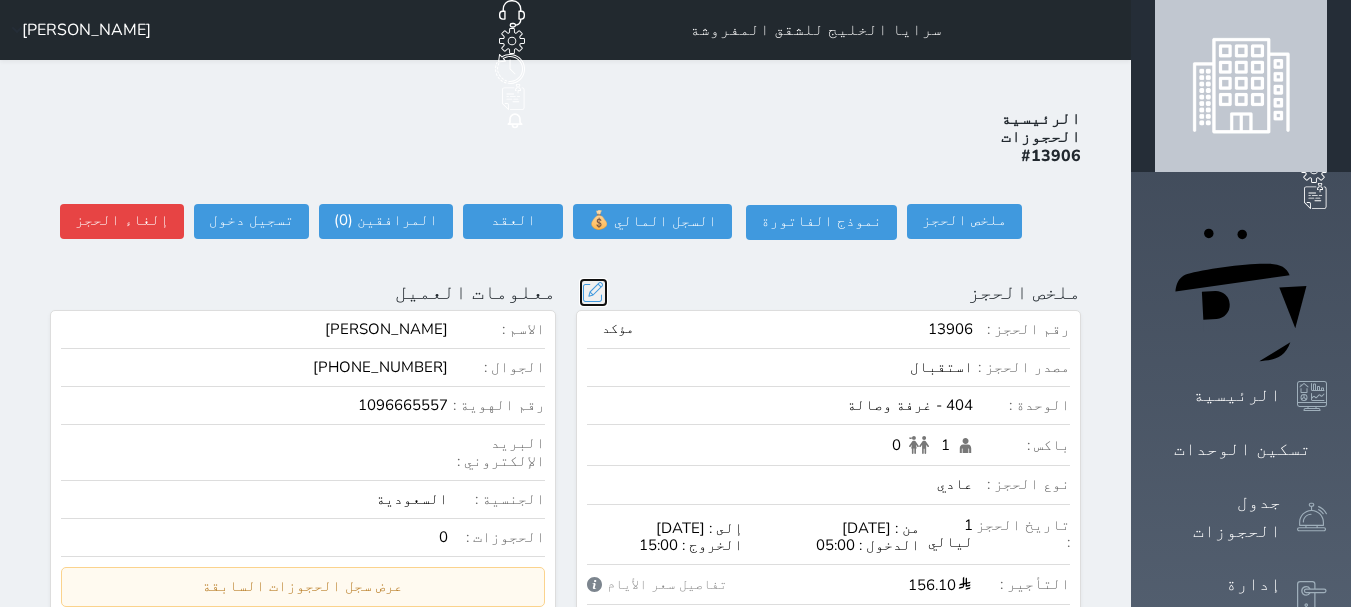 click at bounding box center (593, 292) 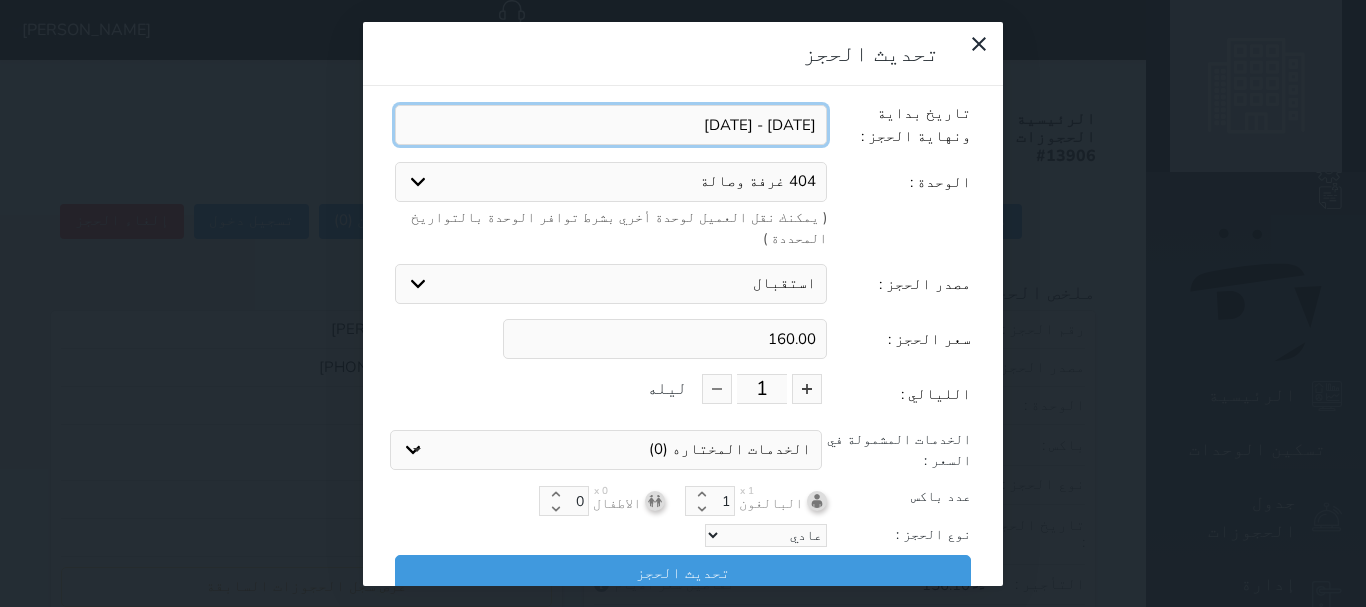 click at bounding box center (611, 125) 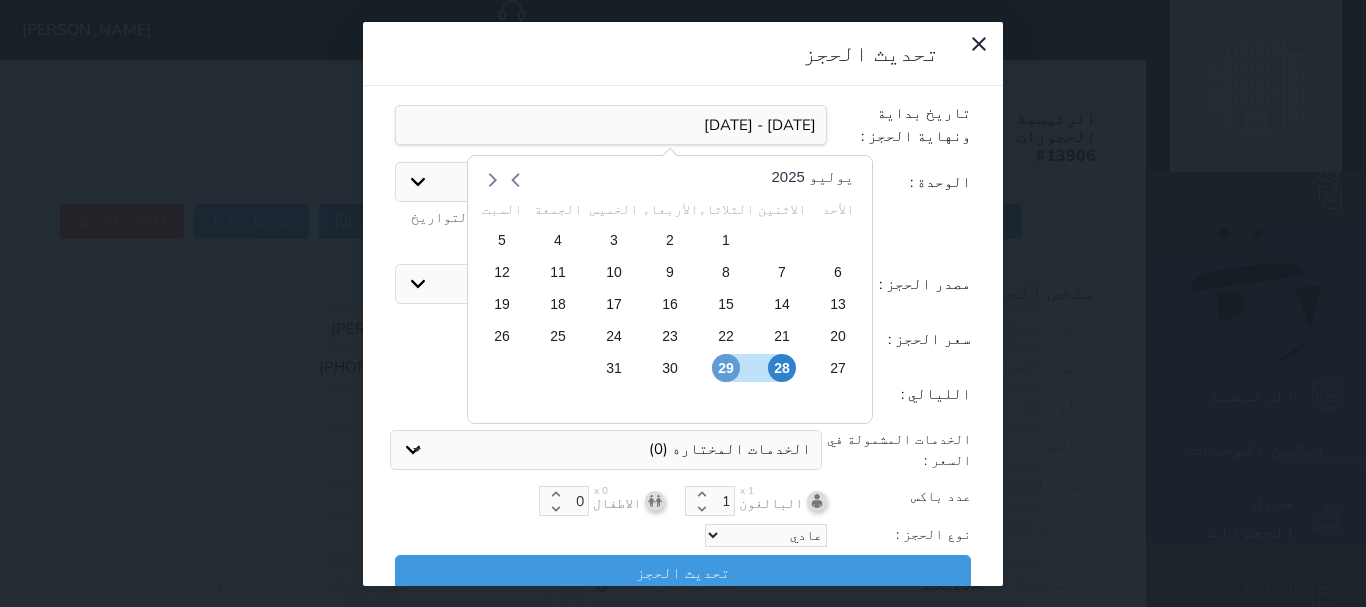 click on "29" at bounding box center [726, 368] 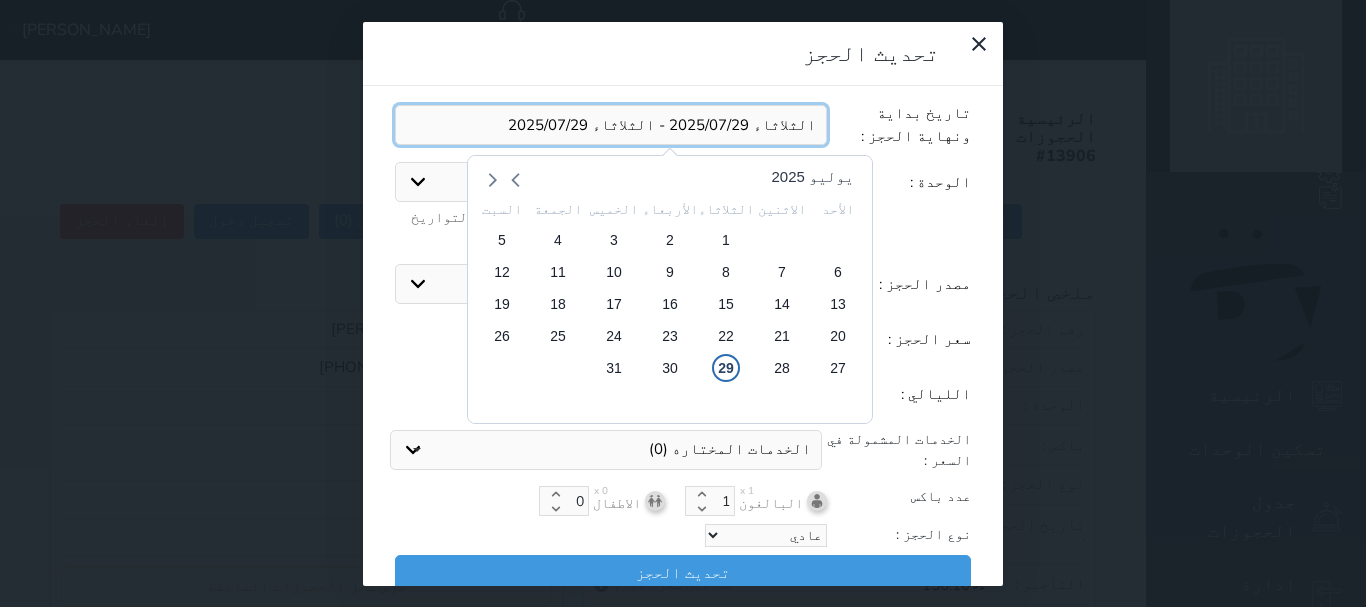 click at bounding box center (611, 125) 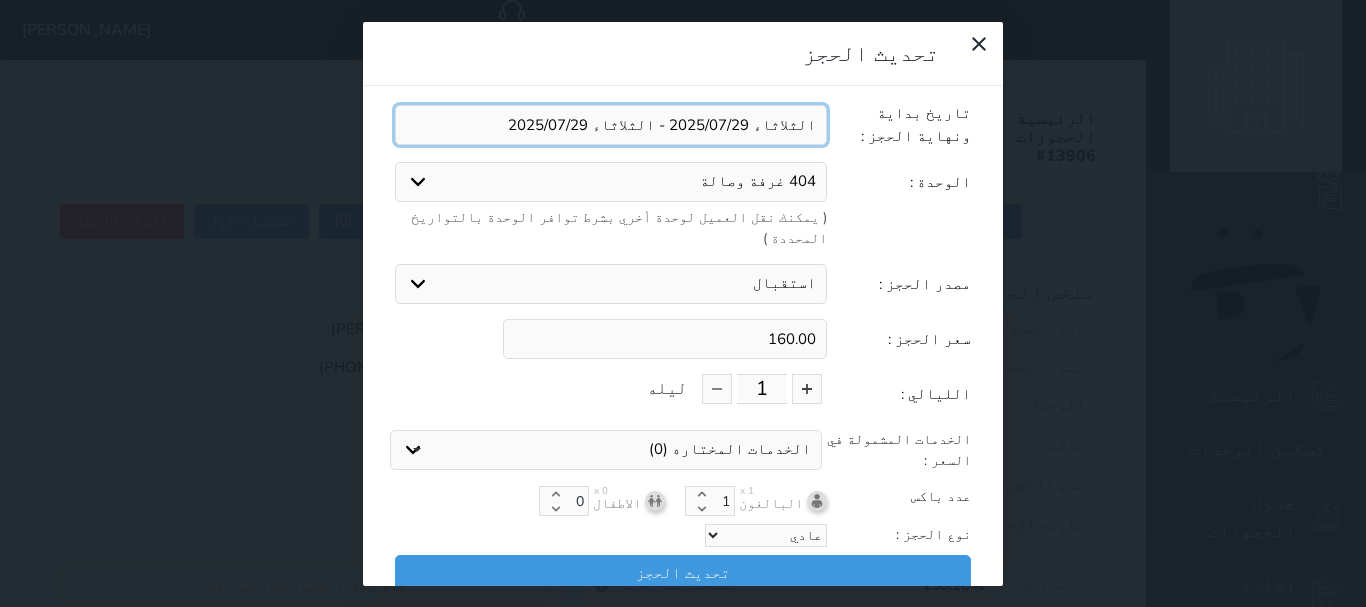 click at bounding box center (611, 125) 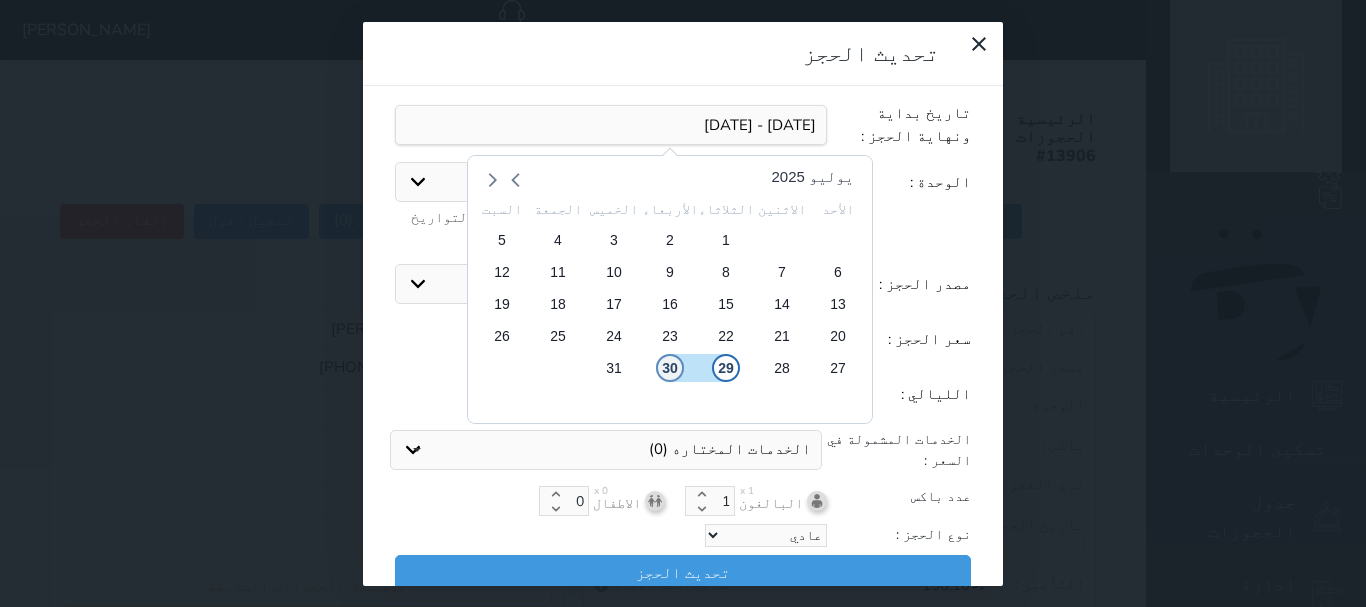 click on "30" at bounding box center (670, 368) 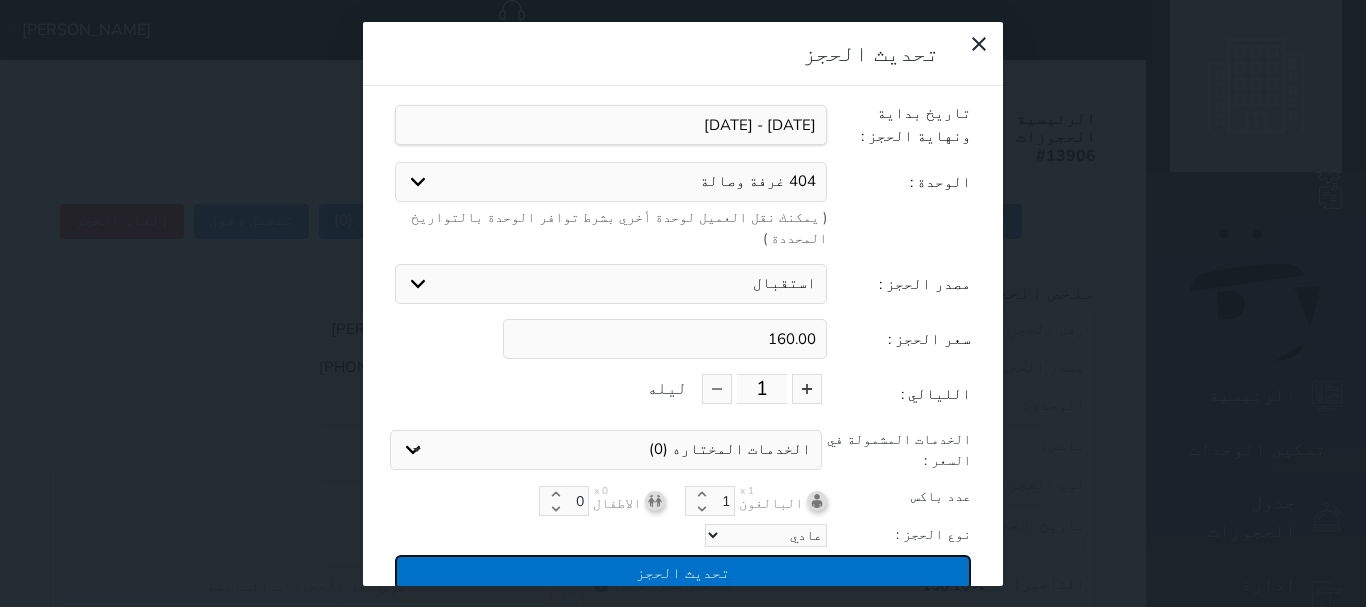 click on "تحديث الحجز" at bounding box center (683, 572) 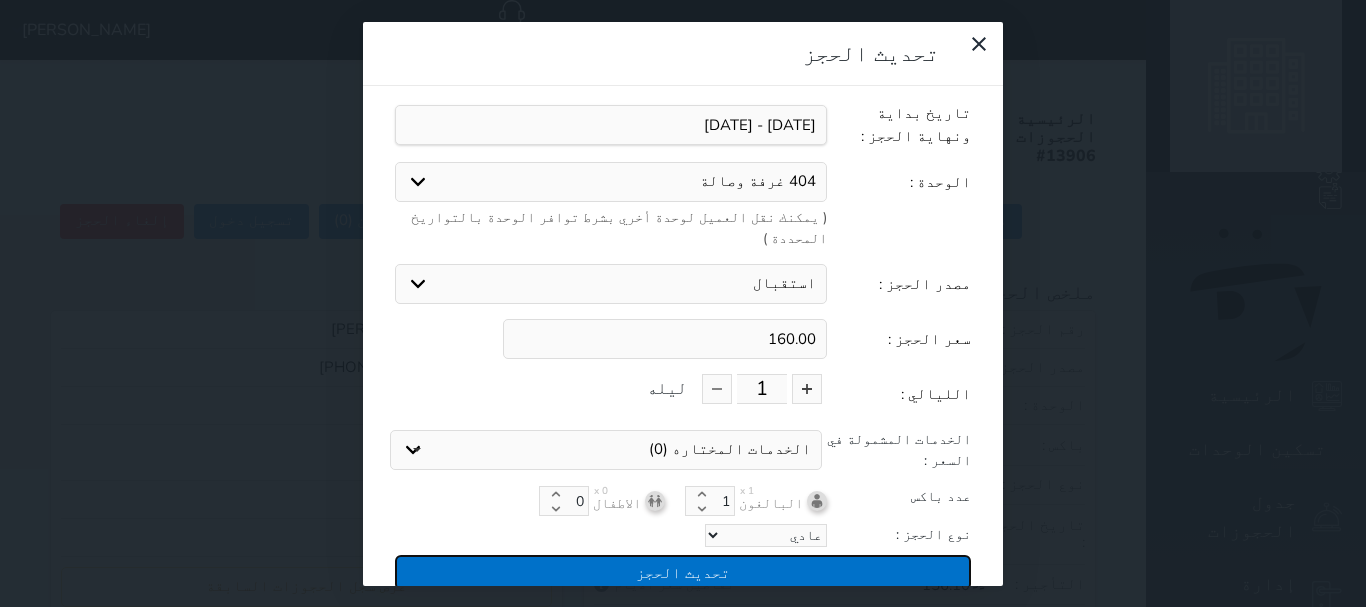 type on "160" 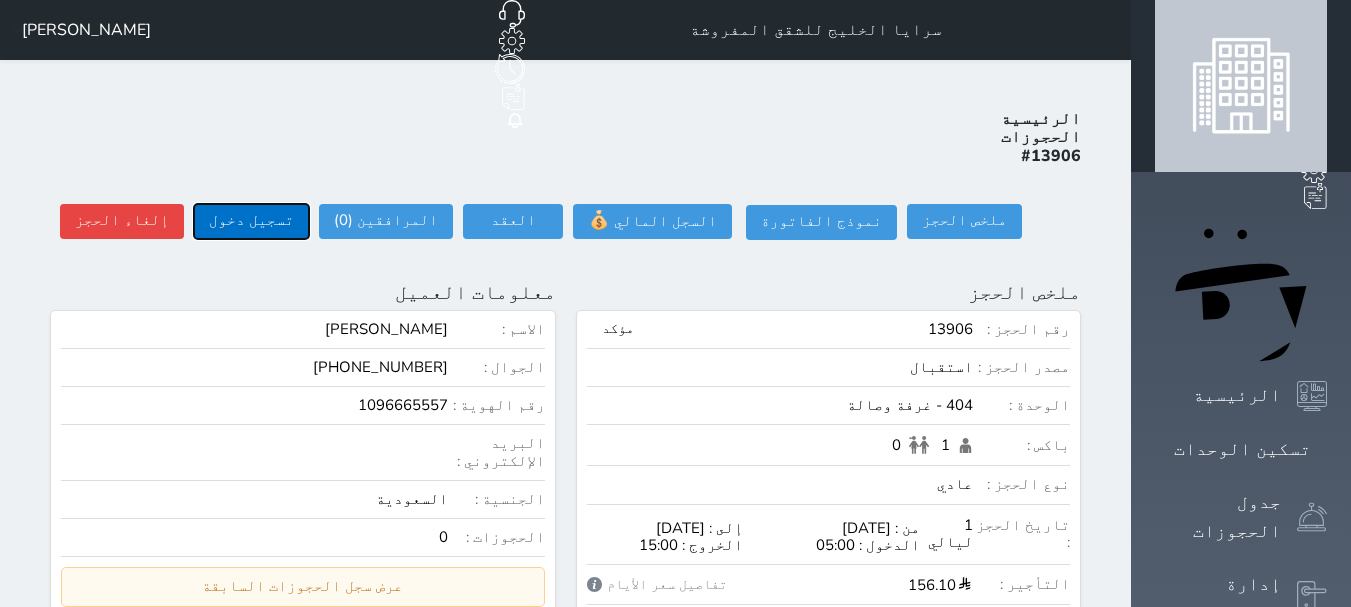 click on "تسجيل دخول" at bounding box center [251, 221] 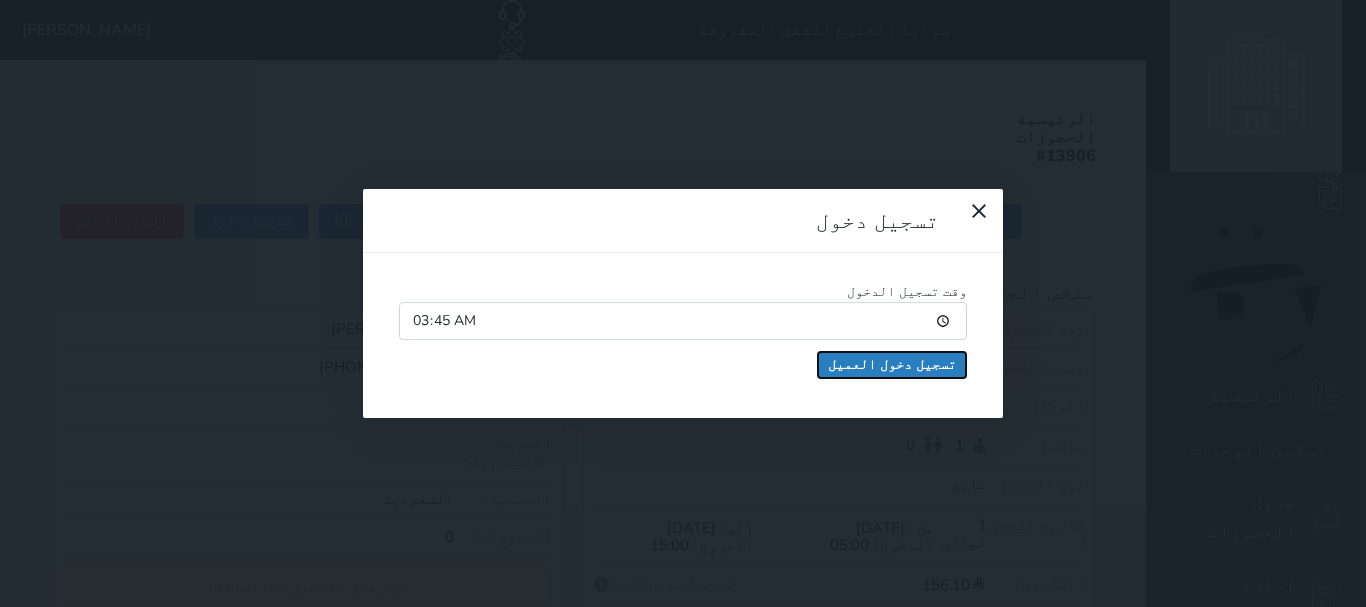 click on "تسجيل دخول العميل" at bounding box center (892, 365) 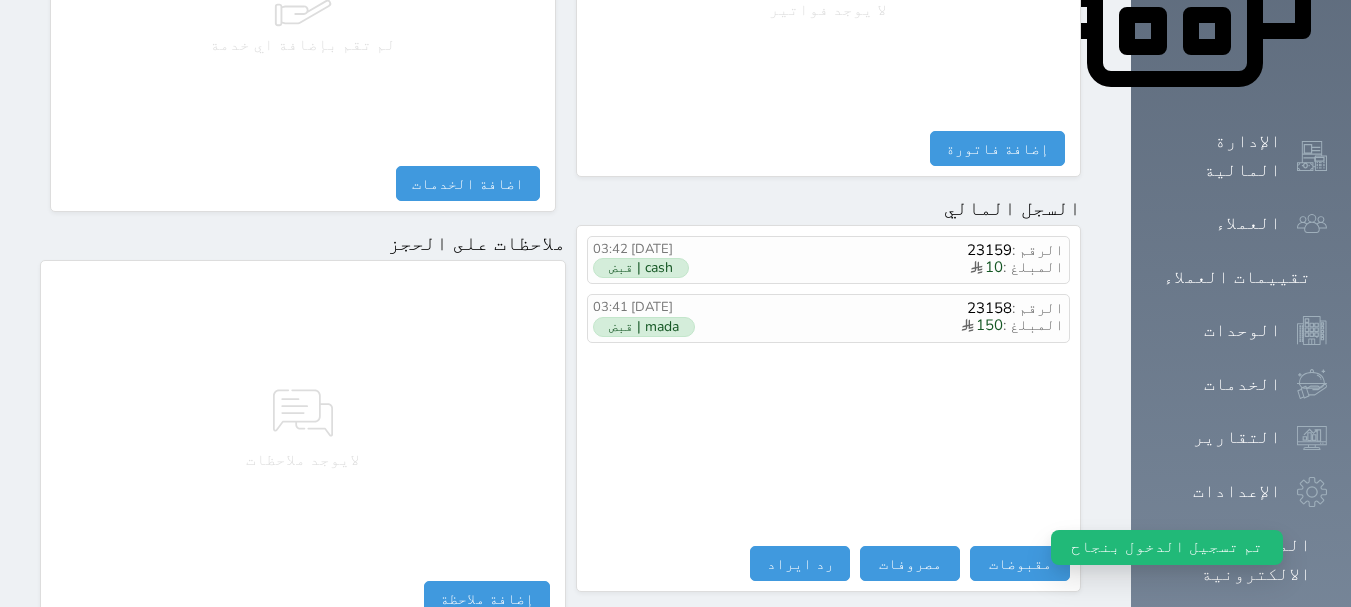 scroll, scrollTop: 1174, scrollLeft: 0, axis: vertical 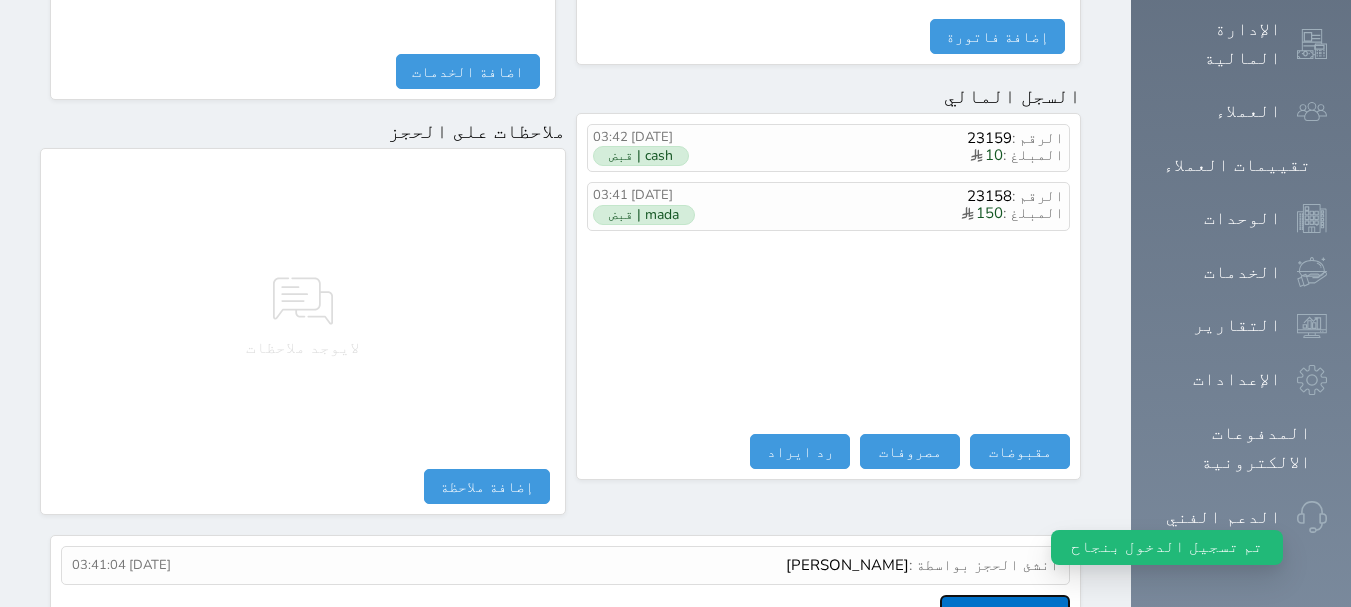 click on "عرض سجل شموس" at bounding box center [1005, 612] 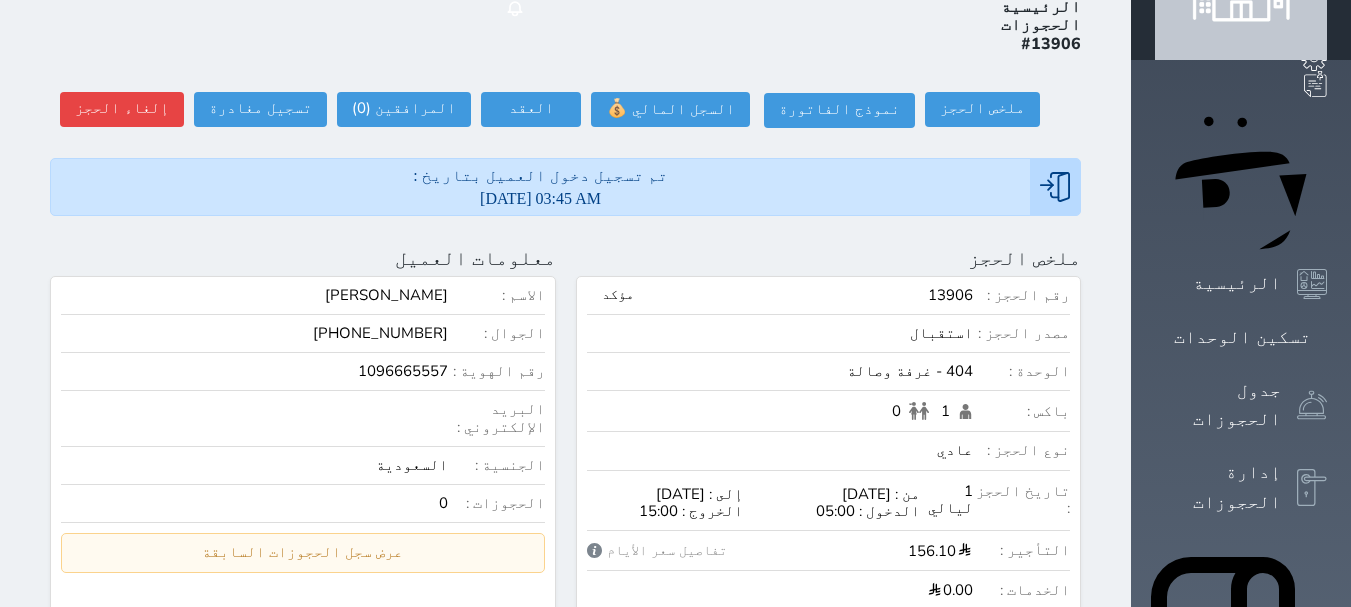 scroll, scrollTop: 100, scrollLeft: 0, axis: vertical 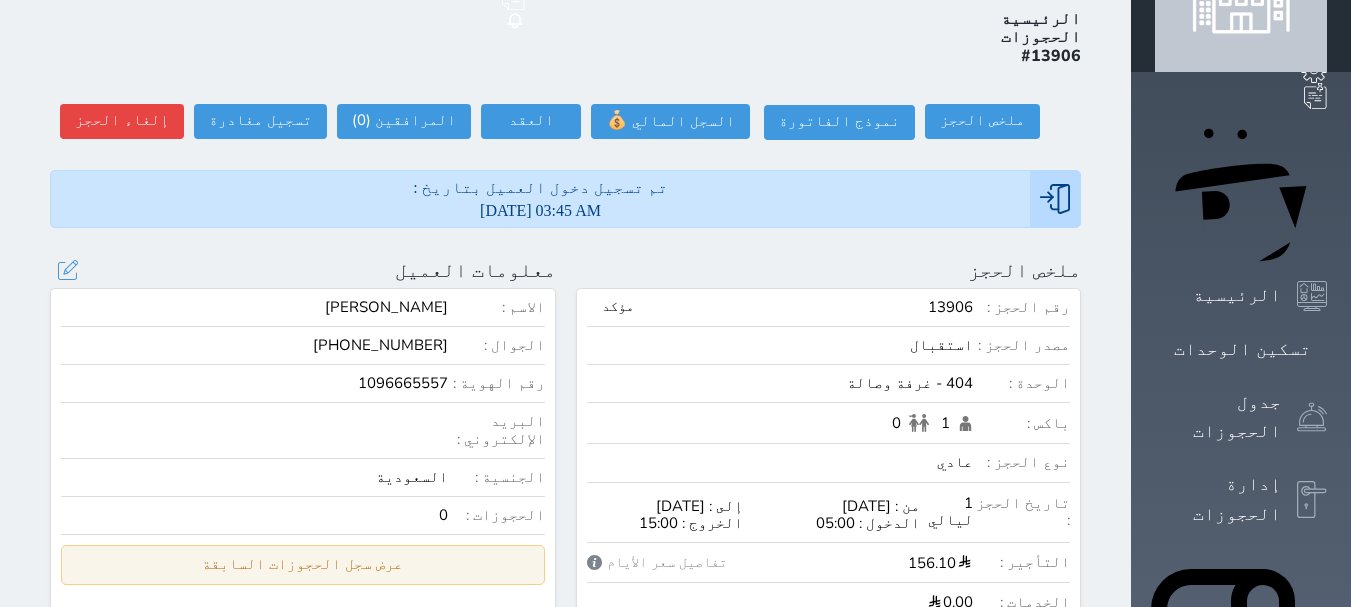 click on "عرض سجل الحجوزات السابقة" at bounding box center (303, 564) 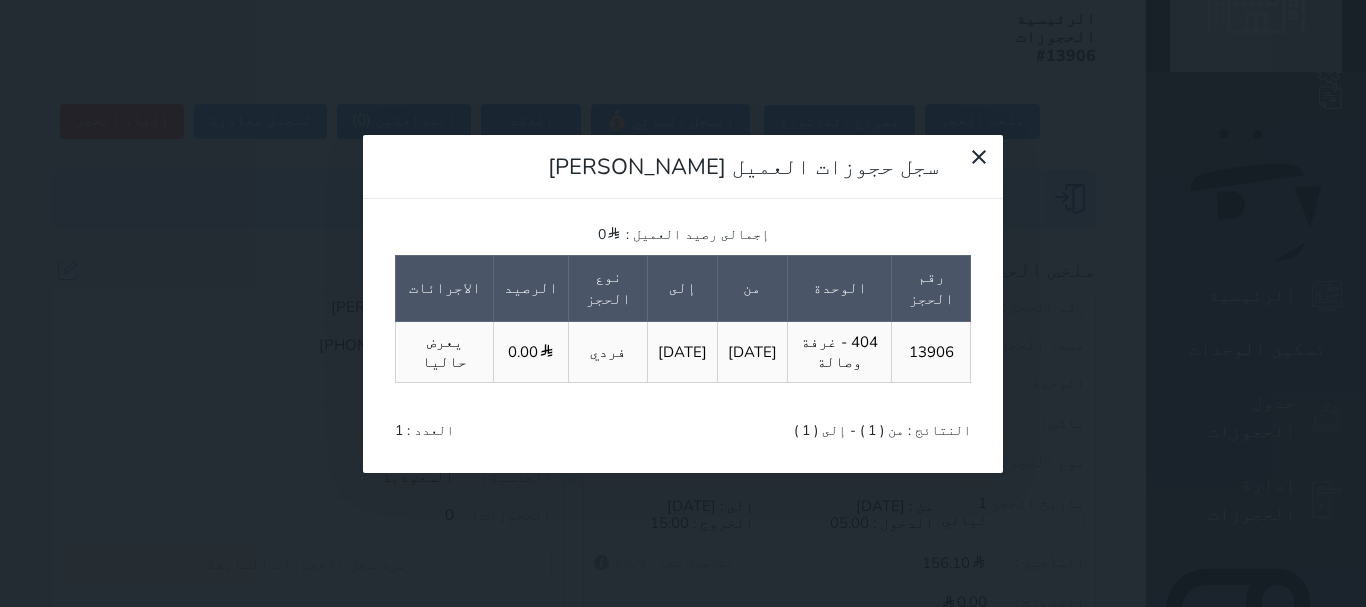 click on "سجل حجوزات العميل [PERSON_NAME]                   إجمالى رصيد العميل : 0      رقم الحجز   الوحدة   من   إلى   نوع الحجز   الرصيد   الاجرائات   13906   404 - غرفة وصالة   [DATE]   [DATE]   فردي   0.00    يعرض حاليا       النتائج  : من ( 1 ) - إلى  ( 1 )   العدد  : 1" at bounding box center (683, 303) 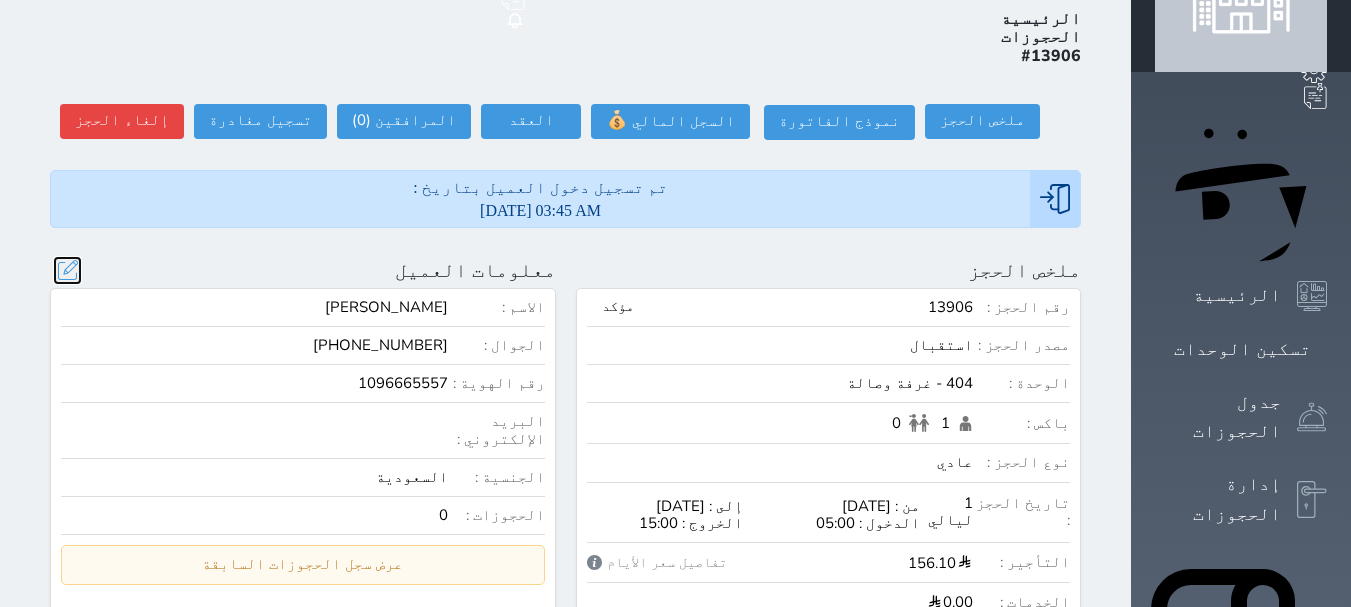 click at bounding box center (67, 270) 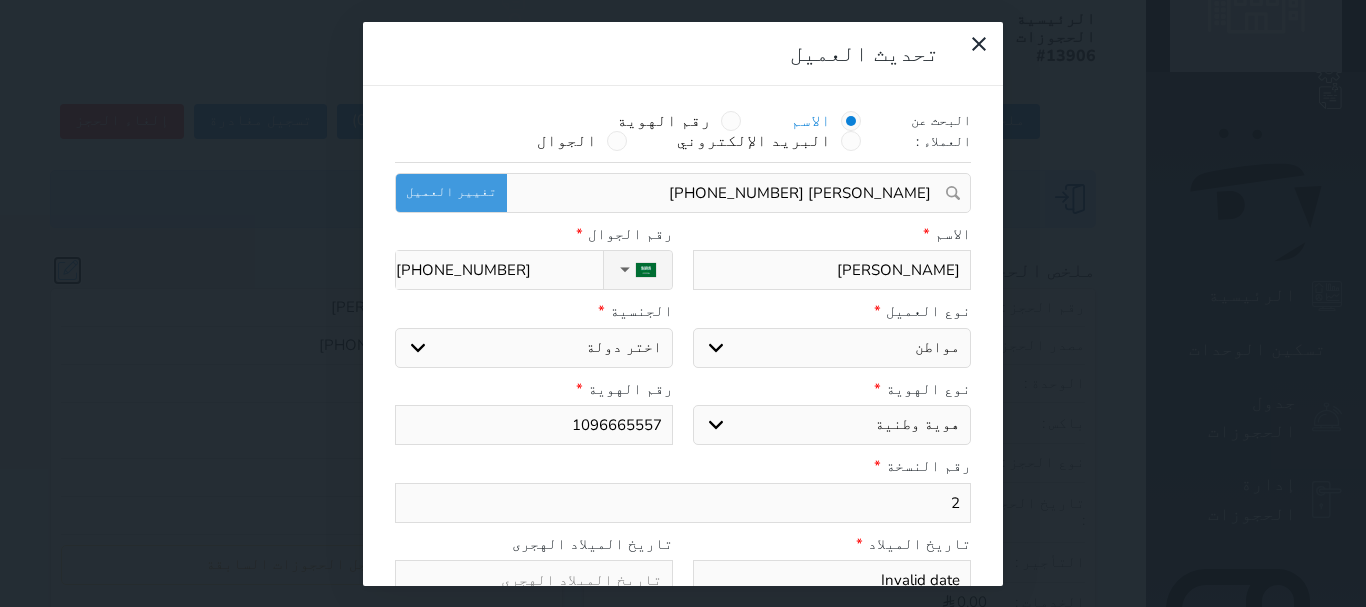 select on "113" 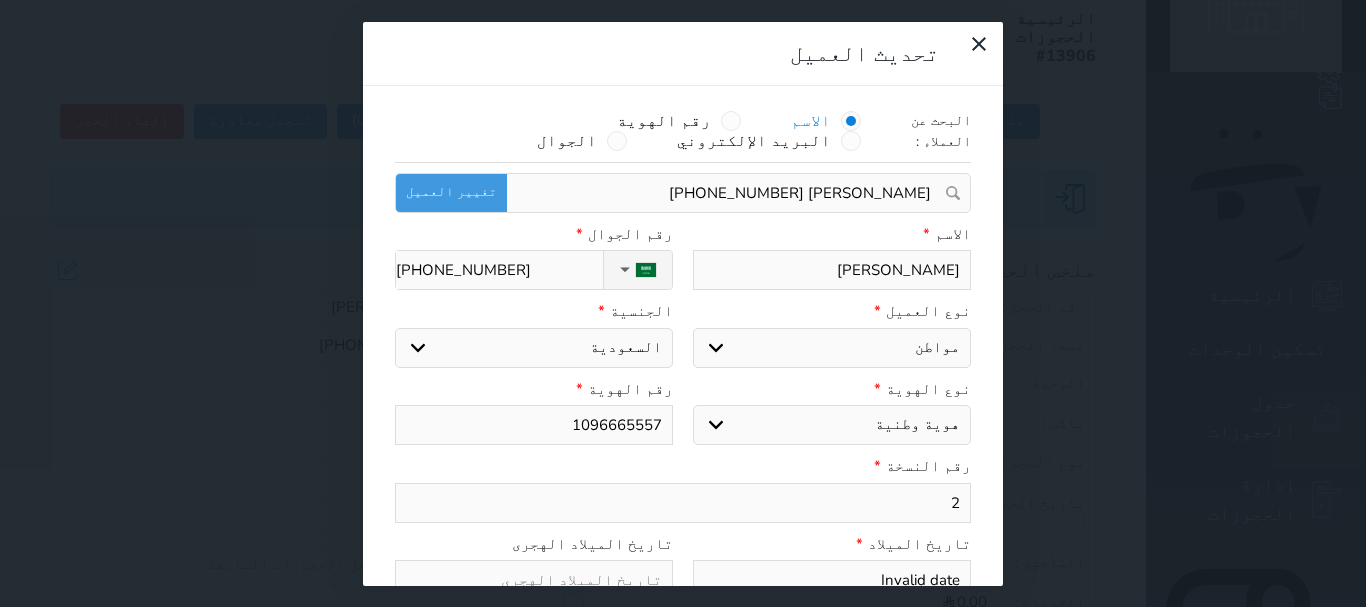 click on "تحديث العميل                 البحث عن العملاء :        الاسم       رقم الهوية       البريد الإلكتروني       الجوال       [PERSON_NAME] [PHONE_NUMBER]     تغيير العميل                الاسم *   [PERSON_NAME]   رقم الجوال *       ▼     [GEOGRAPHIC_DATA] ([GEOGRAPHIC_DATA])   +93   [GEOGRAPHIC_DATA] ([GEOGRAPHIC_DATA])   +355   [GEOGRAPHIC_DATA] ([GEOGRAPHIC_DATA])   +213   [US_STATE]   +1684   [GEOGRAPHIC_DATA]   +376   [GEOGRAPHIC_DATA]   +244   [GEOGRAPHIC_DATA]   +1264   [GEOGRAPHIC_DATA]   +1268   [GEOGRAPHIC_DATA]   +54   [GEOGRAPHIC_DATA] ([GEOGRAPHIC_DATA])   +374   [GEOGRAPHIC_DATA]   +297   [GEOGRAPHIC_DATA]   +61   [GEOGRAPHIC_DATA] ([GEOGRAPHIC_DATA])   +43   [GEOGRAPHIC_DATA] ([GEOGRAPHIC_DATA])   +994   [GEOGRAPHIC_DATA]   +1242   [GEOGRAPHIC_DATA] (‫[GEOGRAPHIC_DATA])   +973   [GEOGRAPHIC_DATA] ([GEOGRAPHIC_DATA])   +880   [GEOGRAPHIC_DATA]   +1246   [GEOGRAPHIC_DATA] ([GEOGRAPHIC_DATA])   +375   [GEOGRAPHIC_DATA] ([GEOGRAPHIC_DATA])   +32   [GEOGRAPHIC_DATA]   +501   [GEOGRAPHIC_DATA] ([GEOGRAPHIC_DATA])   +229   [GEOGRAPHIC_DATA]   +1441   [GEOGRAPHIC_DATA] (འབྲུག)   +975" at bounding box center [683, 303] 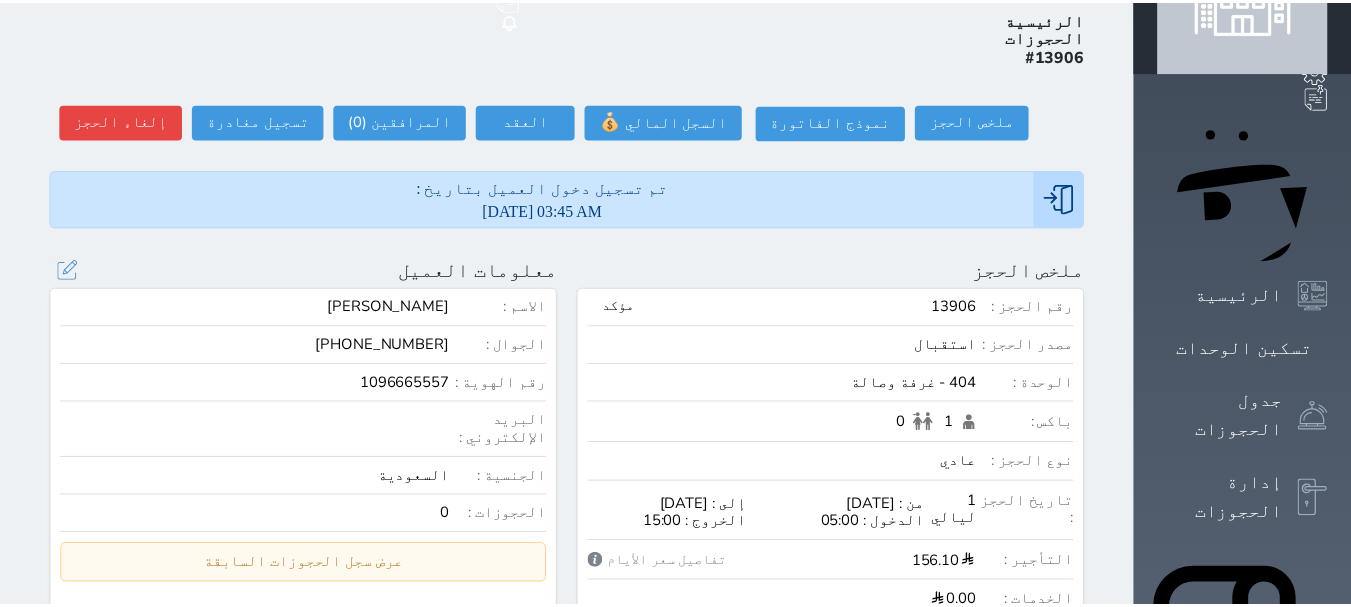 scroll, scrollTop: 195, scrollLeft: 0, axis: vertical 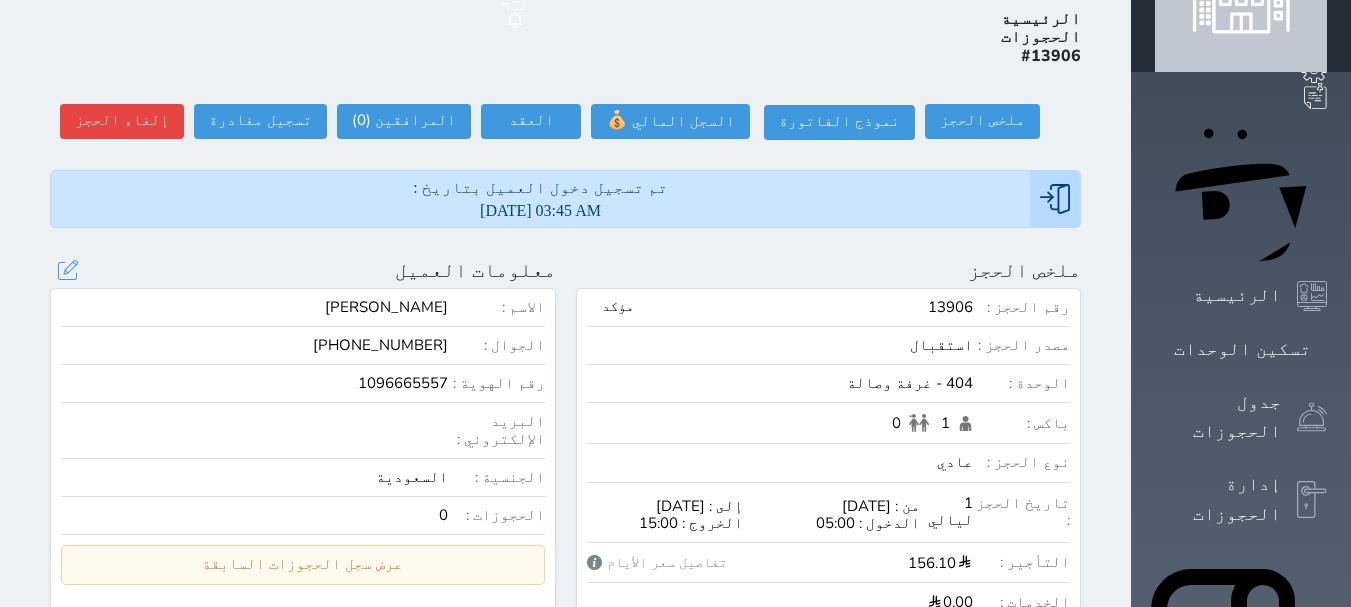 click on "الاسم :   [PERSON_NAME]     الجوال :   [PHONE_NUMBER]     رقم الهوية :   1096665557   البريد الإلكتروني :     الجنسية :   ال[DEMOGRAPHIC_DATA]   الحجوزات :   0     عرض سجل الحجوزات السابقة         سجل حجوزات العميل [PERSON_NAME]                   إجمالى رصيد العميل : 0      رقم الحجز   الوحدة   من   إلى   نوع الحجز   الرصيد   الاجرائات   13906   404 - غرفة وصالة   [DATE]   [DATE]   فردي   0.00    يعرض حاليا       النتائج  : من ( 1 ) - إلى  ( 1 )   العدد  : 1" at bounding box center (303, 488) 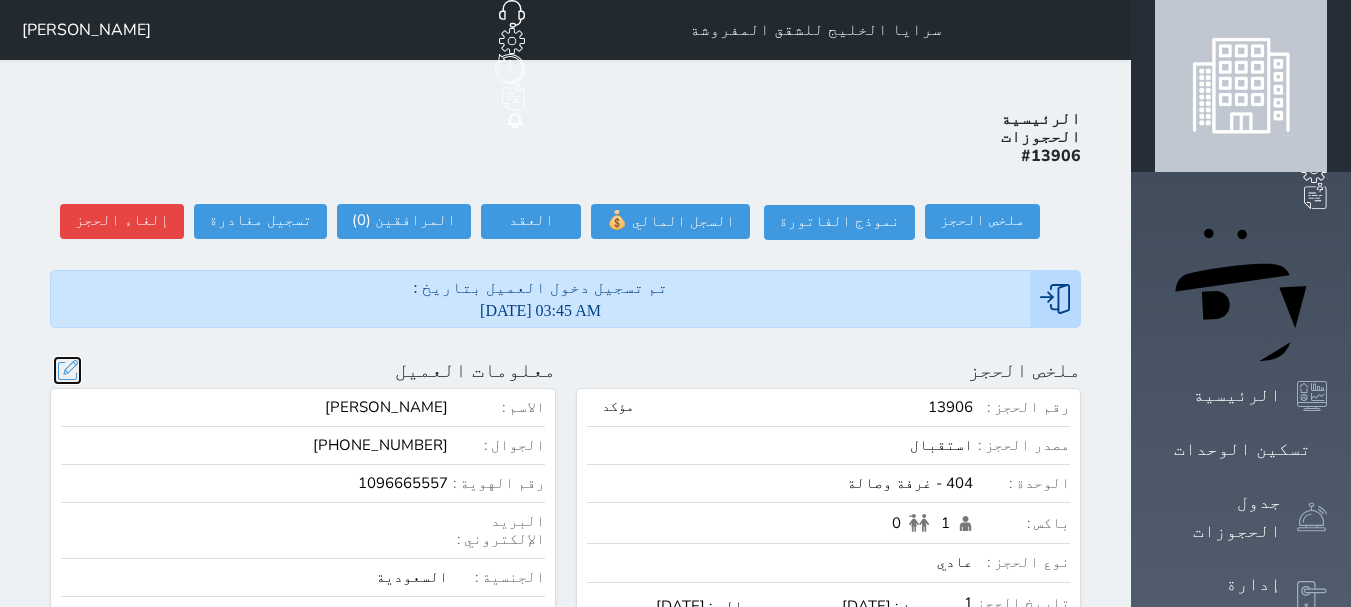 click at bounding box center (67, 370) 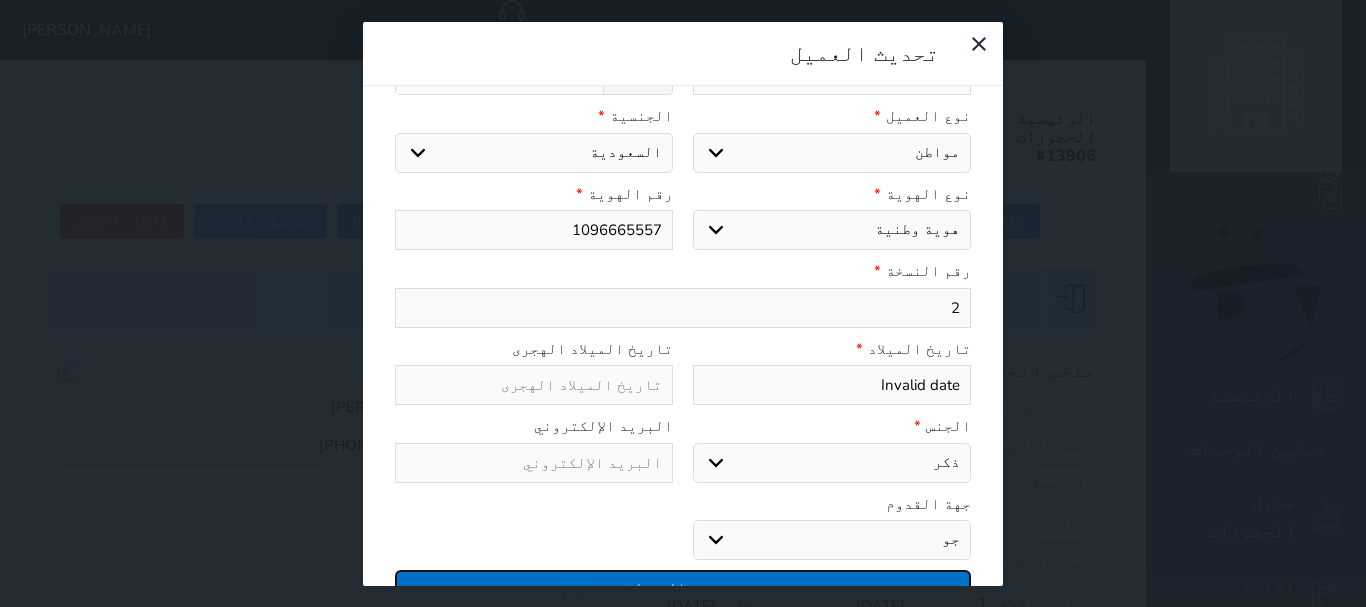 click on "تحديث العميل" at bounding box center (683, 587) 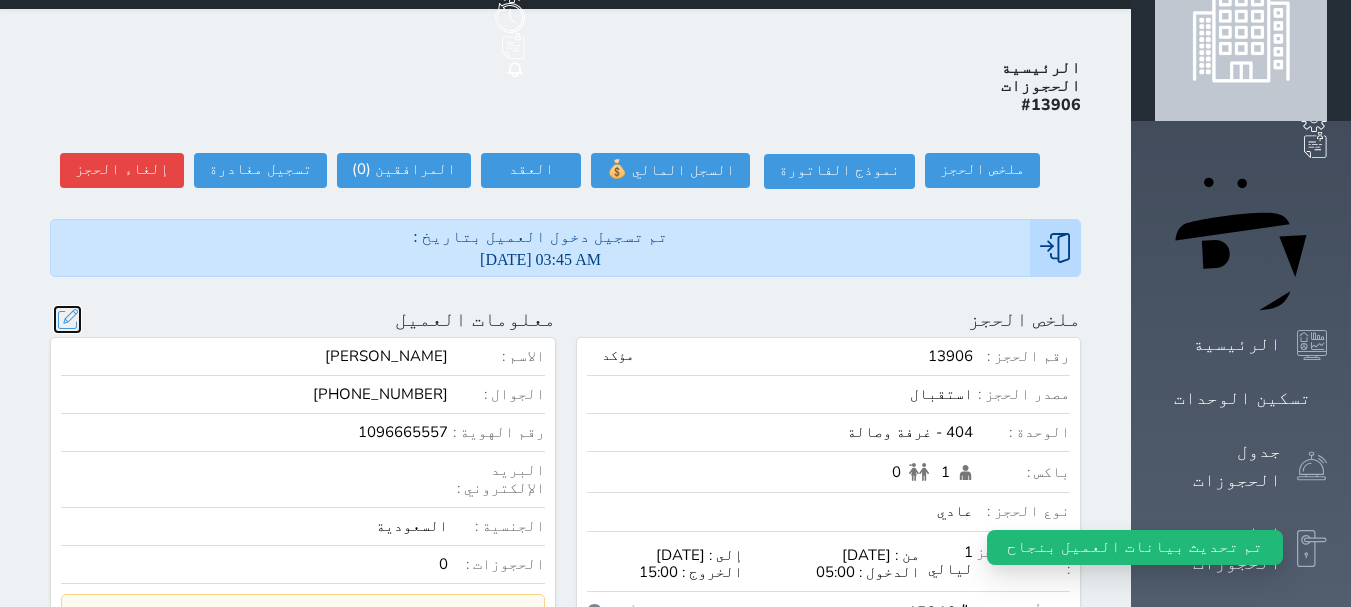 click on "معلومات العميل           تحديث العميل                 البحث عن العملاء :        الاسم       رقم الهوية       البريد الإلكتروني       الجوال       [PERSON_NAME] [PHONE_NUMBER]     تغيير العميل                الاسم *   [PERSON_NAME]   رقم الجوال *       ▼     [GEOGRAPHIC_DATA] ([GEOGRAPHIC_DATA])   +93   [GEOGRAPHIC_DATA] ([GEOGRAPHIC_DATA])   +355   [GEOGRAPHIC_DATA] ([GEOGRAPHIC_DATA])   +213   [US_STATE]   +1684   [GEOGRAPHIC_DATA]   +376   [GEOGRAPHIC_DATA]   +244   [GEOGRAPHIC_DATA]   +1264   [GEOGRAPHIC_DATA]   +1268   [GEOGRAPHIC_DATA]   +54   [GEOGRAPHIC_DATA] ([GEOGRAPHIC_DATA])   +374   [GEOGRAPHIC_DATA]   +297   [GEOGRAPHIC_DATA]   +61   [GEOGRAPHIC_DATA] ([GEOGRAPHIC_DATA])   +43   [GEOGRAPHIC_DATA] ([GEOGRAPHIC_DATA])   +994   [GEOGRAPHIC_DATA]   +1242   [GEOGRAPHIC_DATA] (‫[GEOGRAPHIC_DATA])   +973   [GEOGRAPHIC_DATA] ([GEOGRAPHIC_DATA])   +880   [GEOGRAPHIC_DATA]   +1246   [GEOGRAPHIC_DATA] ([GEOGRAPHIC_DATA])   +375   [GEOGRAPHIC_DATA] ([GEOGRAPHIC_DATA])   +32   [GEOGRAPHIC_DATA]   +501   [GEOGRAPHIC_DATA] ([GEOGRAPHIC_DATA])   +229   [GEOGRAPHIC_DATA]   +1441" at bounding box center [303, 557] 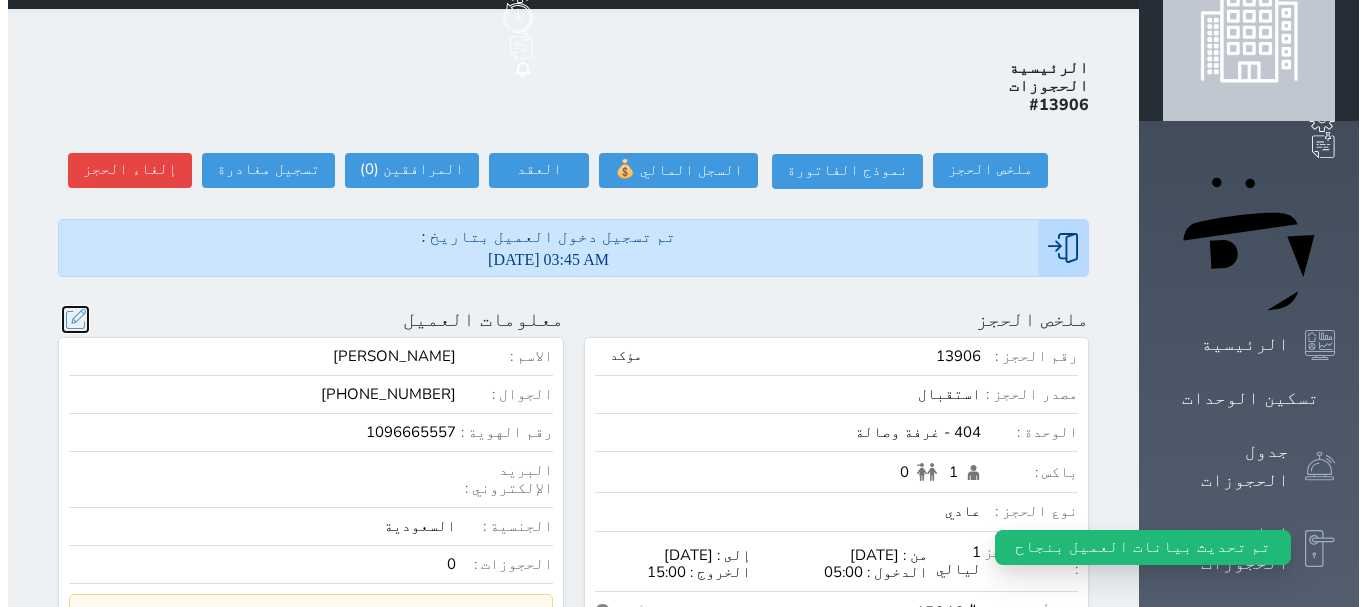 scroll, scrollTop: 100, scrollLeft: 0, axis: vertical 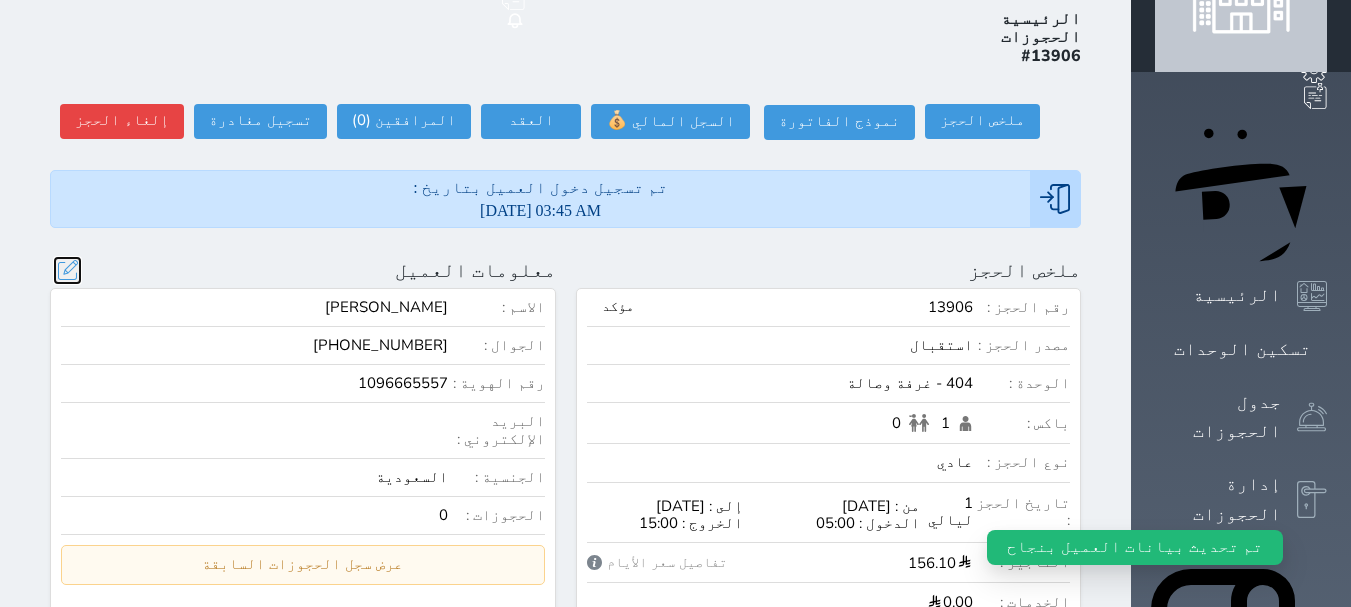 click at bounding box center (67, 270) 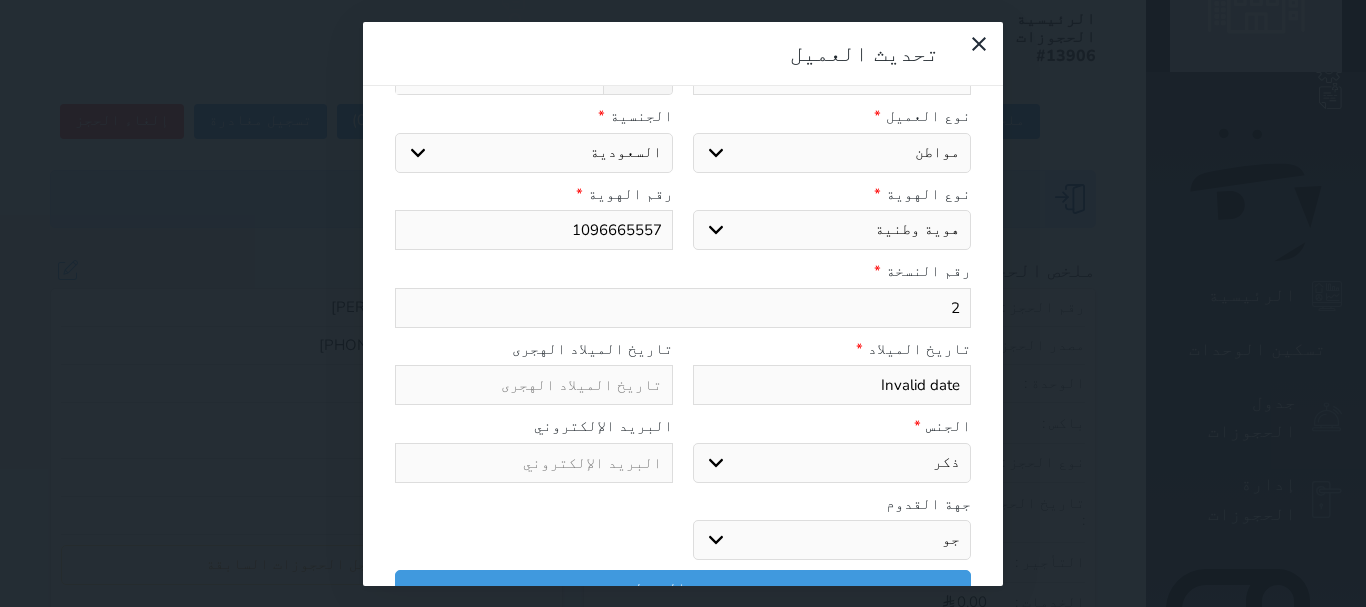 click at bounding box center (534, 385) 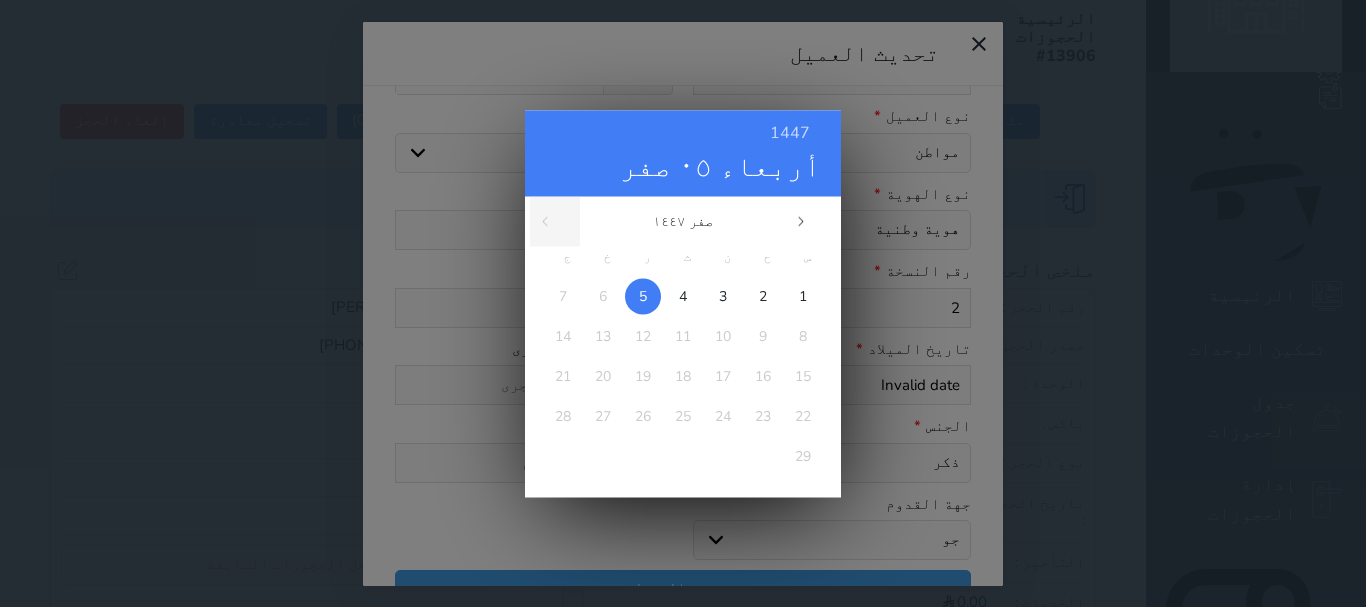 click on "14" at bounding box center (563, 336) 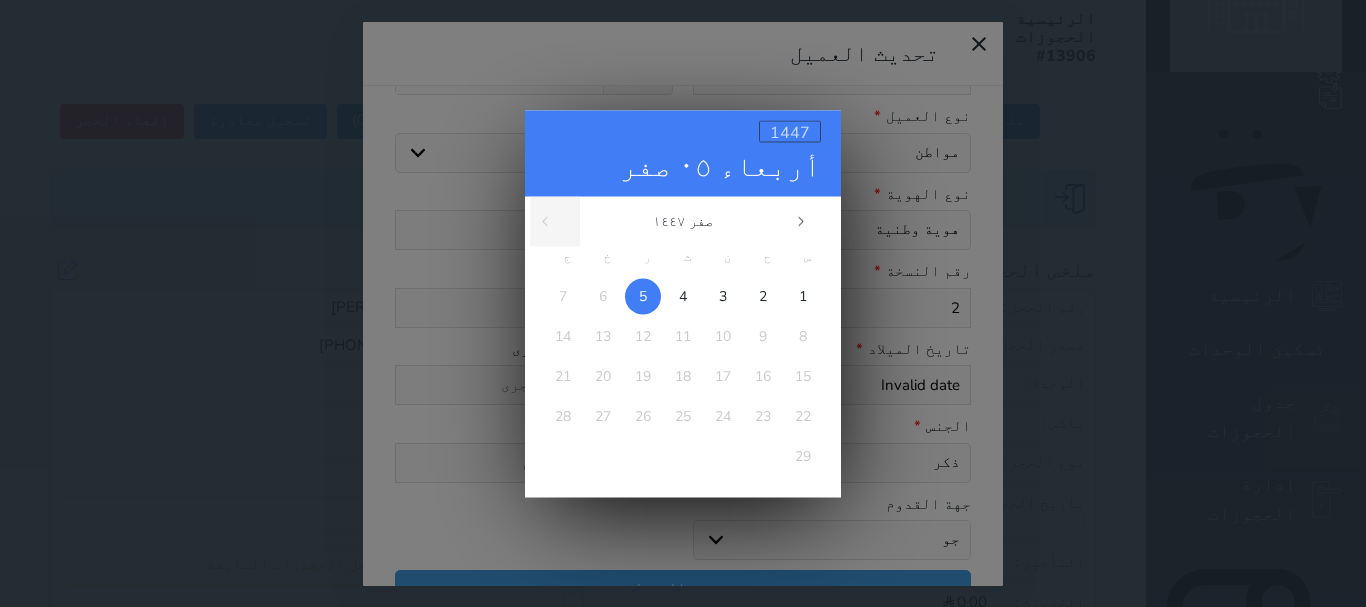 click on "1447" at bounding box center [790, 132] 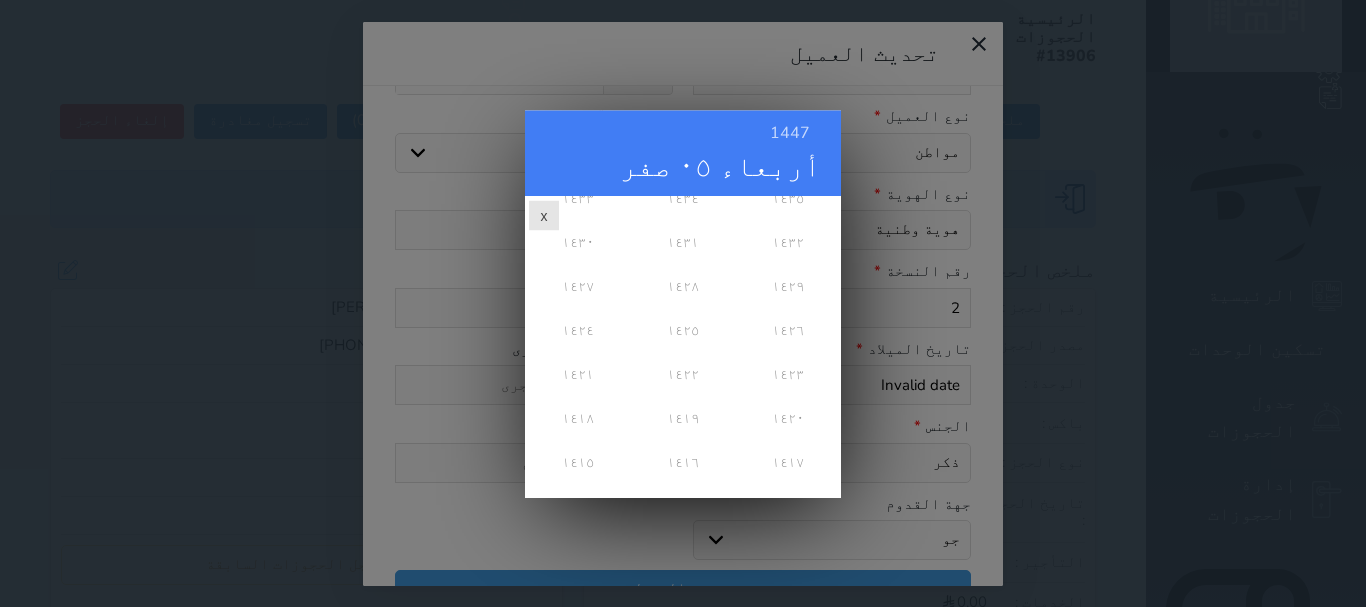 scroll, scrollTop: 263, scrollLeft: 0, axis: vertical 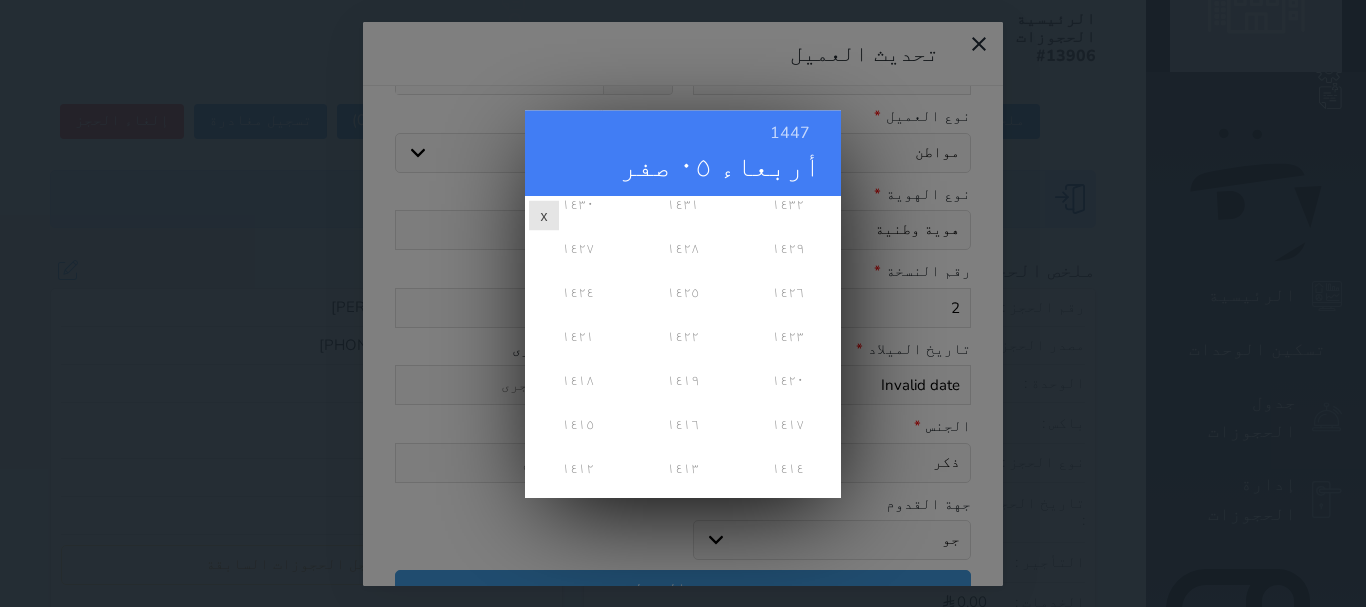 click on "1447   أربعاء ٠٥ صفر         صفر ١٤٤٧
س
ح
ن
ث
ر
خ
ج
1   2   3   4   5   6   7   8   9   10   11   12   13   14   15   16   17   18   19   20   21   22   23   24   25   26   27   28   29
١٤٤٧
١٤٤٦
١٤٤٥
١٤٤٤
١٤٤٣
١٤٤٢
١٤٤١
١٤٤٠
١٤٣٩
١٤٣٨
x" at bounding box center (683, 304) 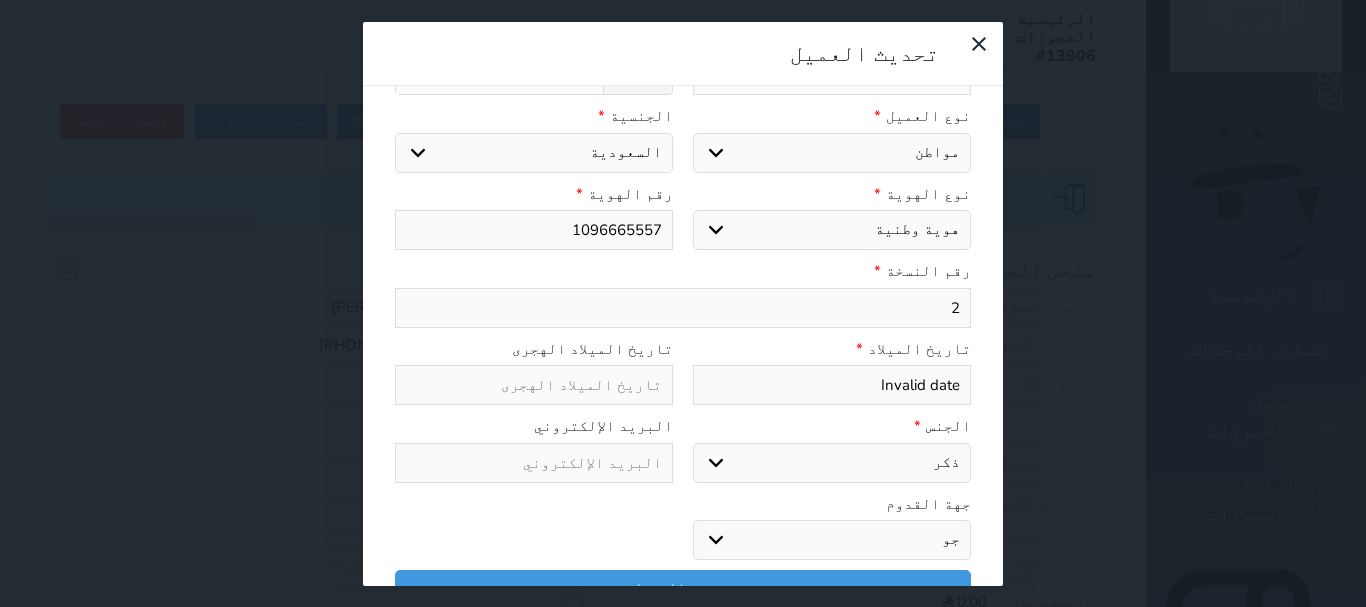 click 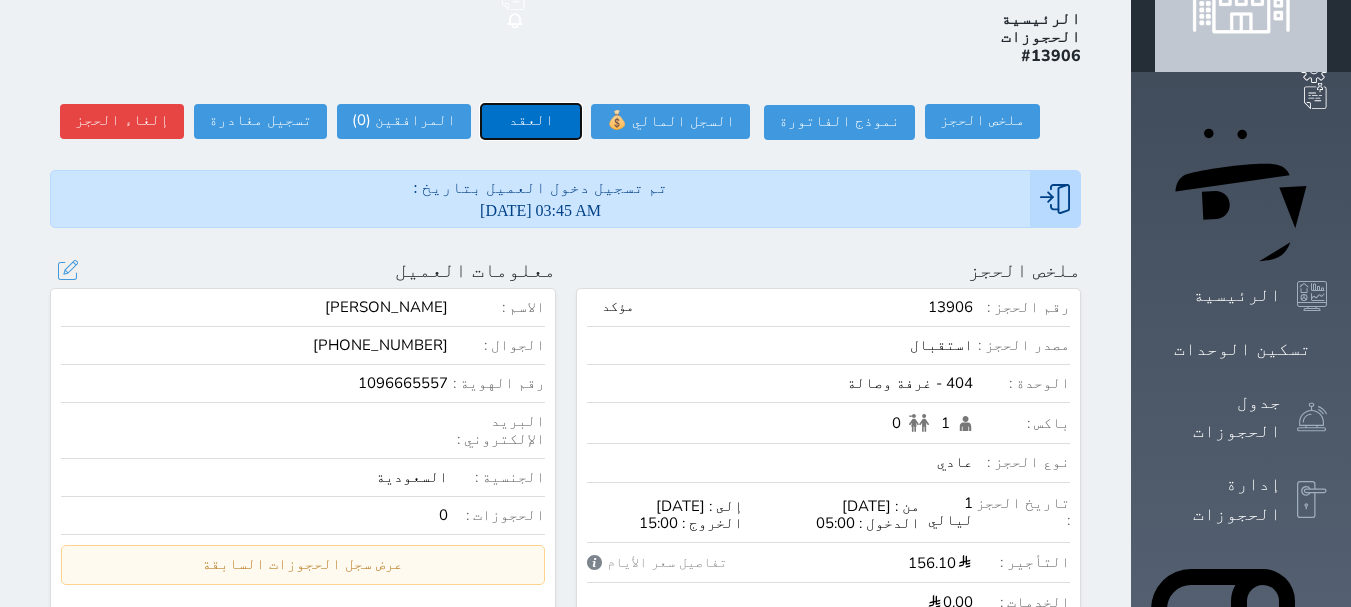 click on "العقد" at bounding box center [531, 121] 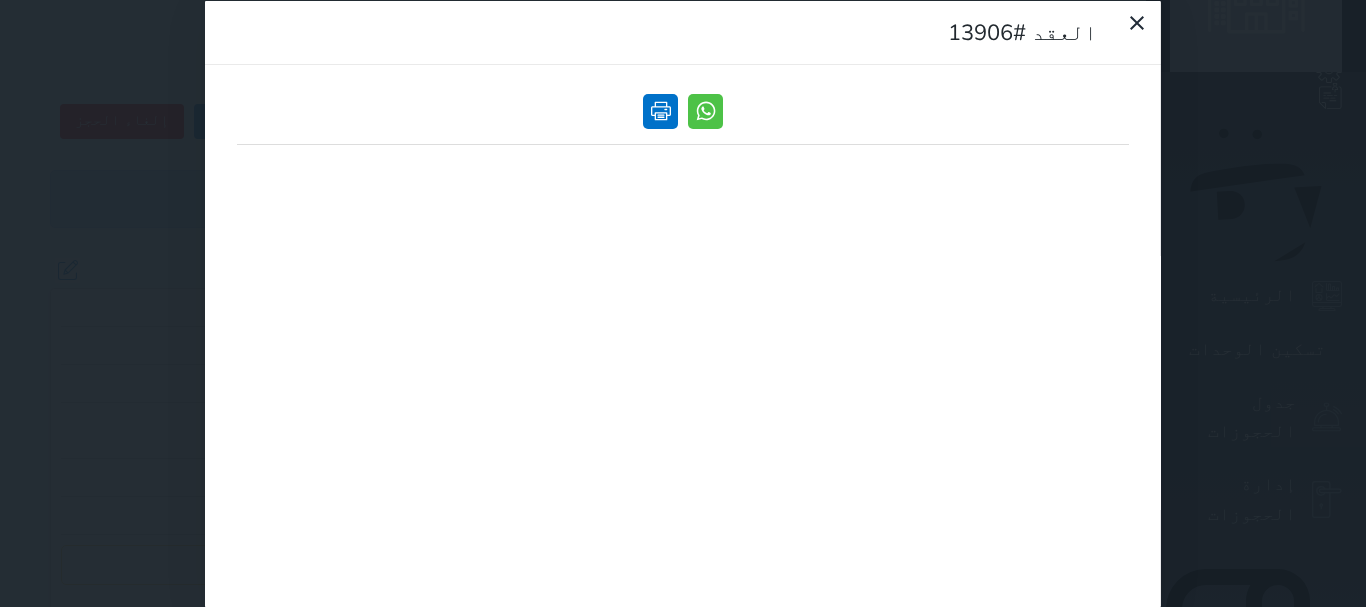 click at bounding box center (660, 110) 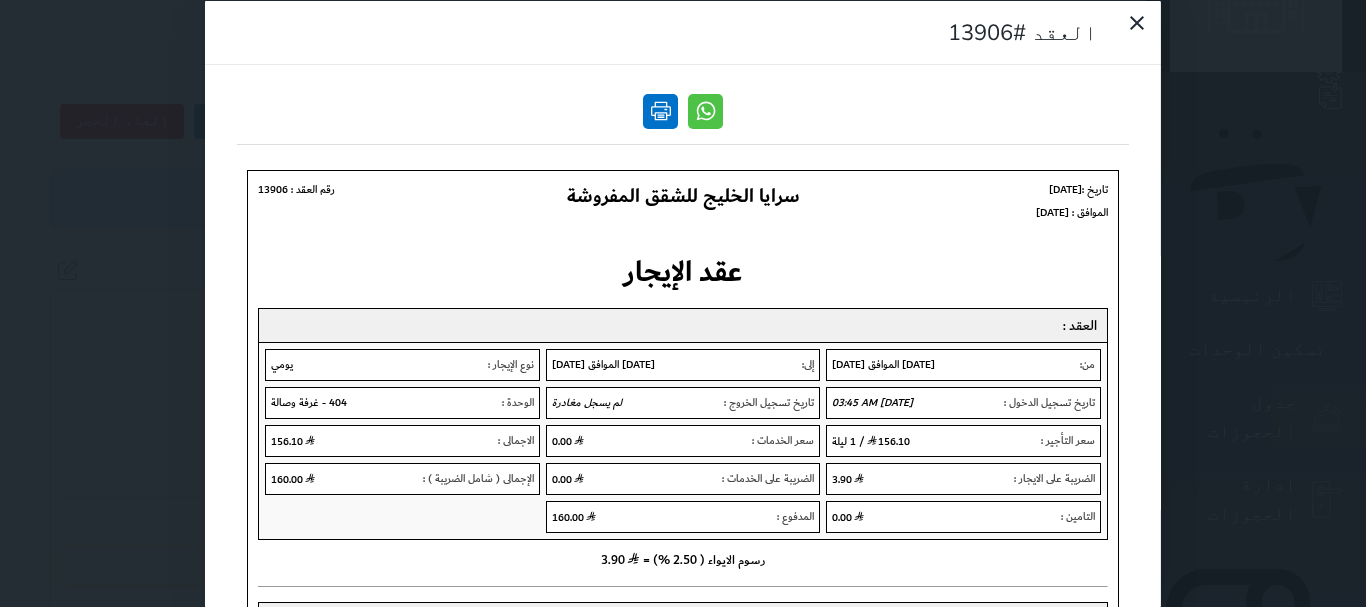 scroll, scrollTop: 0, scrollLeft: 0, axis: both 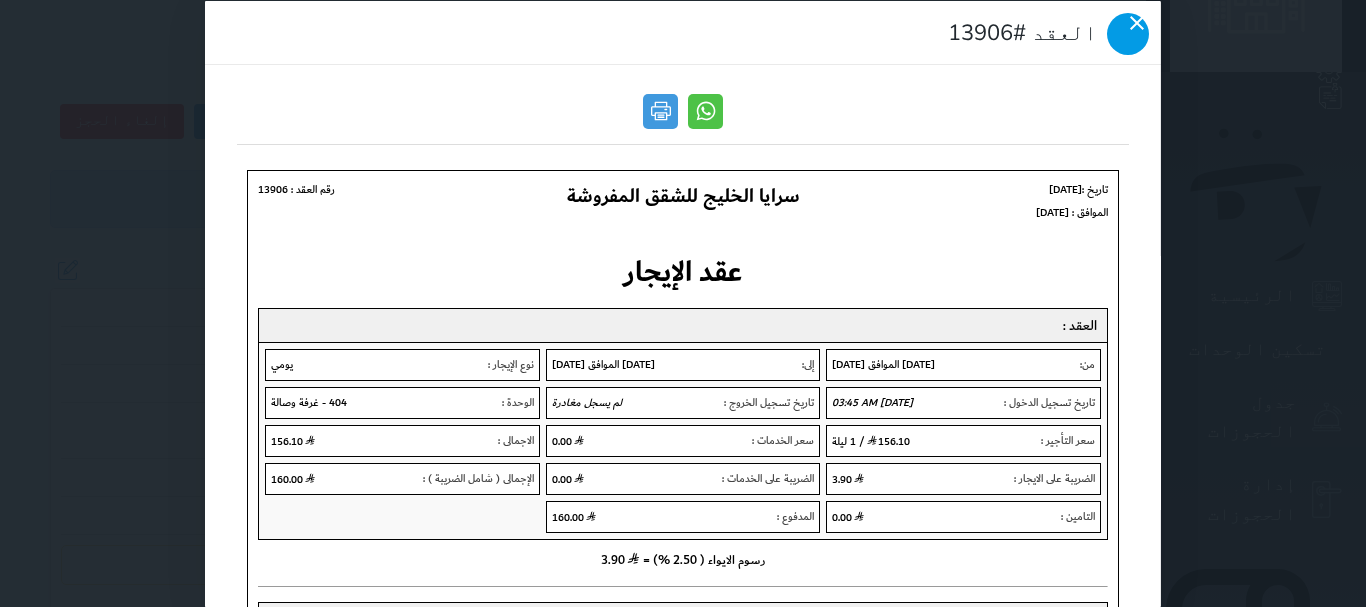 click 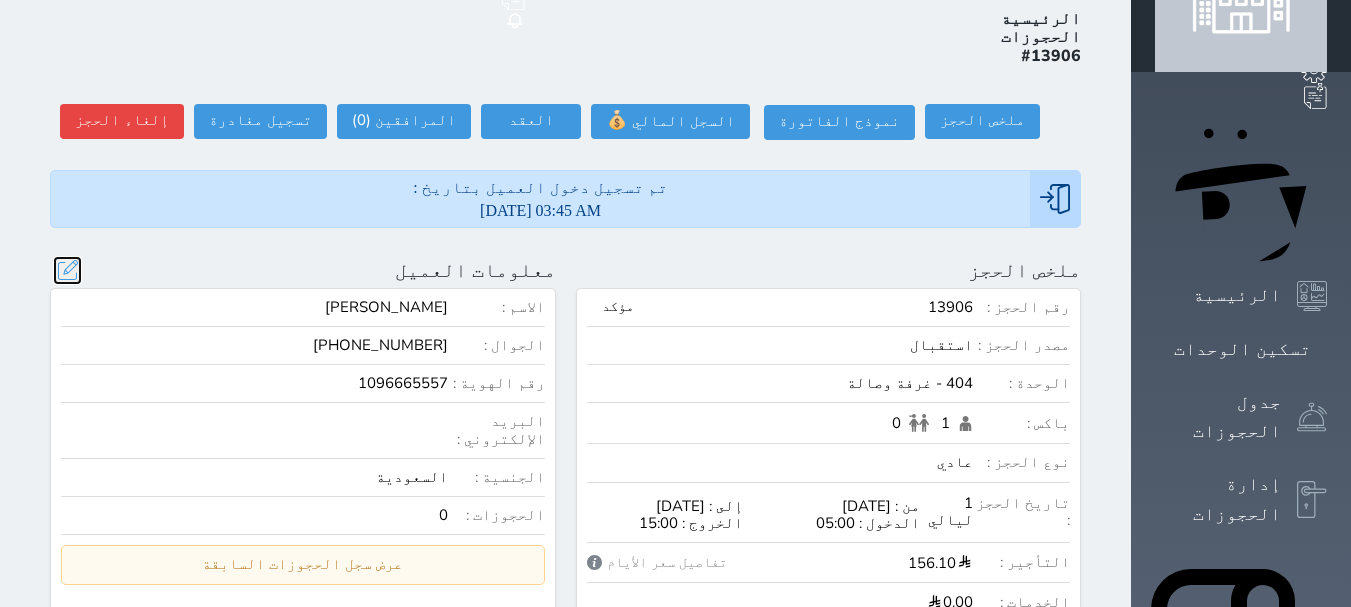 click at bounding box center [67, 270] 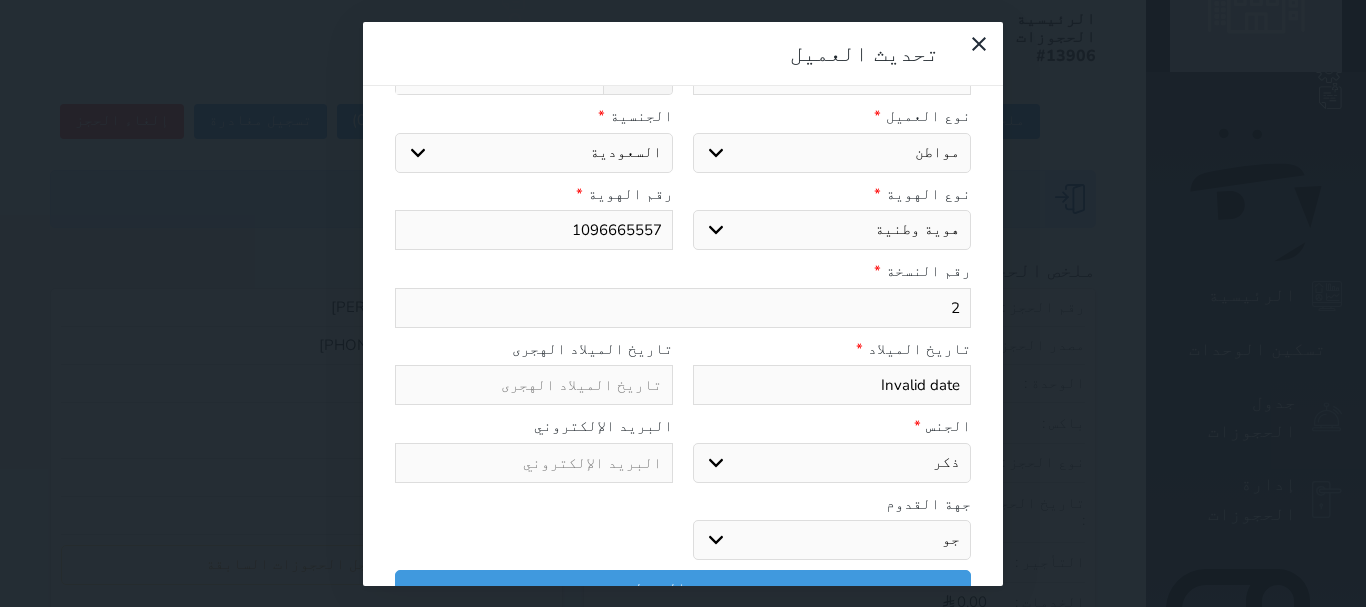 click at bounding box center (534, 385) 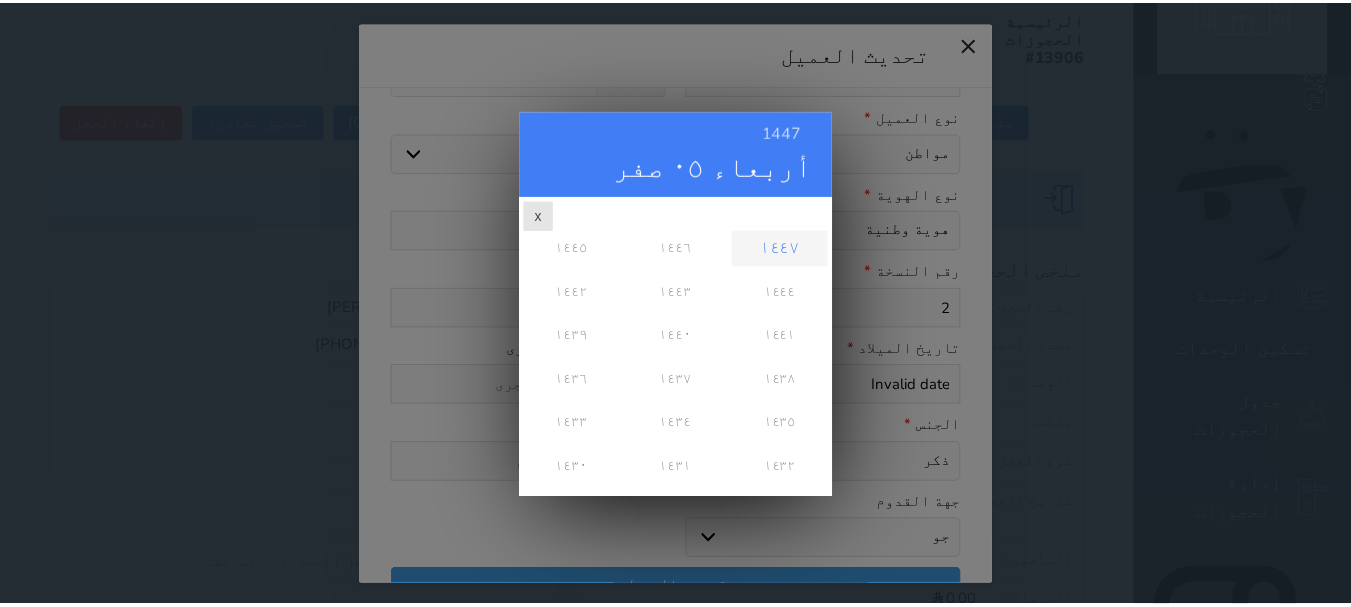 scroll, scrollTop: 0, scrollLeft: 0, axis: both 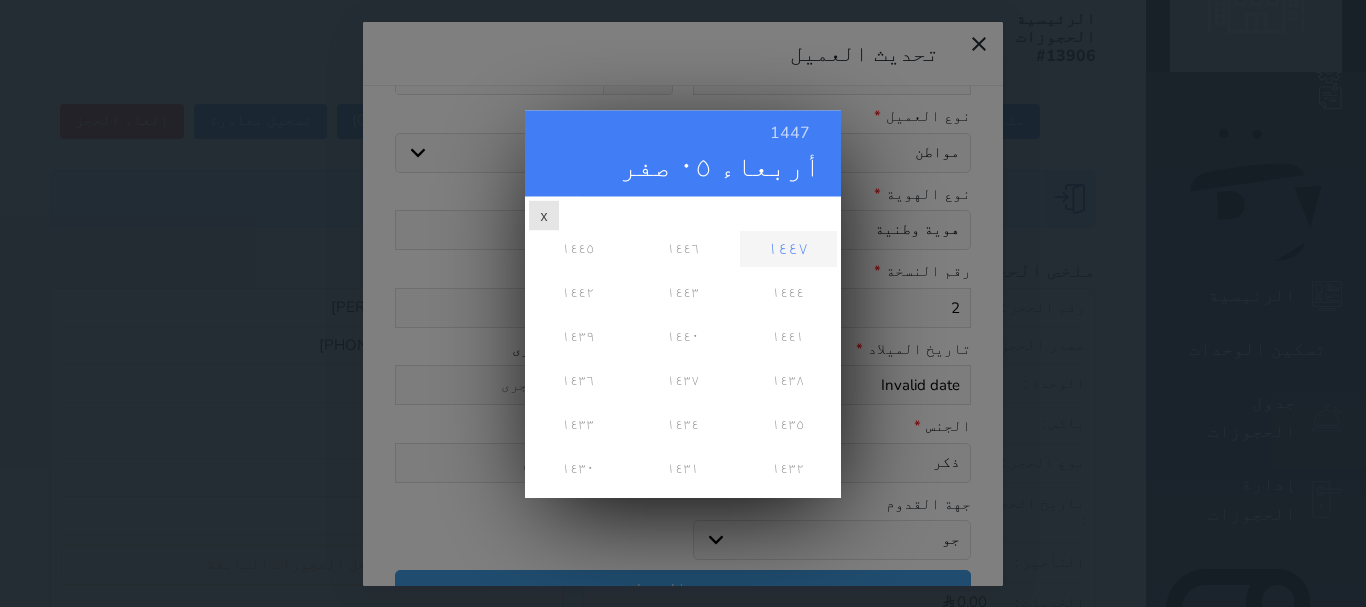 click on "1447   أربعاء ٠٥ صفر         صفر ١٤٤٧
س
ح
ن
ث
ر
خ
ج
1   2   3   4   5   6   7   8   9   10   11   12   13   14   15   16   17   18   19   20   21   22   23   24   25   26   27   28   29
١٤٤٧
١٤٤٦
١٤٤٥
١٤٤٤
١٤٤٣
١٤٤٢
١٤٤١
١٤٤٠
١٤٣٩
١٤٣٨
x" at bounding box center [683, 304] 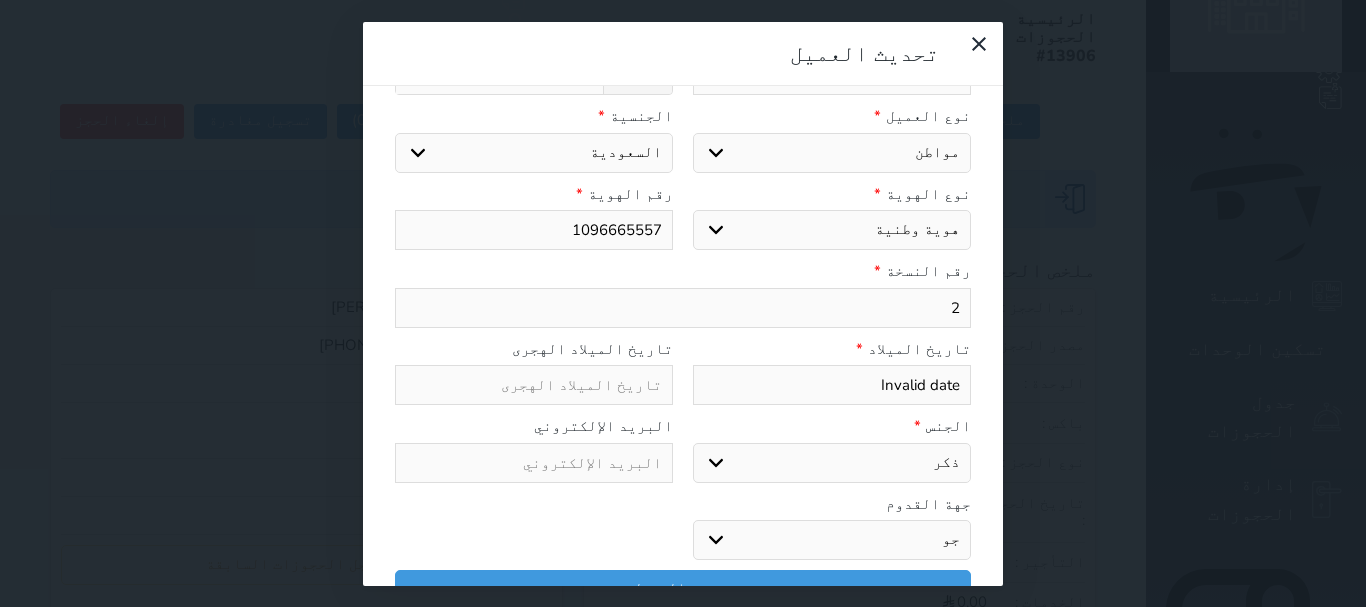 click 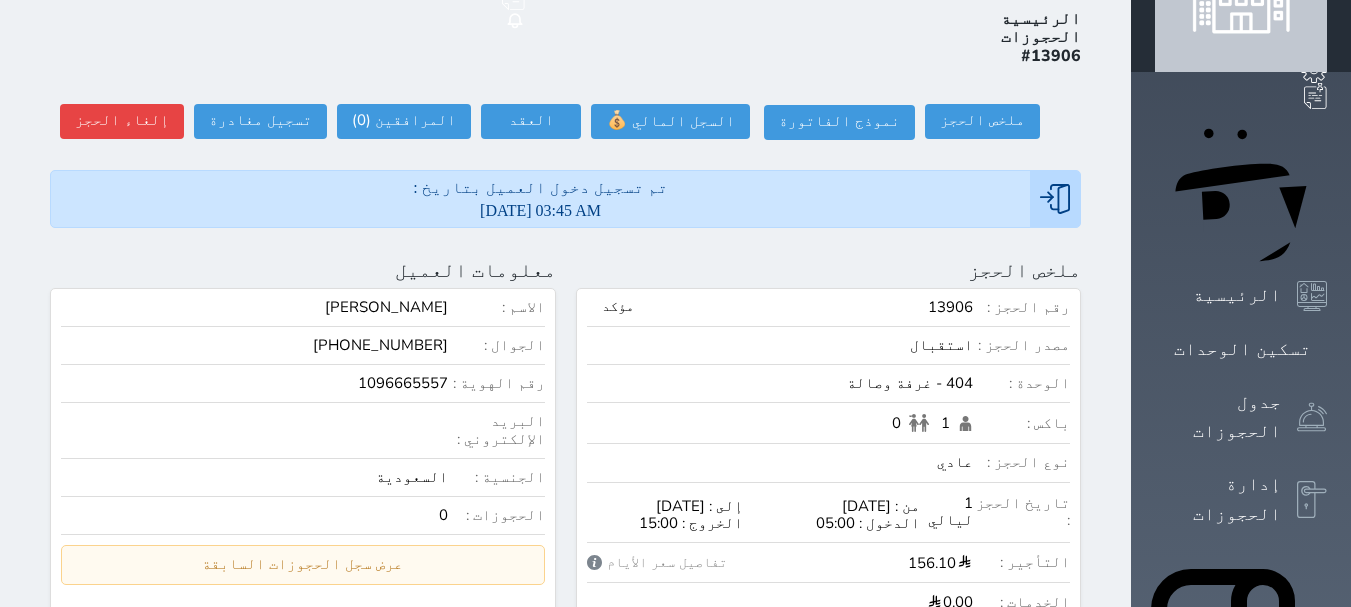 scroll, scrollTop: 631, scrollLeft: 0, axis: vertical 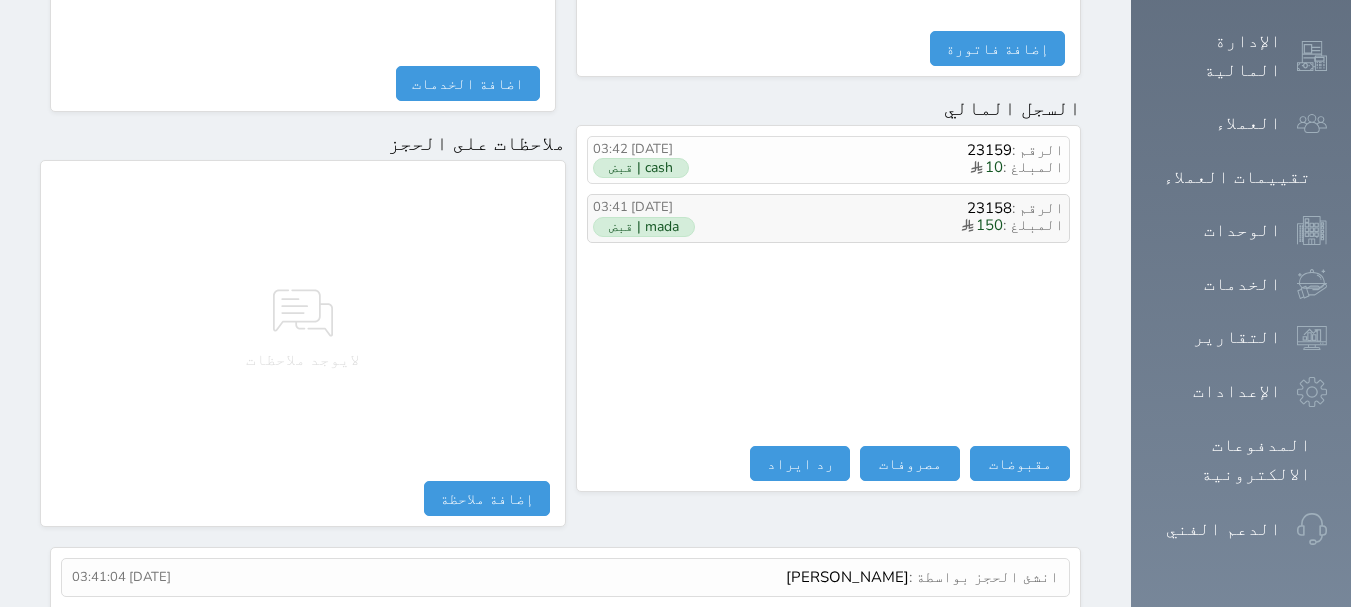 click on "mada | قبض" at bounding box center (644, 227) 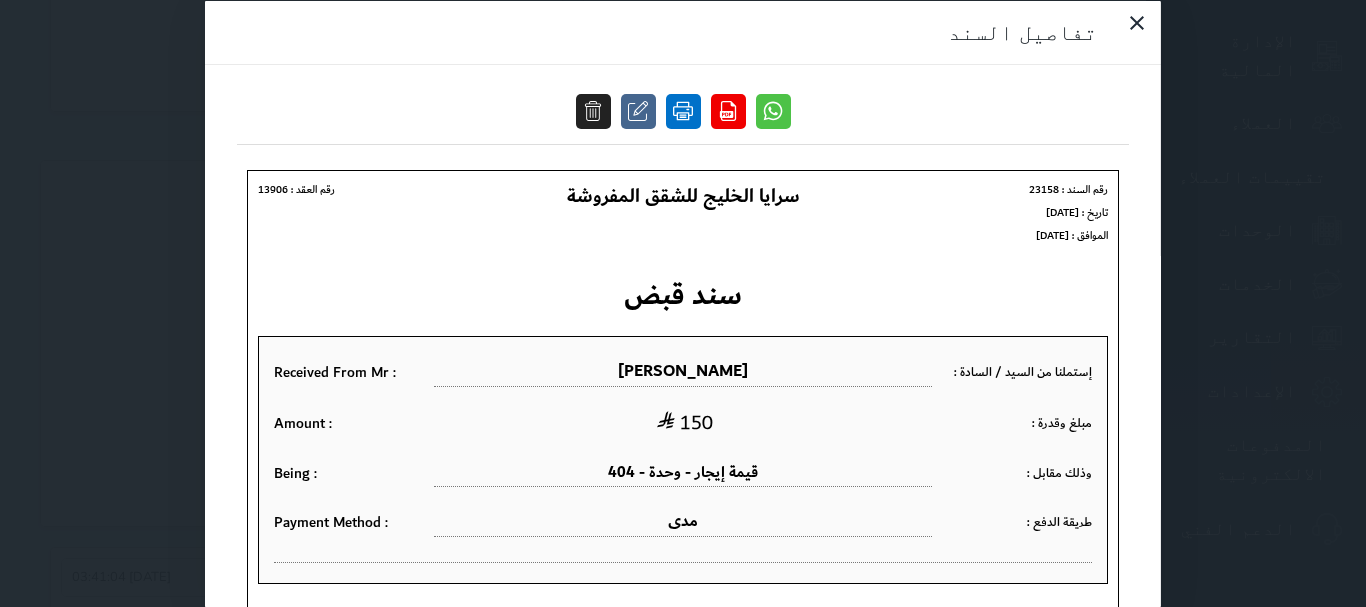 scroll, scrollTop: 0, scrollLeft: 0, axis: both 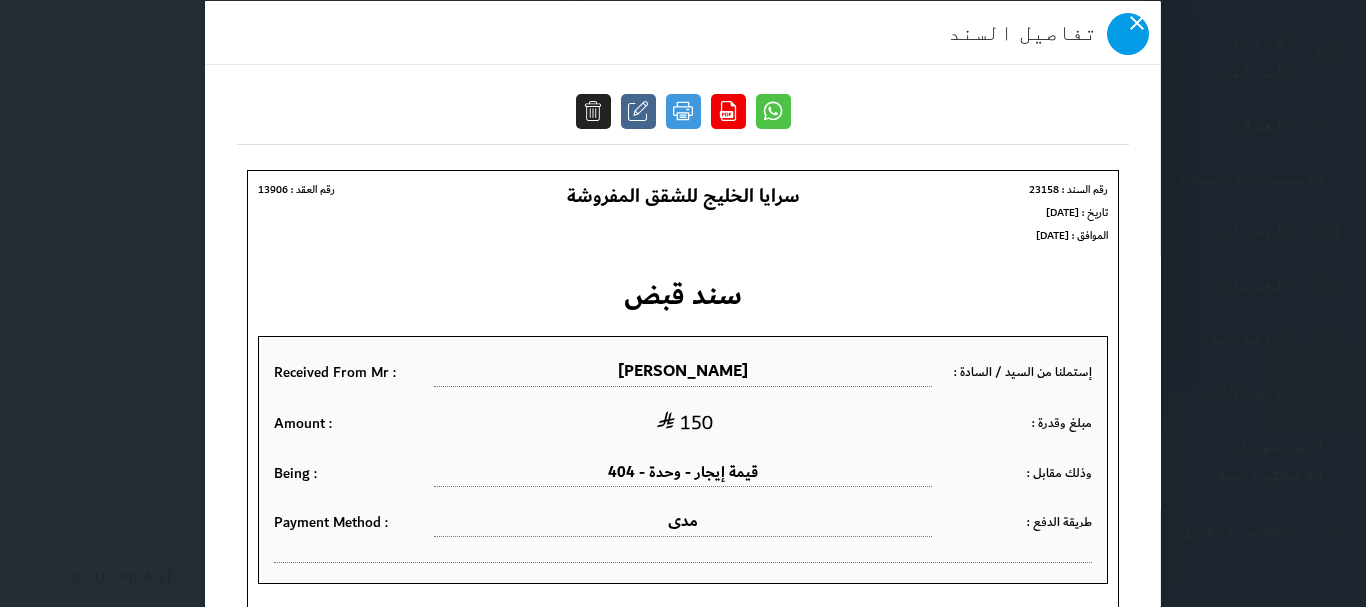 click 